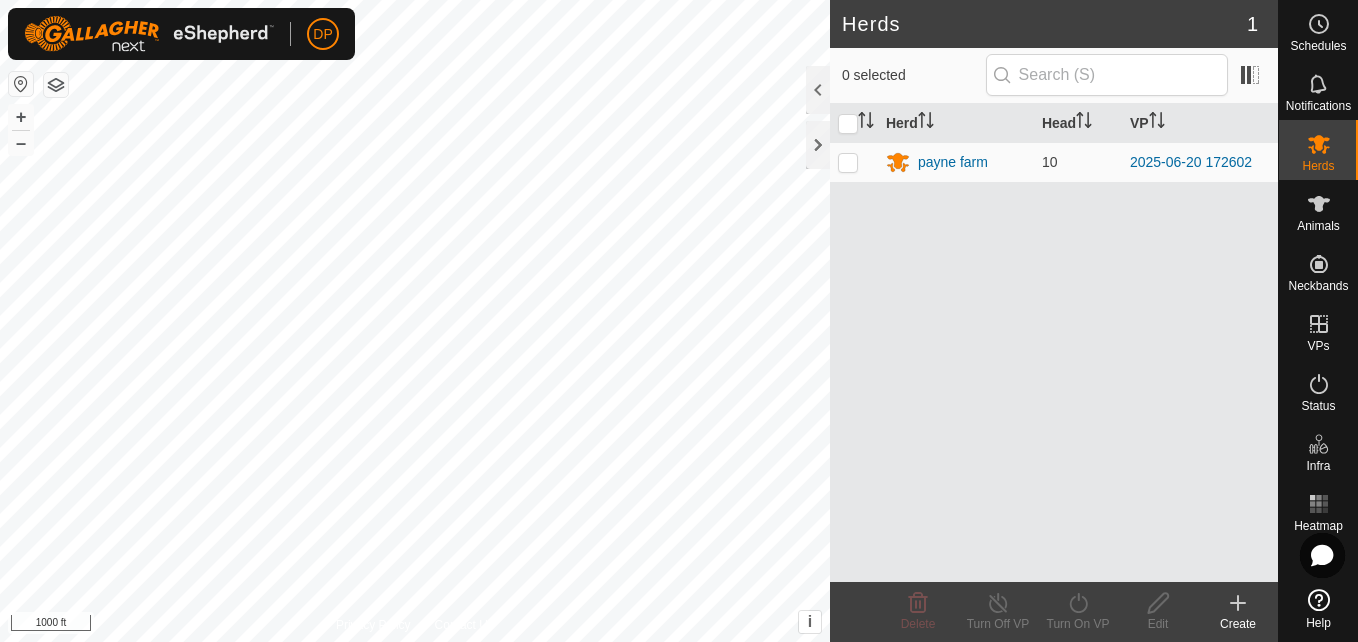 scroll, scrollTop: 0, scrollLeft: 0, axis: both 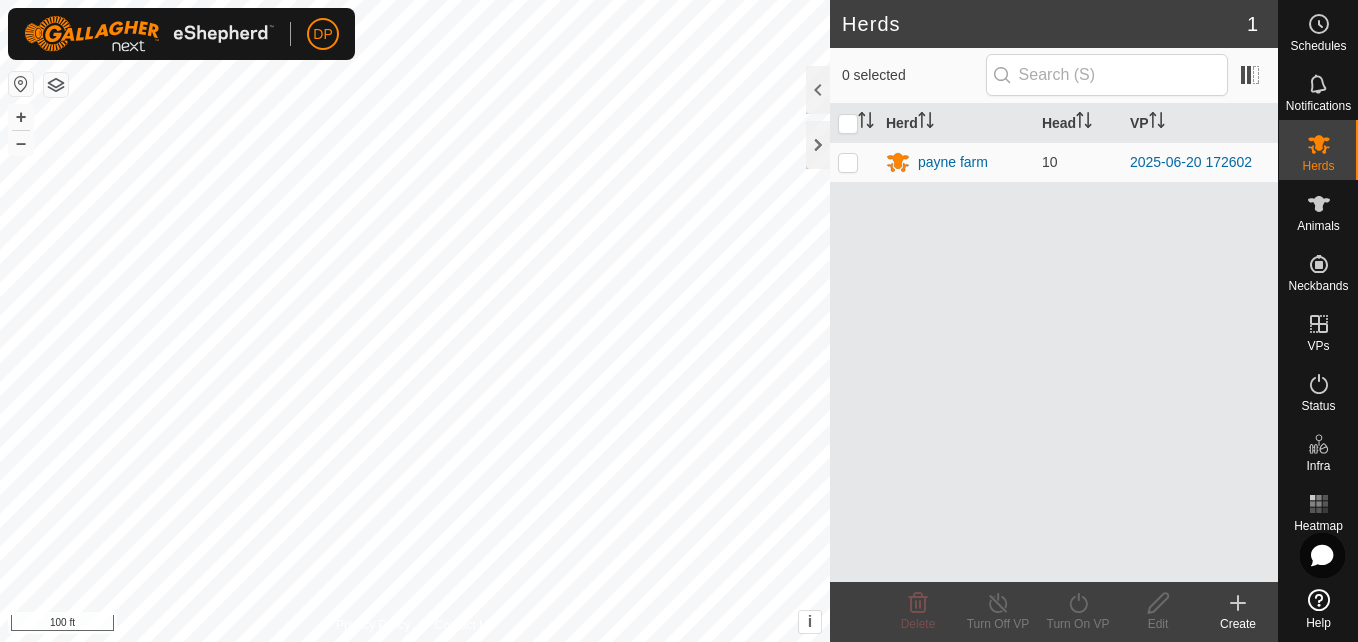 click on "DP Schedules Notifications Herds Animals Neckbands VPs Status Infra Heatmap Help Herds 1  0 selected   Herd   Head   VP  payne farm 10 [DATE] [TIME] Delete  Turn Off VP   Turn On VP   Edit   Create  Privacy Policy Contact Us
29
[NUMBER]
payne farm
[DATE] [TIME] + – ⇧ i This application includes HERE Maps. © 2024 HERE. All rights reserved. 100 ft" at bounding box center [679, 321] 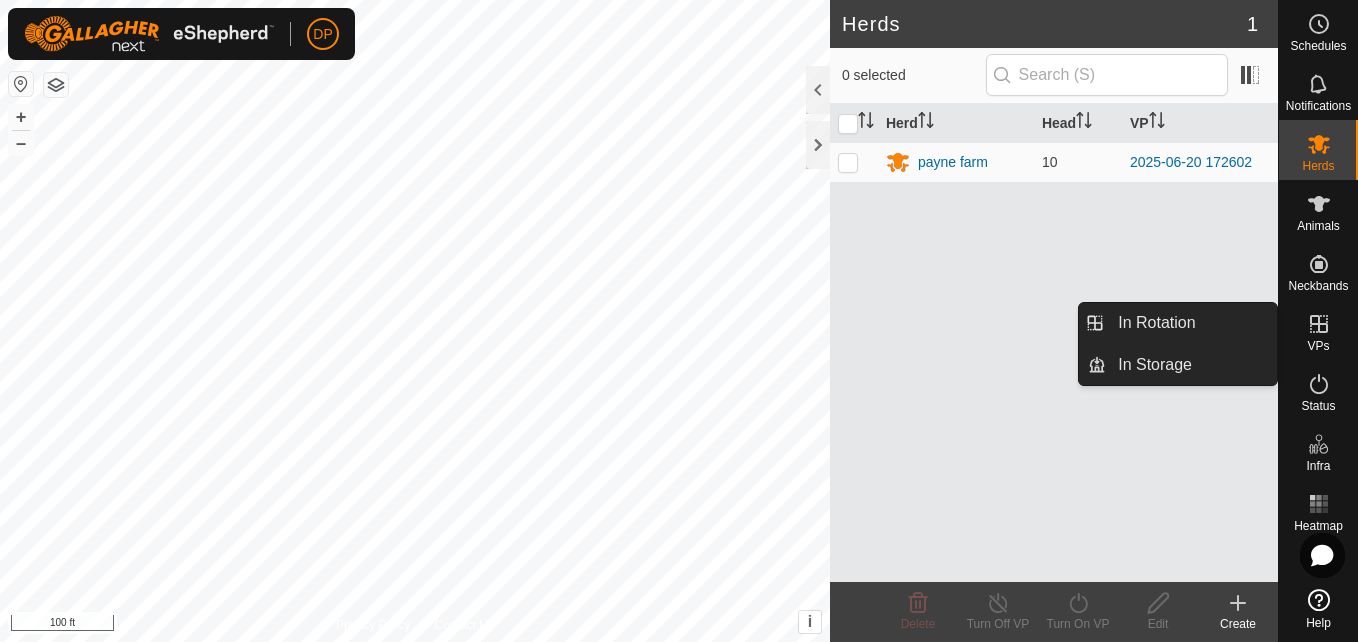click 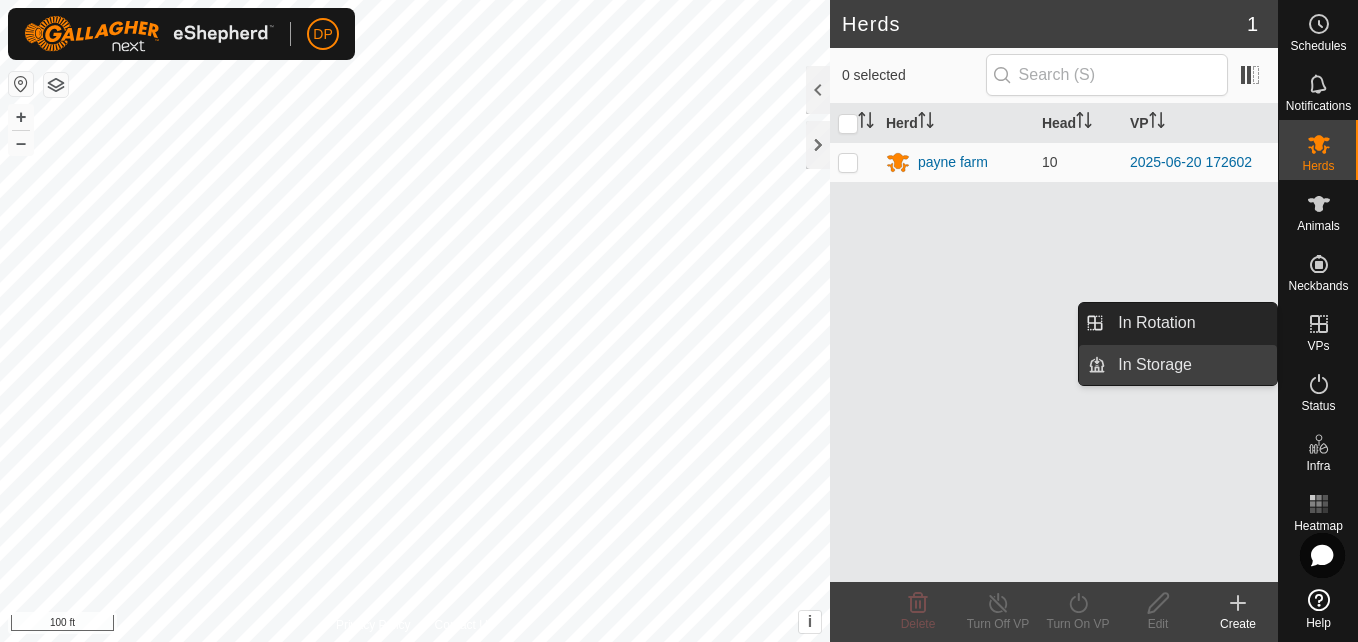 click on "In Storage" at bounding box center [1191, 365] 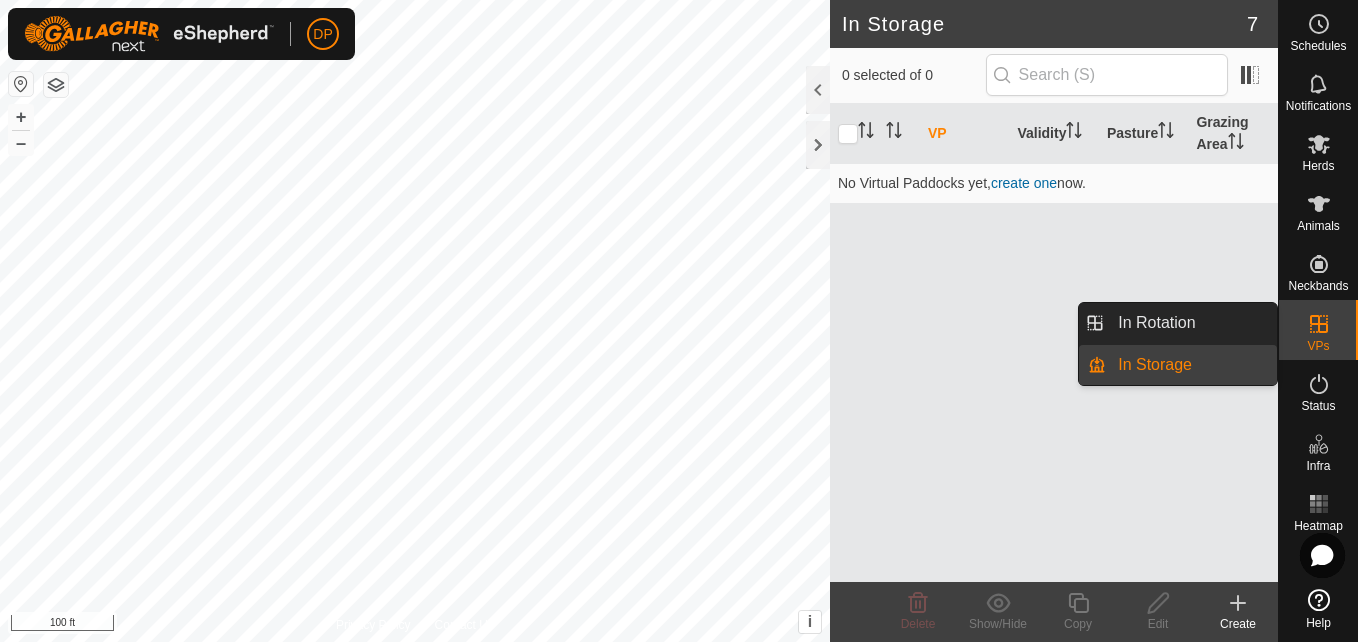 click on "In Storage" at bounding box center [1191, 365] 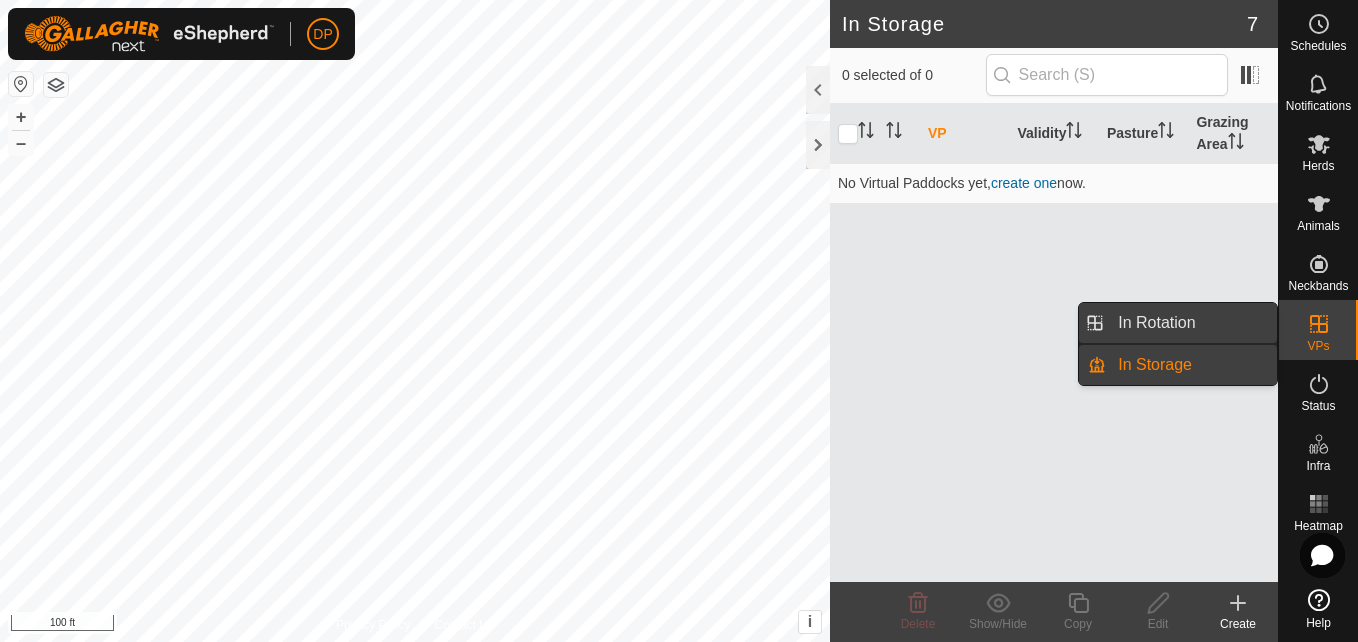 click on "In Rotation" at bounding box center [1191, 323] 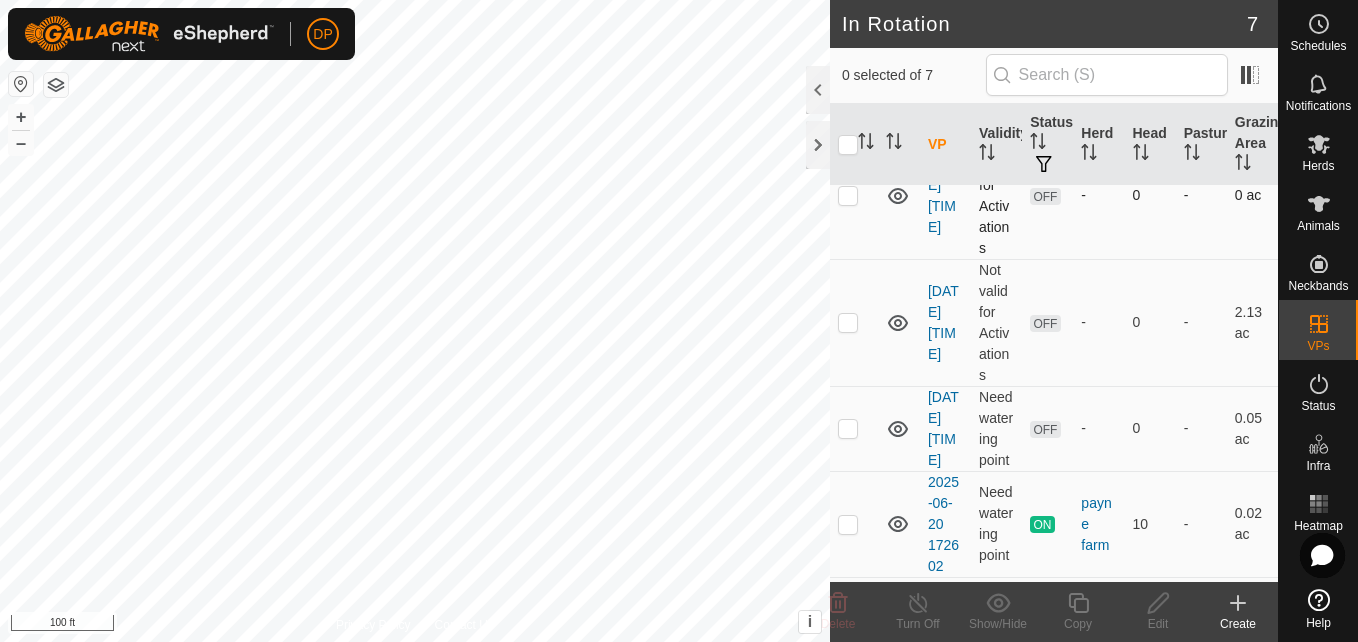 scroll, scrollTop: 300, scrollLeft: 0, axis: vertical 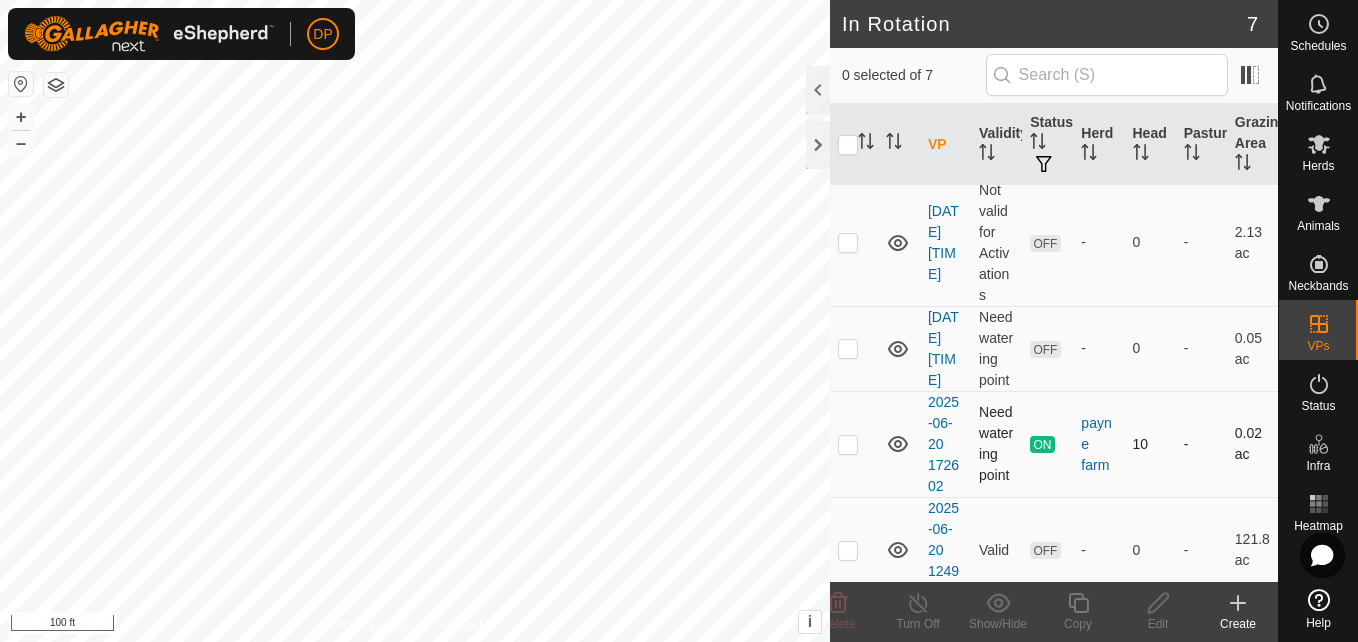 click at bounding box center (848, 444) 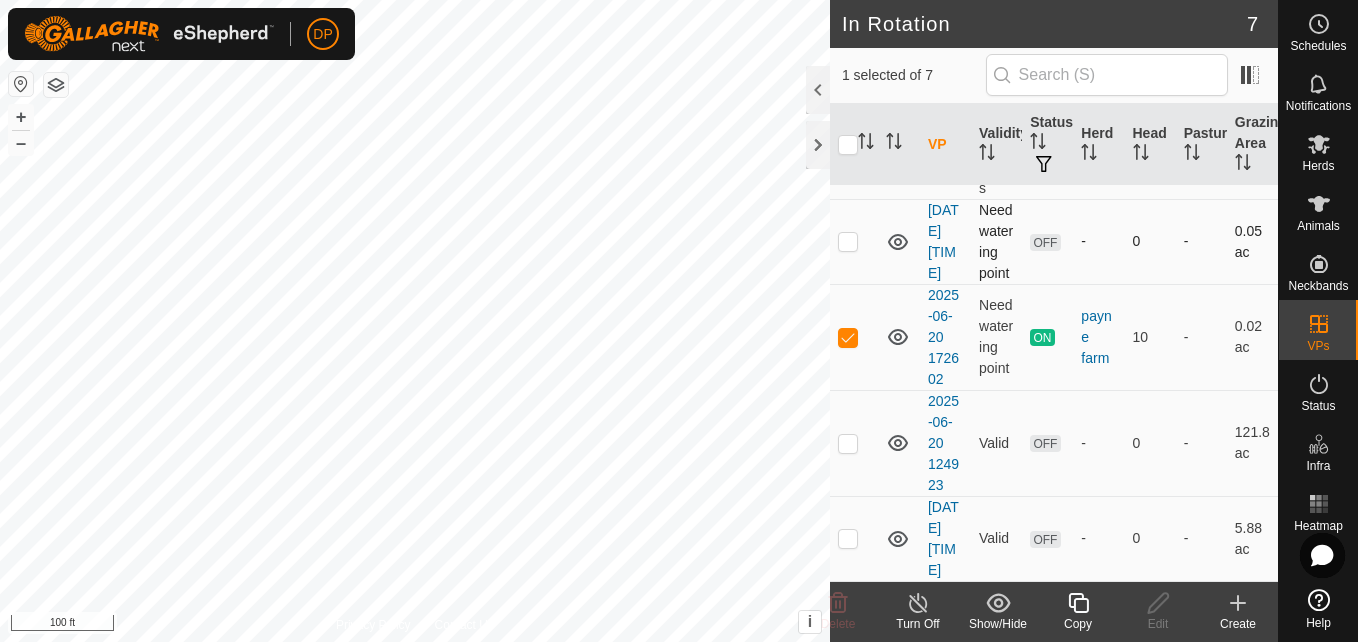 scroll, scrollTop: 449, scrollLeft: 0, axis: vertical 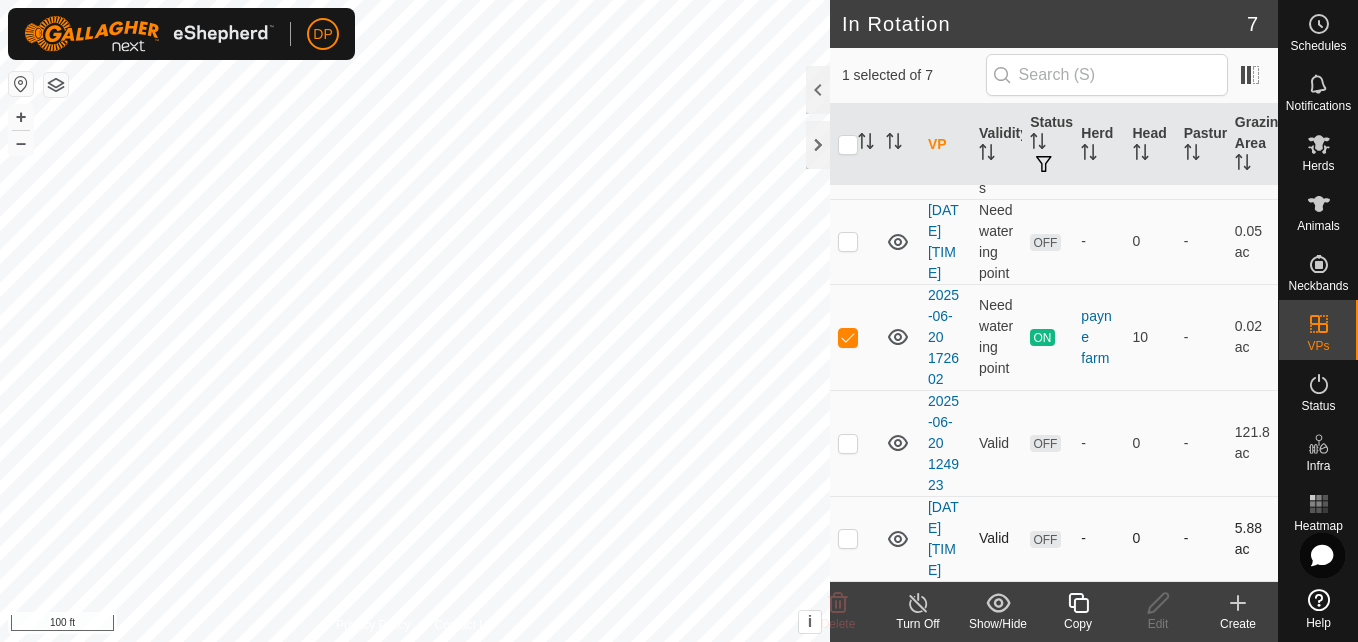 click at bounding box center [848, 538] 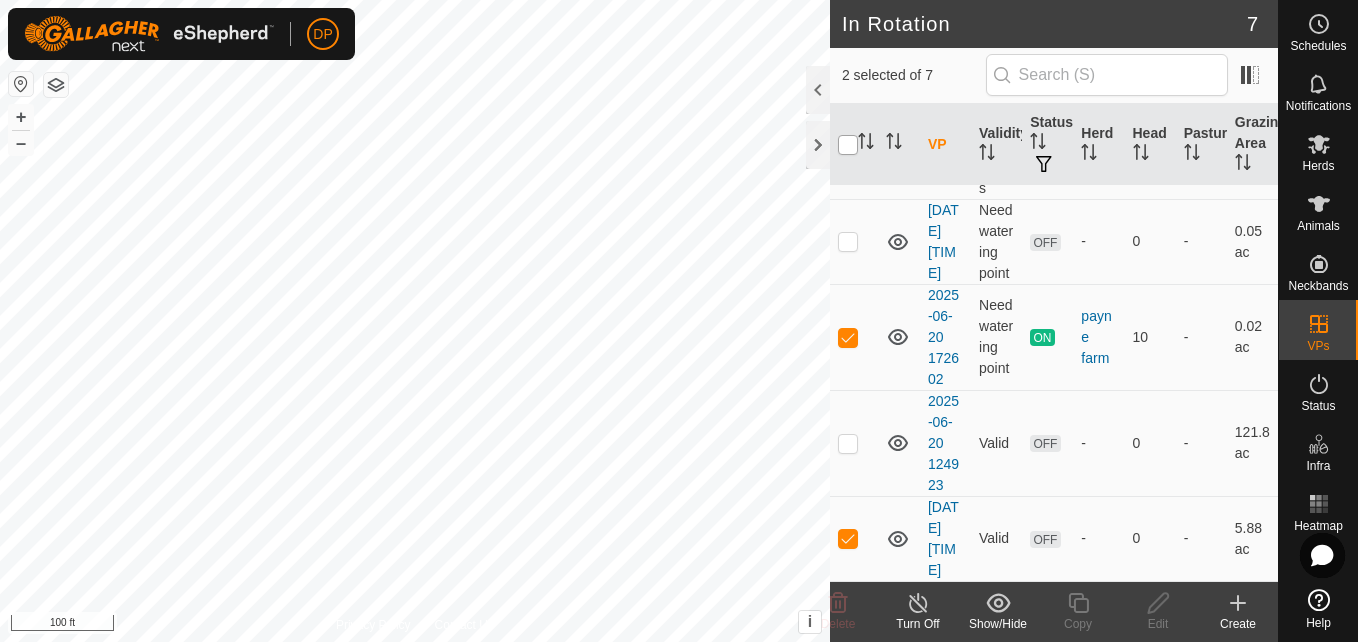 click at bounding box center [848, 145] 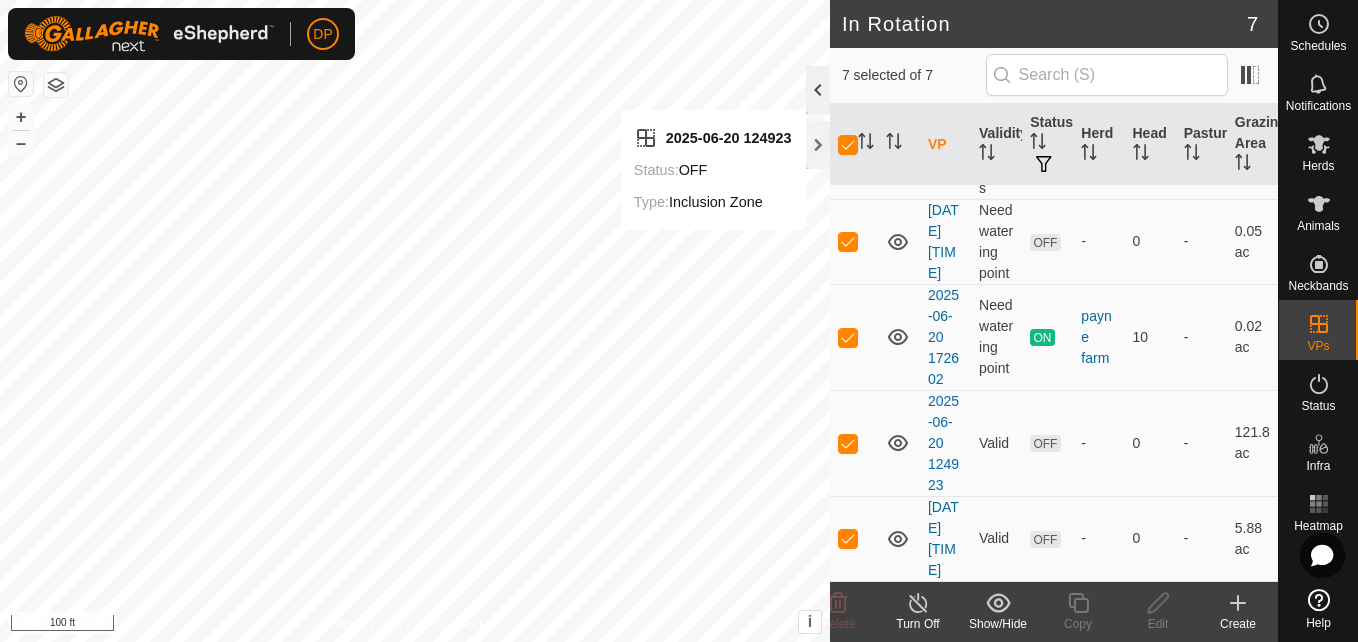 click 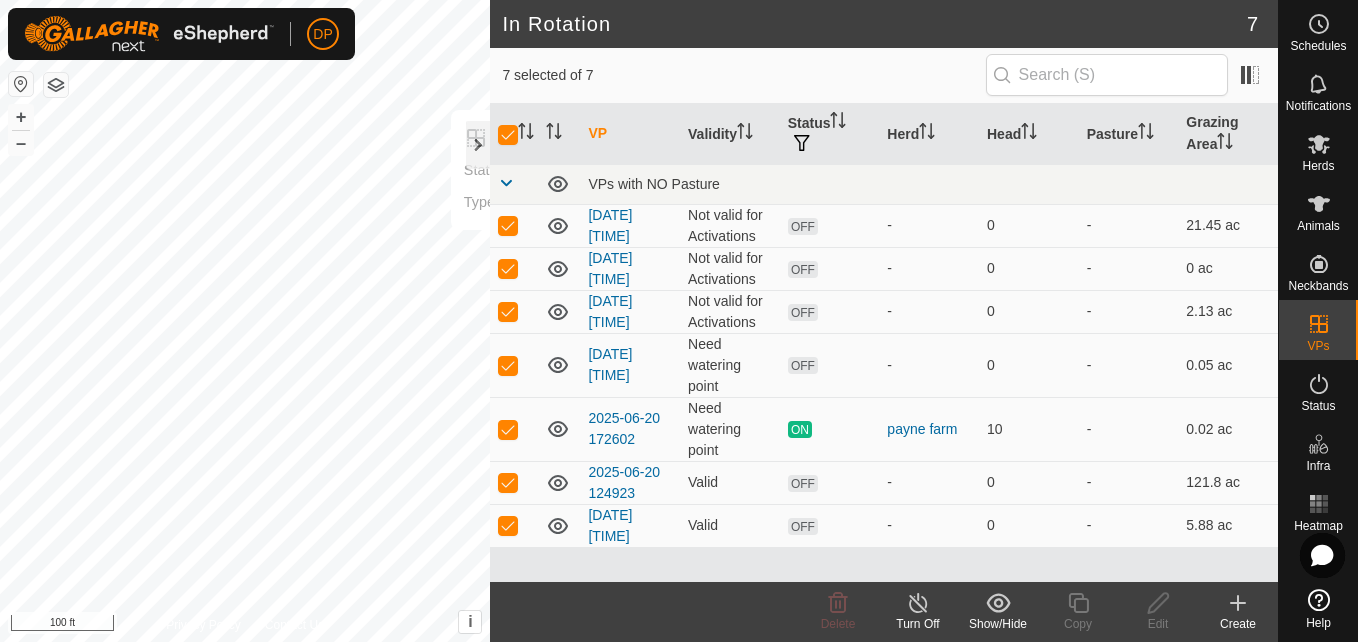scroll, scrollTop: 0, scrollLeft: 0, axis: both 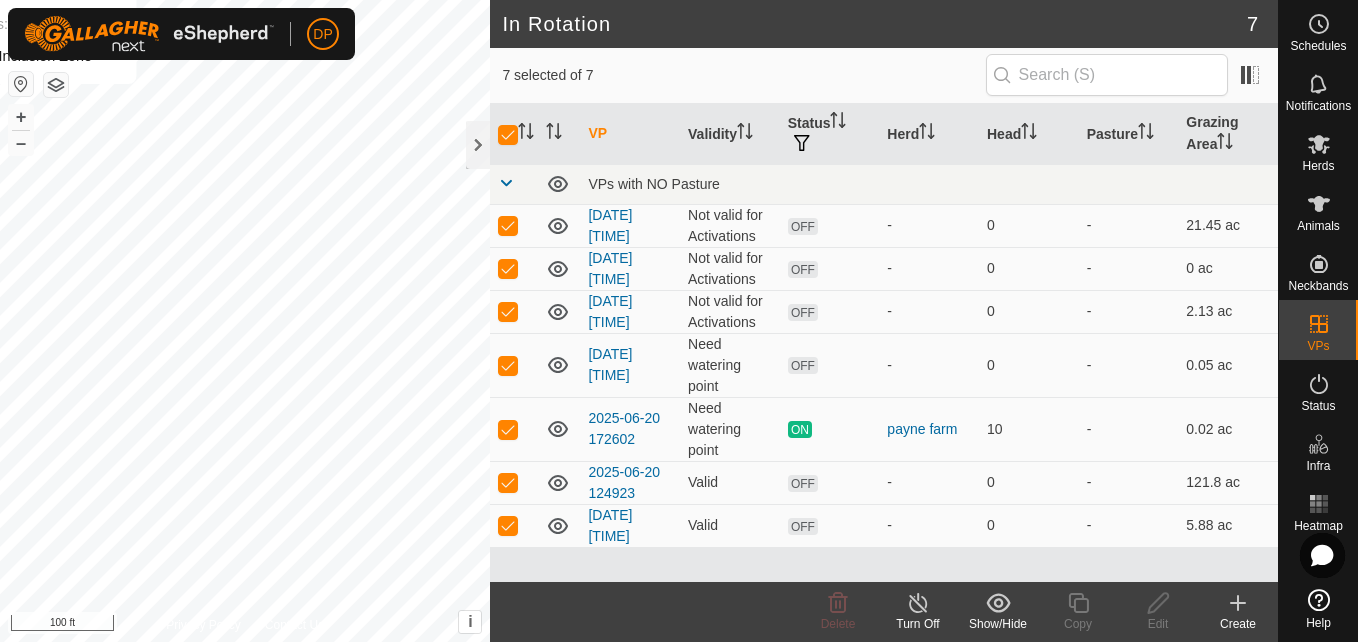 click on "DP Schedules Notifications Herds Animals Neckbands VPs Status Infra Heatmap Help In Rotation 7 7 selected of 7     VP   Validity   Status   Herd   Head   Pasture   Grazing Area   VPs with NO Pasture  [DATE] [TIME]  Not valid for Activations  OFF  -   0   -   21.45 ac  [DATE] [TIME]  Not valid for Activations  OFF  -   0   -   0 ac  [DATE] [TIME]  Not valid for Activations  OFF  -   0   -   2.13 ac  [DATE] [TIME]  Need watering point  OFF  -   0   -   0.05 ac  [DATE] [TIME]  Need watering point  ON  payne farm   10   -   0.02 ac  [DATE] [TIME]  Valid  OFF  -   0   -   121.8 ac  [DATE] [TIME]  Valid  OFF  -   0   -   5.88 ac  Delete  Turn Off   Show/Hide   Copy   Edit   Create  Privacy Policy Contact Us
[DATE] [TIME] Status:  OFF Type:  Inclusion Zone + – ⇧ i This application includes HERE Maps. © 2024 HERE. All rights reserved. 100 ft" at bounding box center [679, 321] 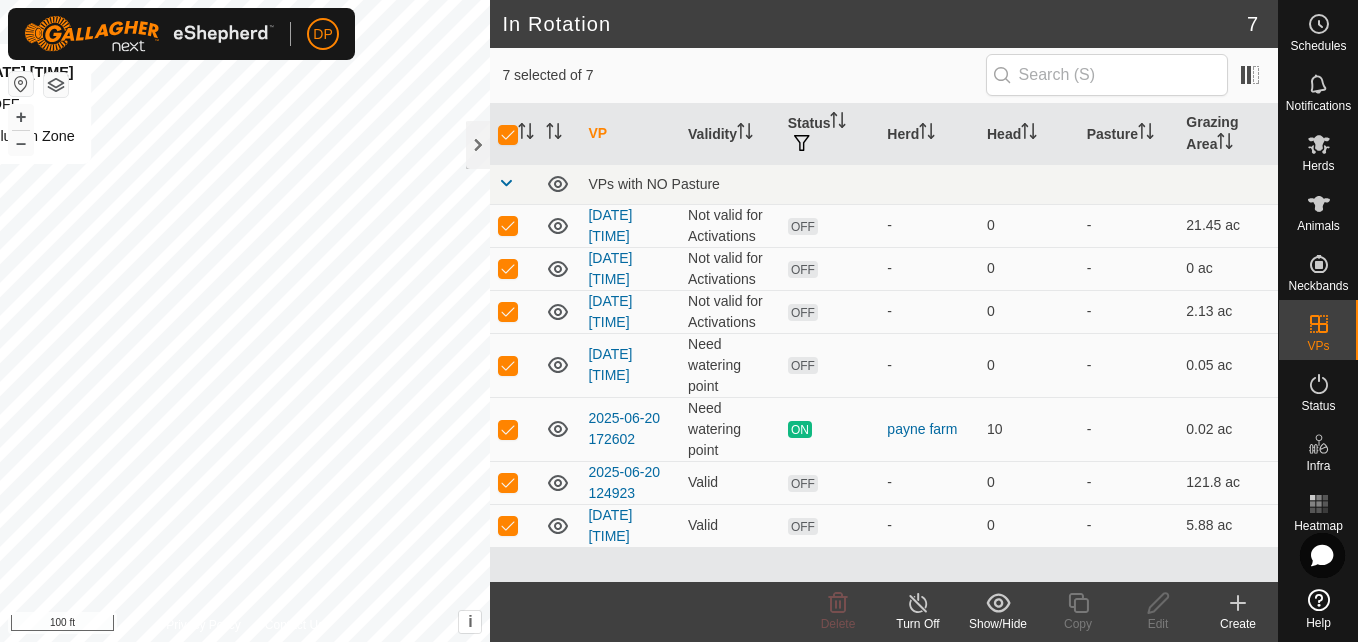 click on "DP Schedules Notifications Herds Animals Neckbands VPs Status Infra Heatmap Help In Rotation 7 7 selected of 7     VP   Validity   Status   Herd   Head   Pasture   Grazing Area   VPs with NO Pasture  [DATE] [TIME]  Not valid for Activations  OFF  -   0   -   21.45 ac  [DATE] [TIME]  Not valid for Activations  OFF  -   0   -   0 ac  [DATE] [TIME]  Not valid for Activations  OFF  -   0   -   2.13 ac  [DATE] [TIME]  Need watering point  OFF  -   0   -   0.05 ac  [DATE] [TIME]  Need watering point  ON  payne farm   10   -   0.02 ac  [DATE] [TIME]  Valid  OFF  -   0   -   121.8 ac  [DATE] [TIME]  Valid  OFF  -   0   -   5.88 ac  Delete  Turn Off   Show/Hide   Copy   Edit   Create  Privacy Policy Contact Us
[DATE] [TIME] Status:  OFF Type:  Inclusion Zone + – ⇧ i This application includes HERE Maps. © 2024 HERE. All rights reserved. 100 ft" at bounding box center [679, 321] 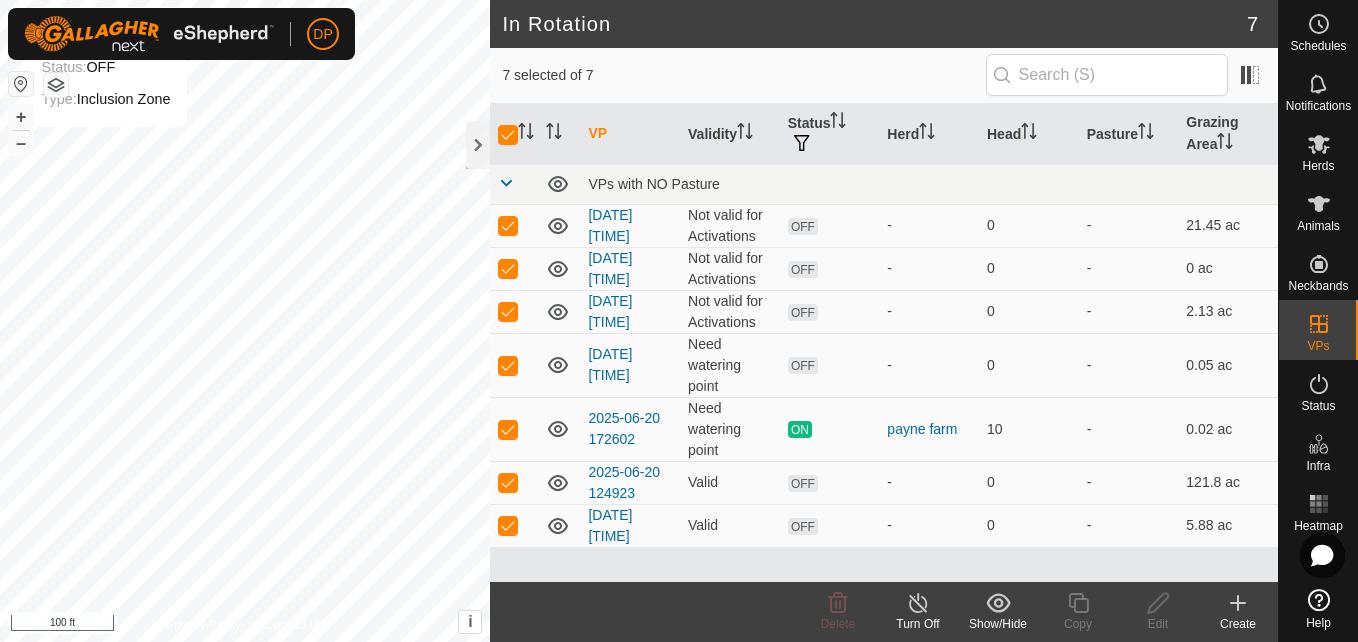 click on "DP Schedules Notifications Herds Animals Neckbands VPs Status Infra Heatmap Help Herds 1  0 selected   Herd   Head   VP  payne farm 10 [DATE] [TIME] Delete  Turn Off VP   Turn On VP   Edit   Create  Privacy Policy Contact Us
29
[NUMBER]
payne farm
[DATE] [TIME] + – ⇧ i This application includes HERE Maps. © 2024 HERE. All rights reserved. 100 ft" at bounding box center [679, 321] 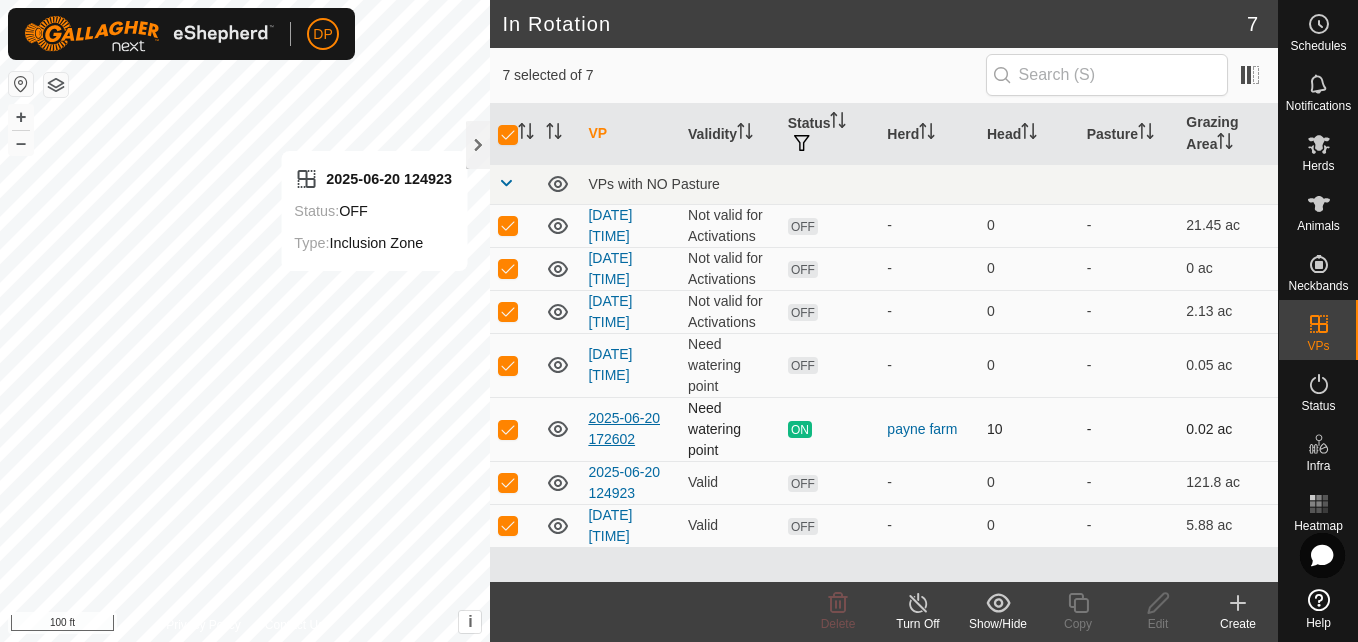 click on "2025-06-20 172602" at bounding box center (624, 428) 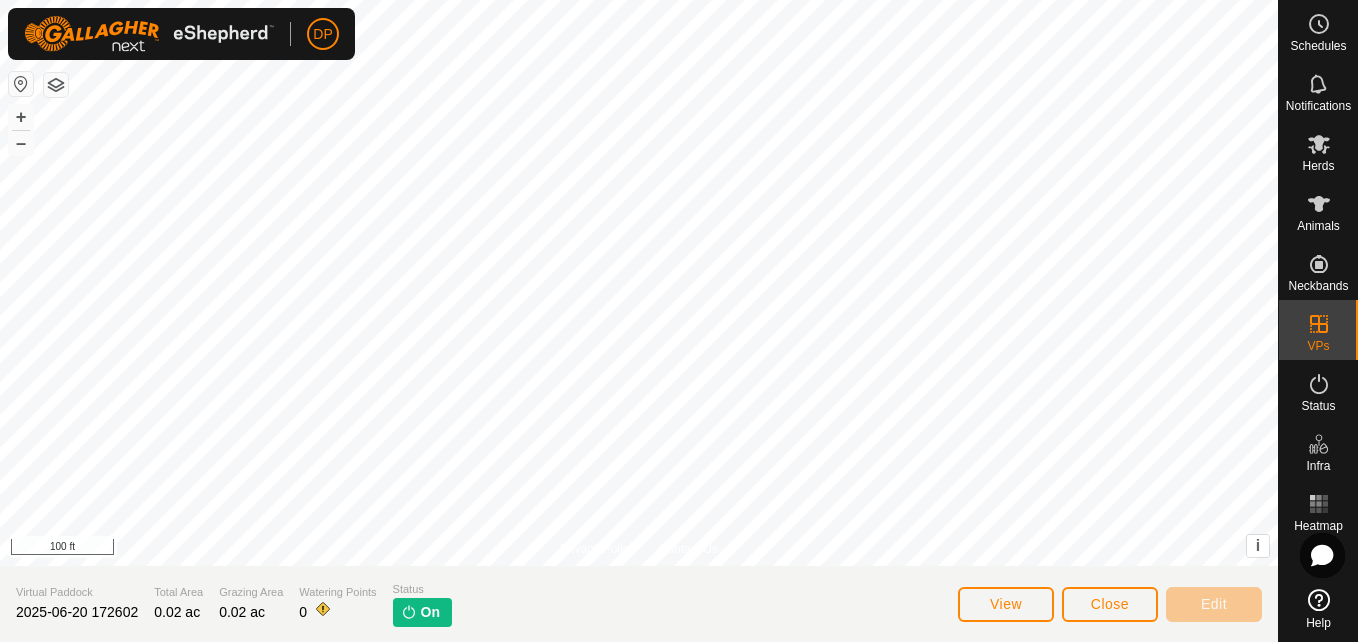 click on "DP Schedules Notifications Herds Animals Neckbands VPs Status Infra Heatmap Help Privacy Policy Contact Us + – ⇧ i This application includes HERE Maps. © 2024 HERE. All rights reserved. 100 ft Virtual Paddock [DATE] [TIME] Total Area 0.02 ac Grazing Area 0.02 ac Watering Points 0 Status On View Close Edit" at bounding box center [679, 321] 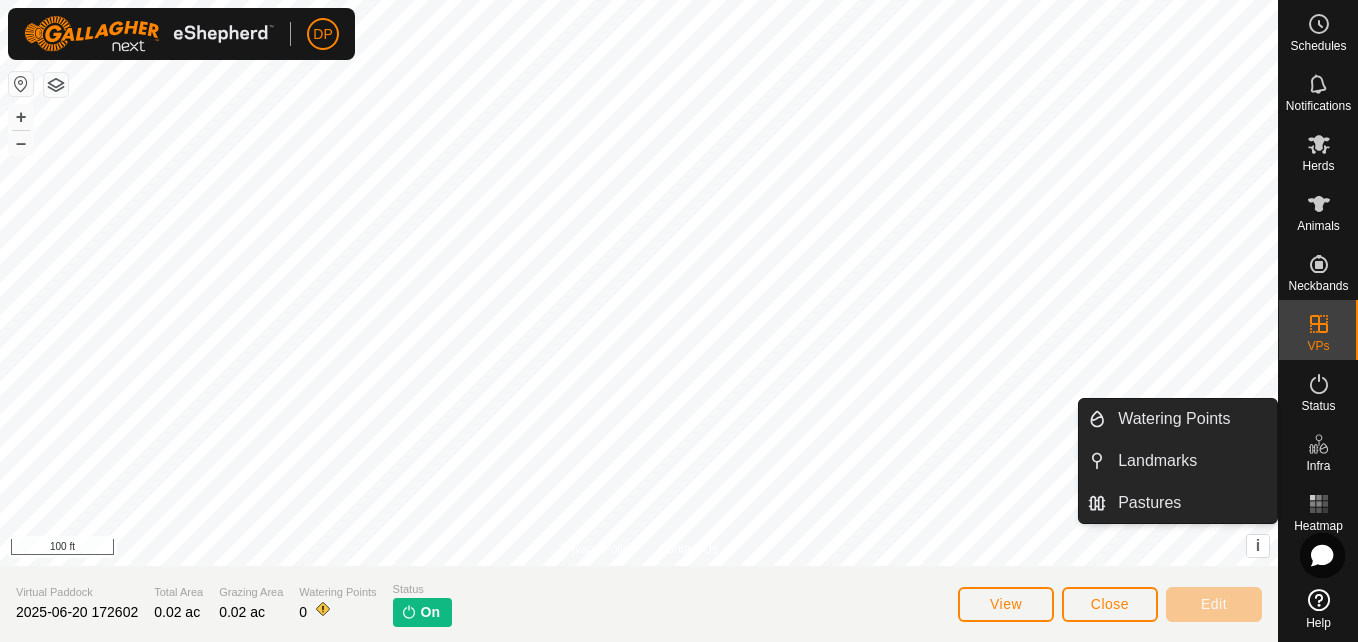 click on "Infra" at bounding box center [1318, 450] 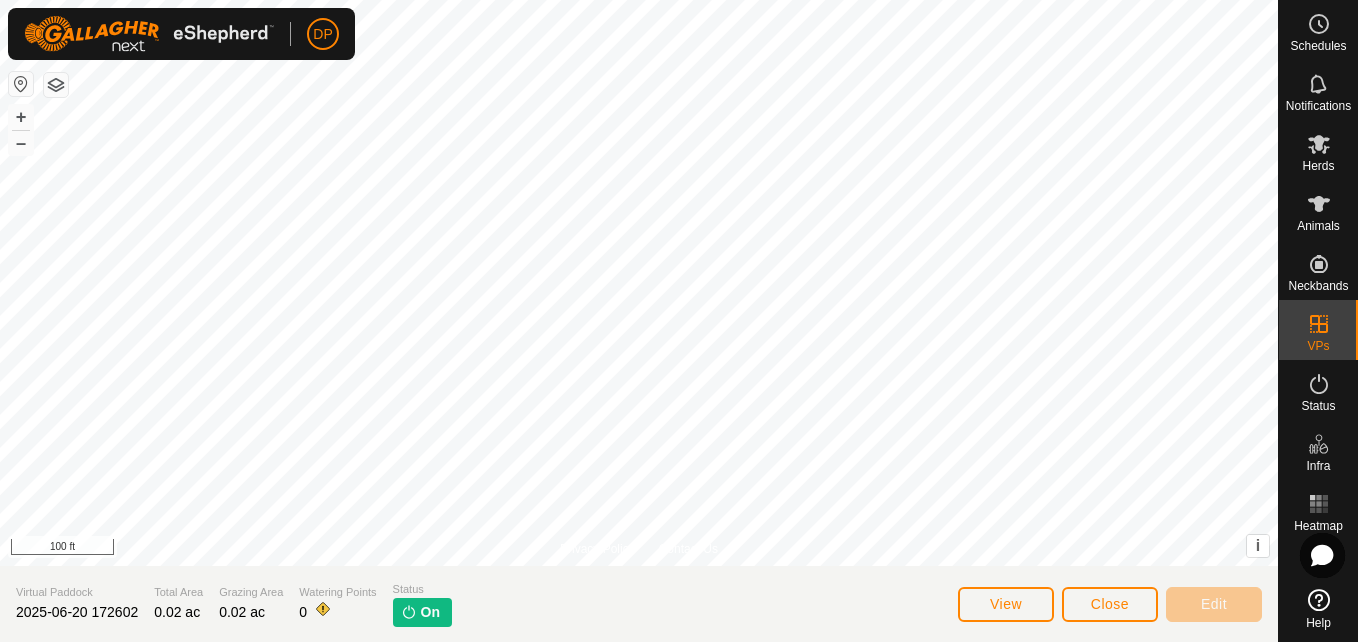 click on "DP Schedules Notifications Herds Animals Neckbands VPs Status Infra Heatmap Help Privacy Policy Contact Us + – ⇧ i This application includes HERE Maps. © 2024 HERE. All rights reserved. 100 ft Virtual Paddock [DATE] [TIME] Total Area 0.02 ac Grazing Area 0.02 ac Watering Points 0 Status On View Close Edit" at bounding box center (679, 321) 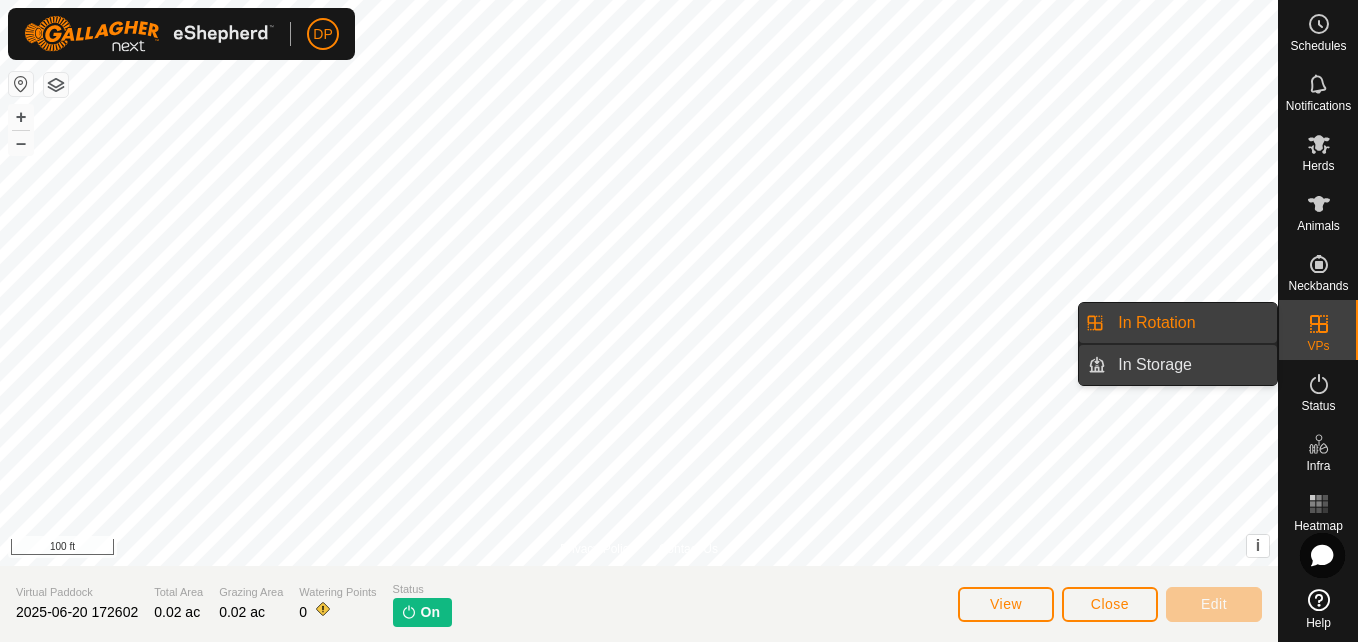 click on "In Storage" at bounding box center (1191, 365) 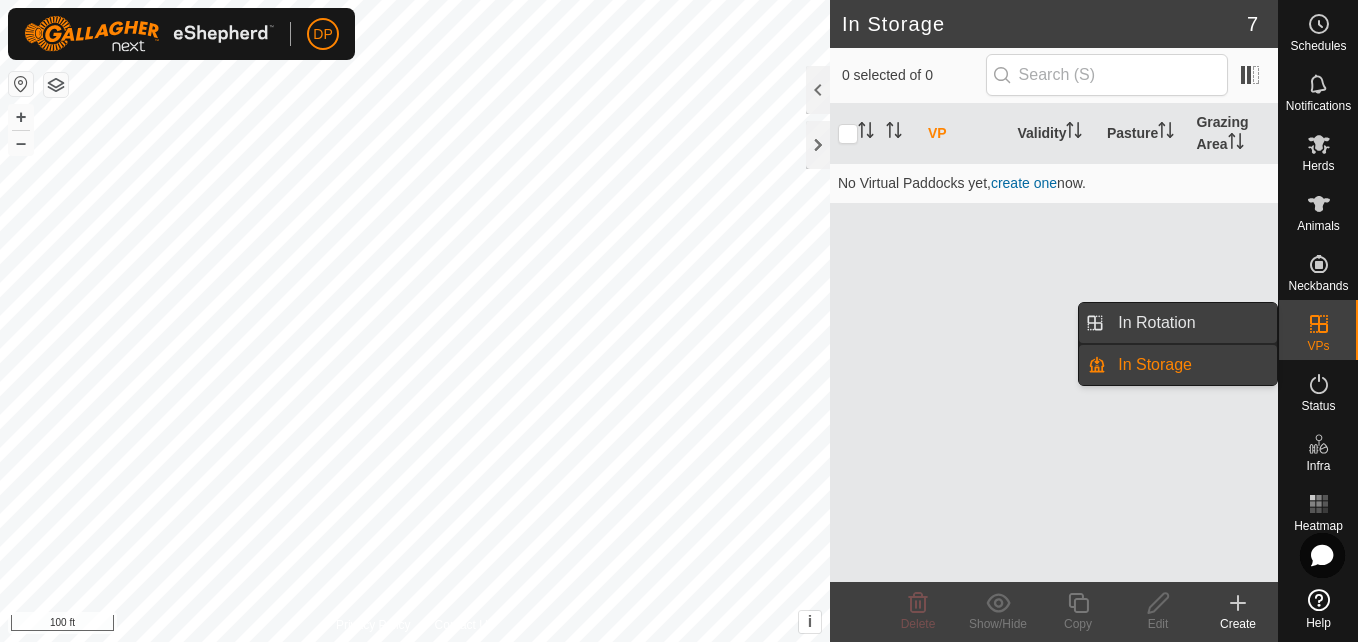 click on "In Rotation" at bounding box center (1191, 323) 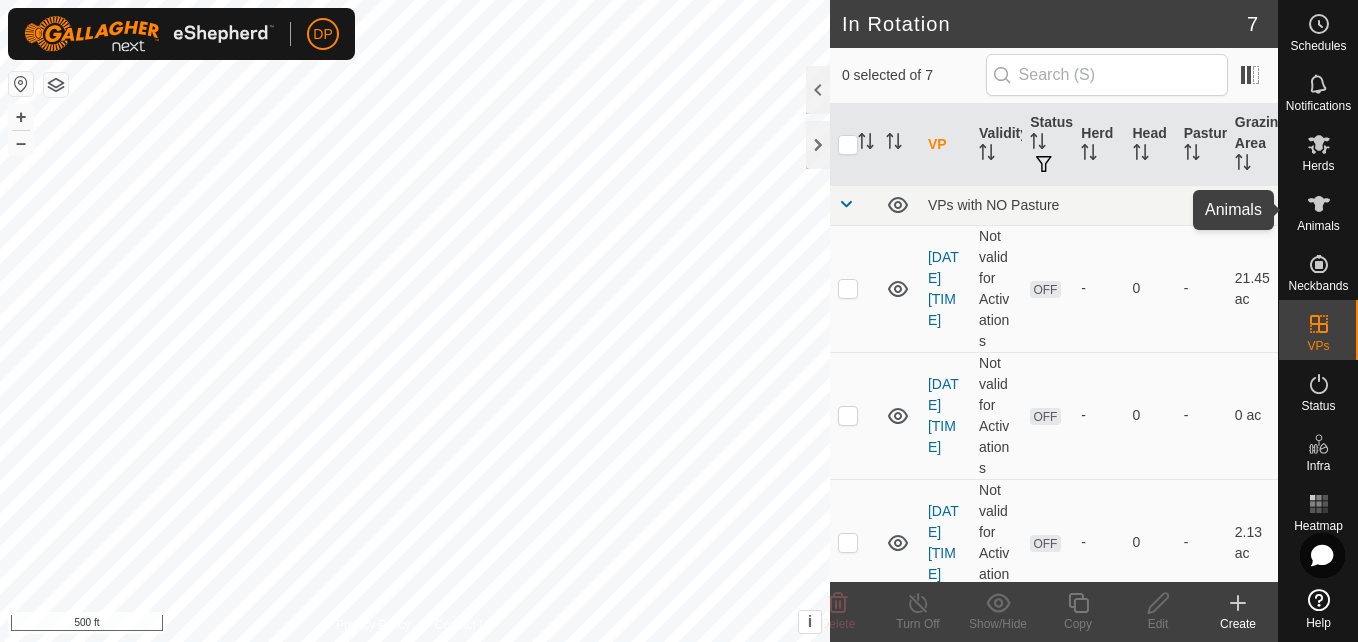 click 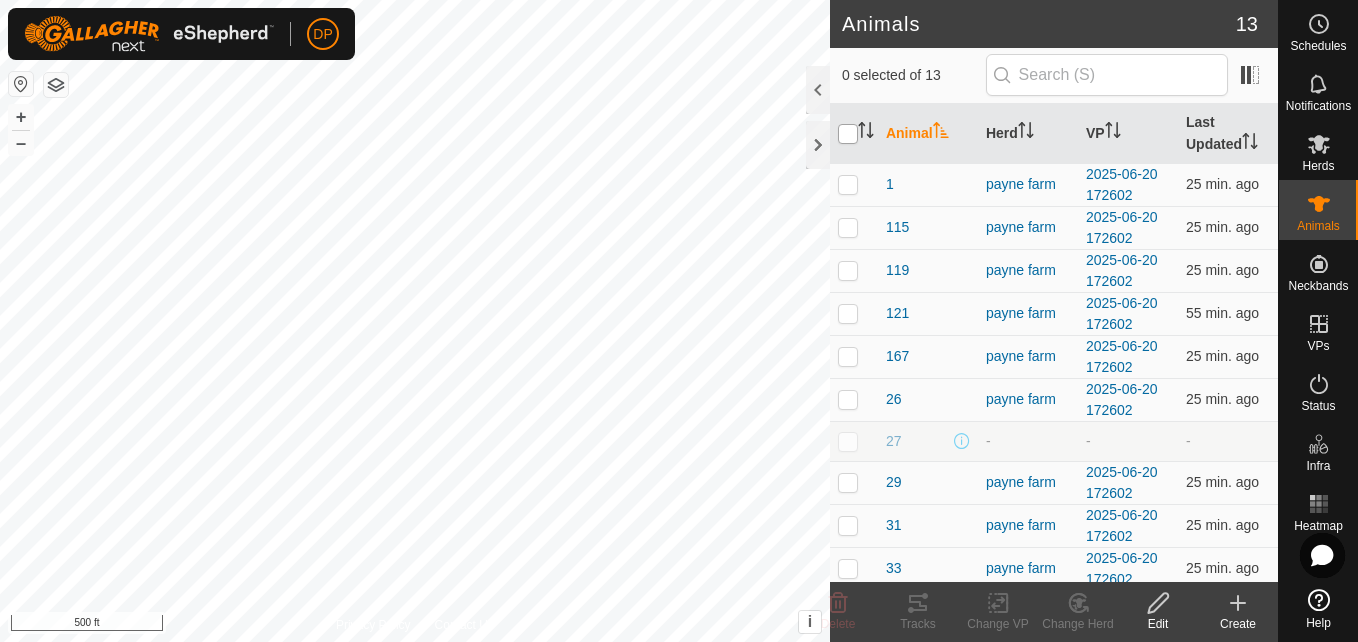 click at bounding box center (848, 134) 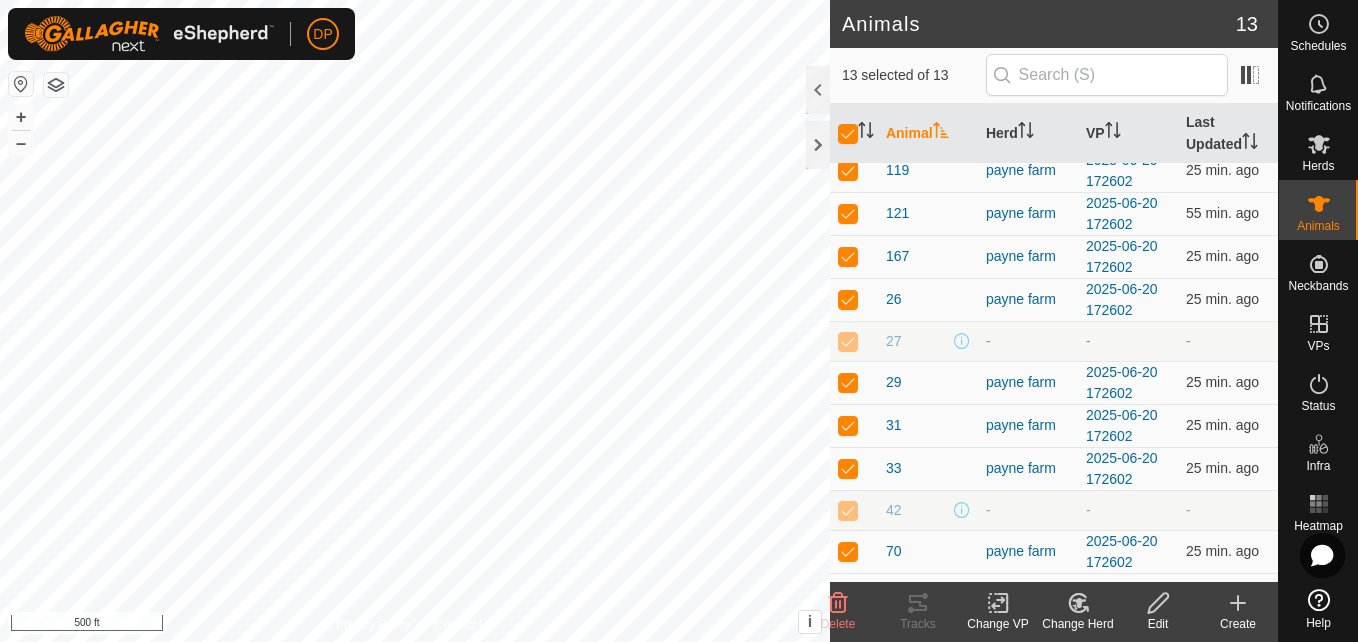 scroll, scrollTop: 132, scrollLeft: 0, axis: vertical 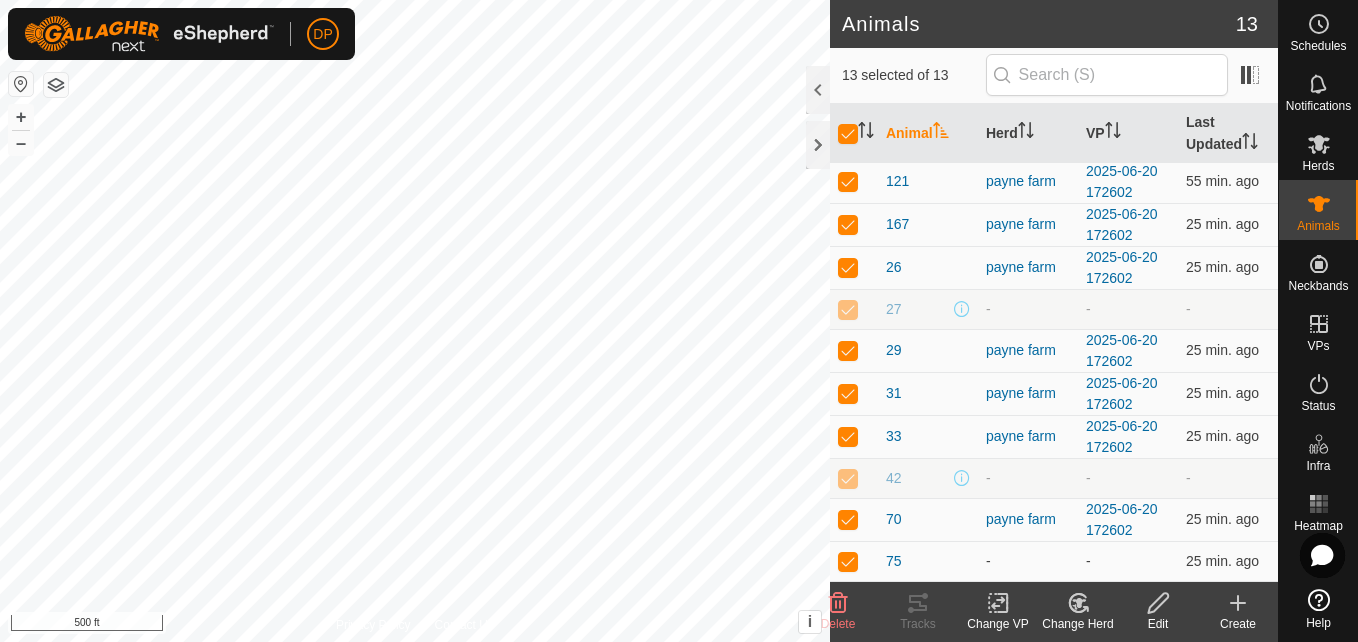 click 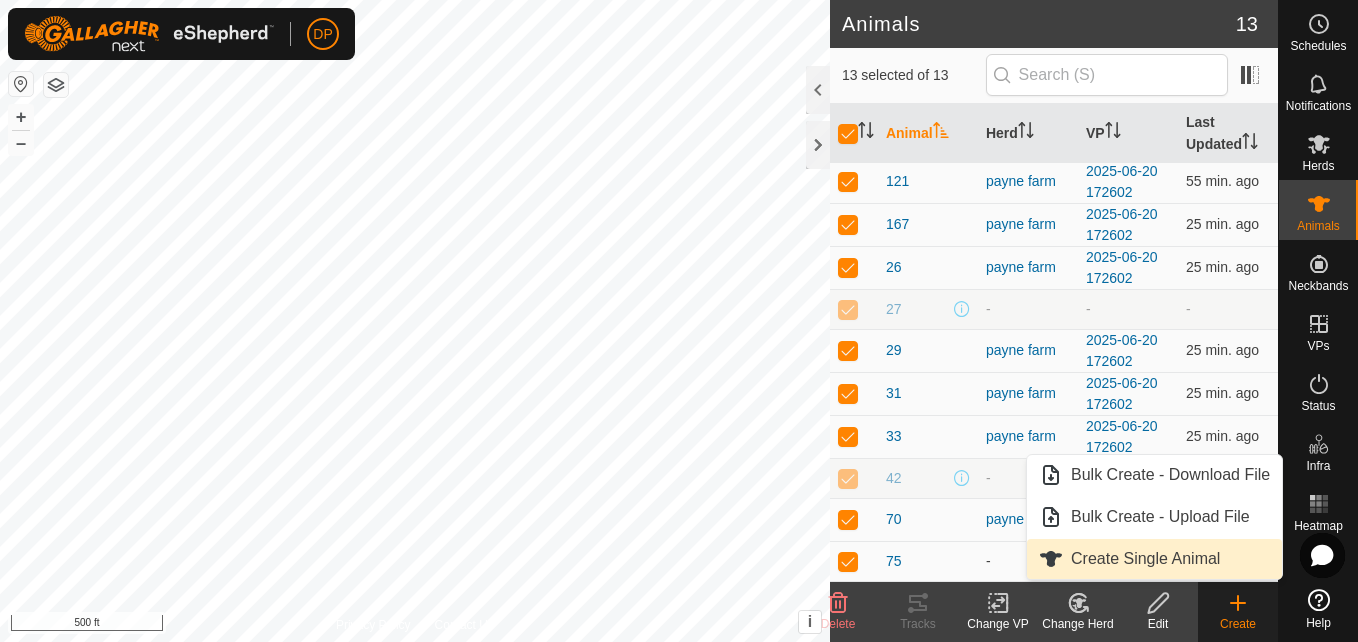click on "Create Single Animal" at bounding box center (1145, 559) 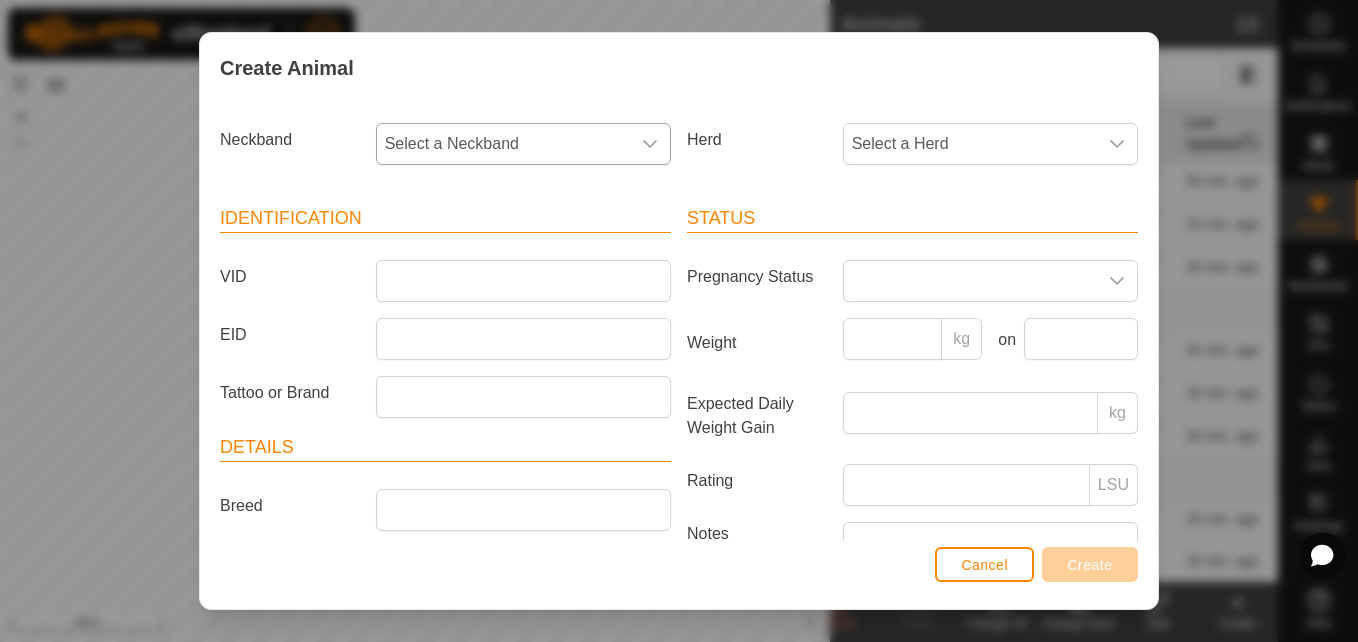 click 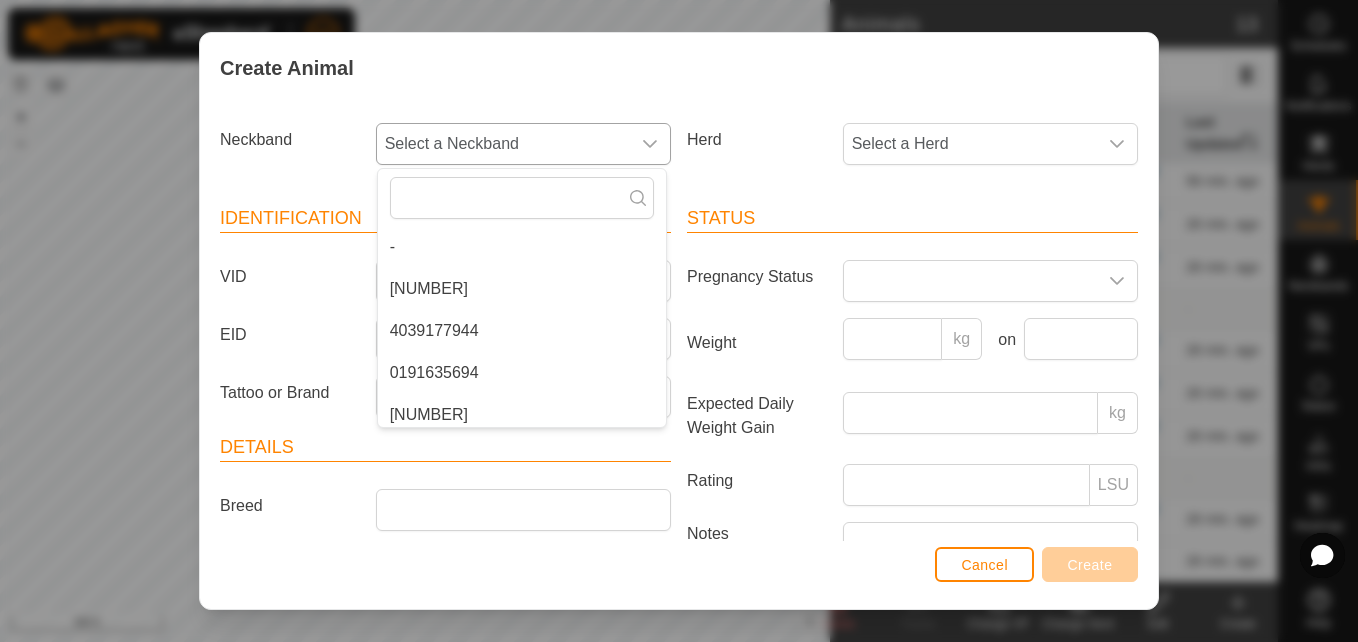 click 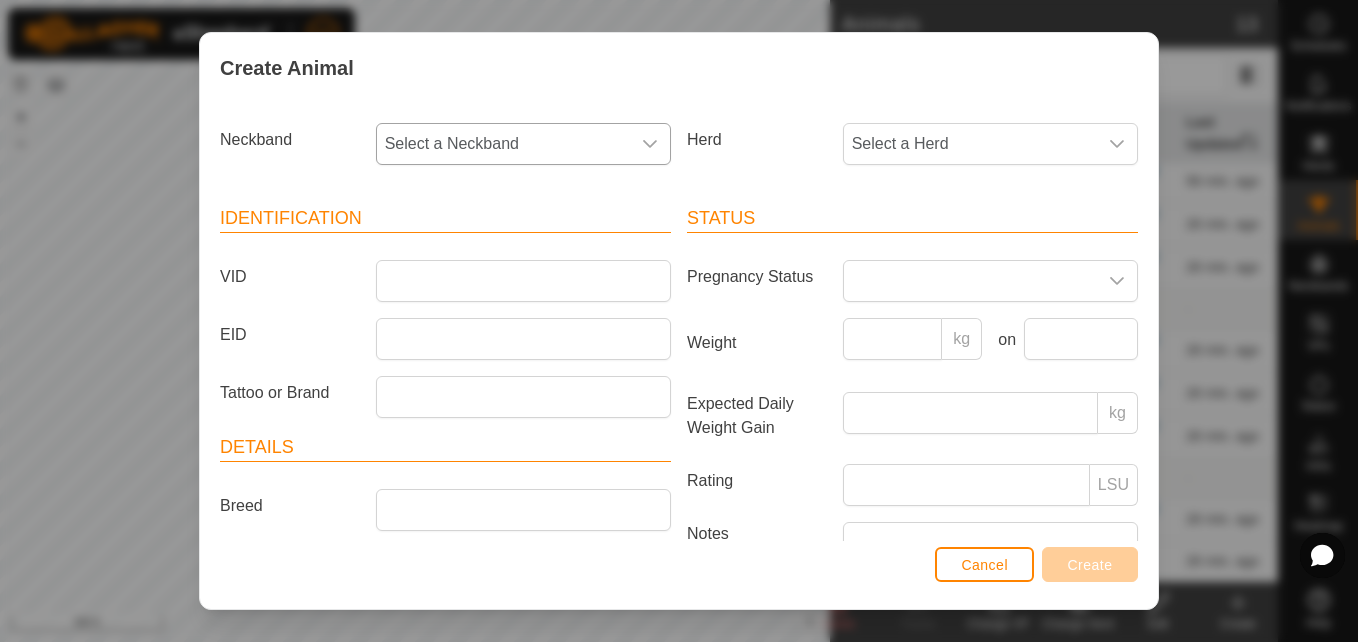 click 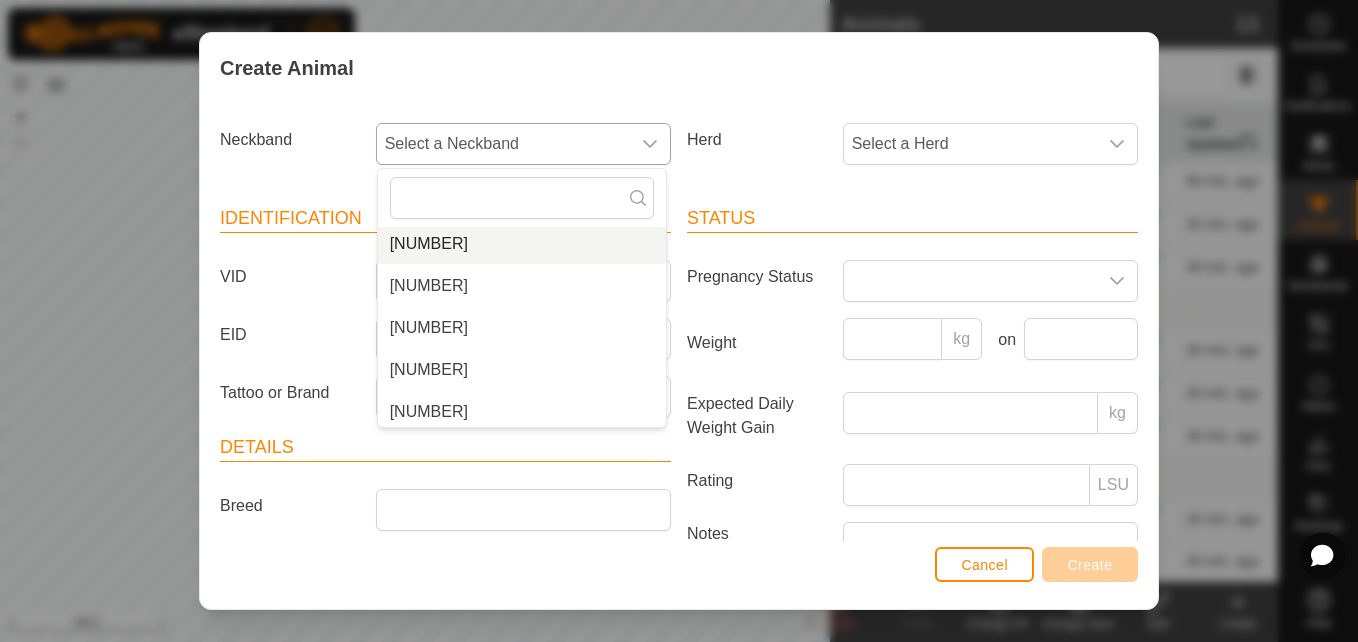 scroll, scrollTop: 200, scrollLeft: 0, axis: vertical 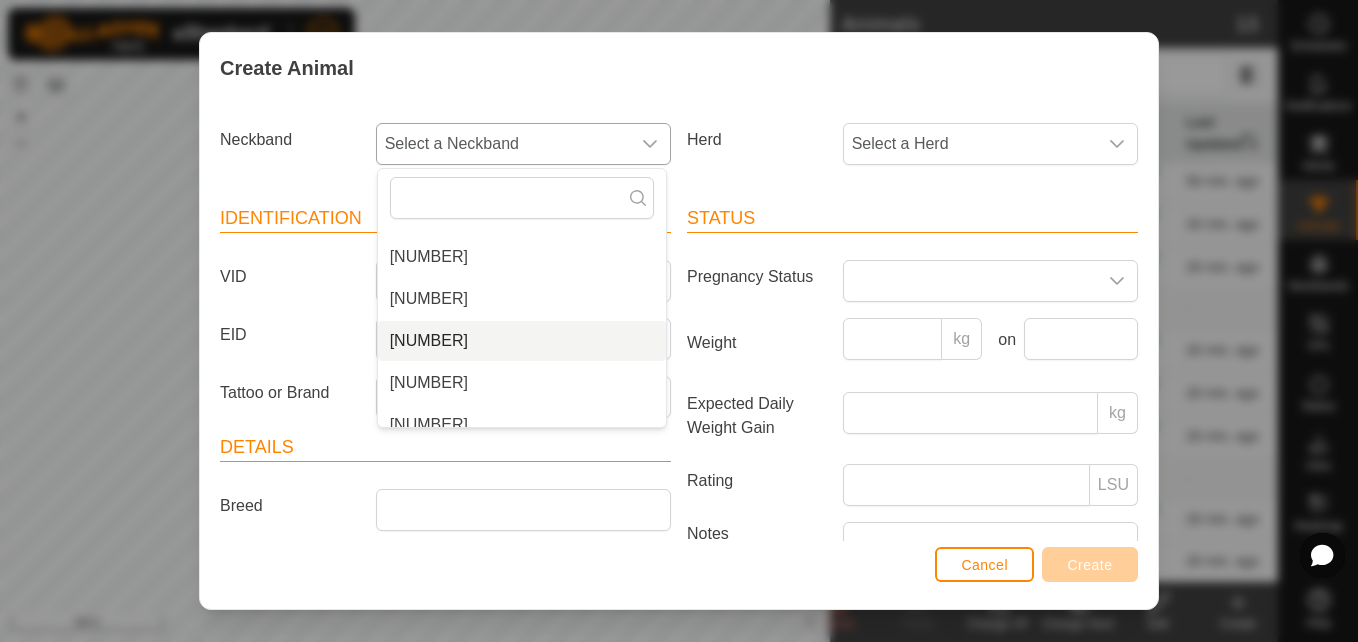 click on "[NUMBER]" at bounding box center (522, 341) 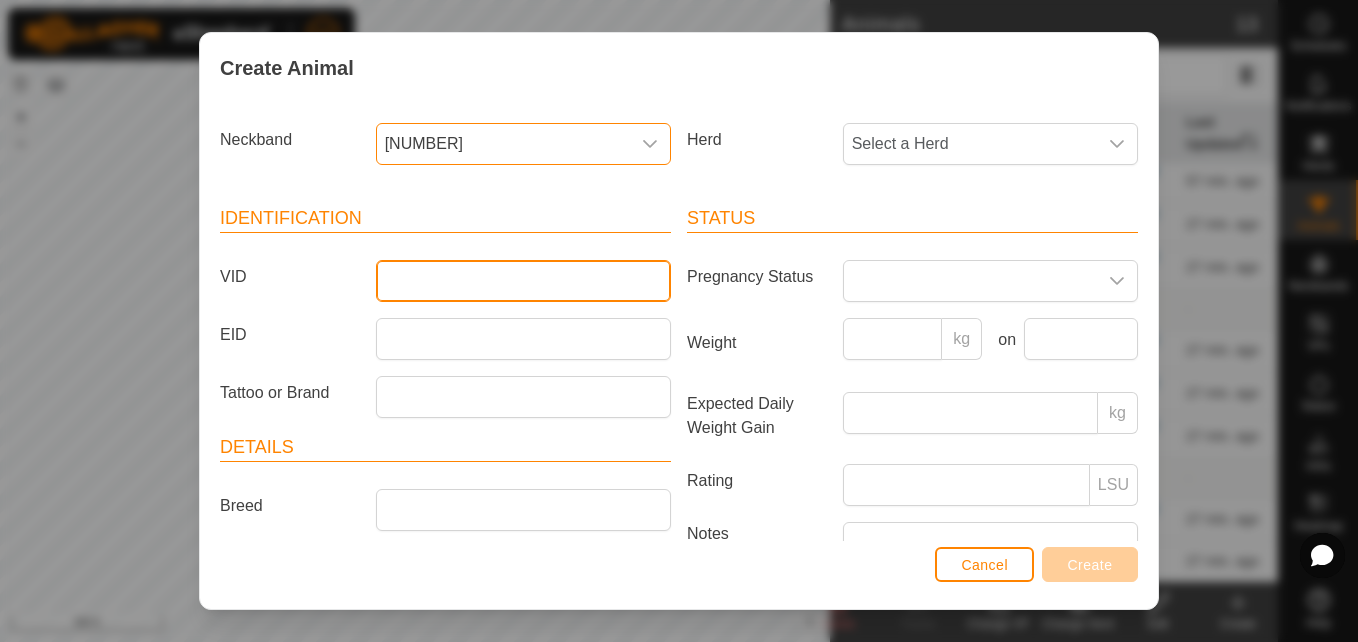 click on "VID" at bounding box center (523, 281) 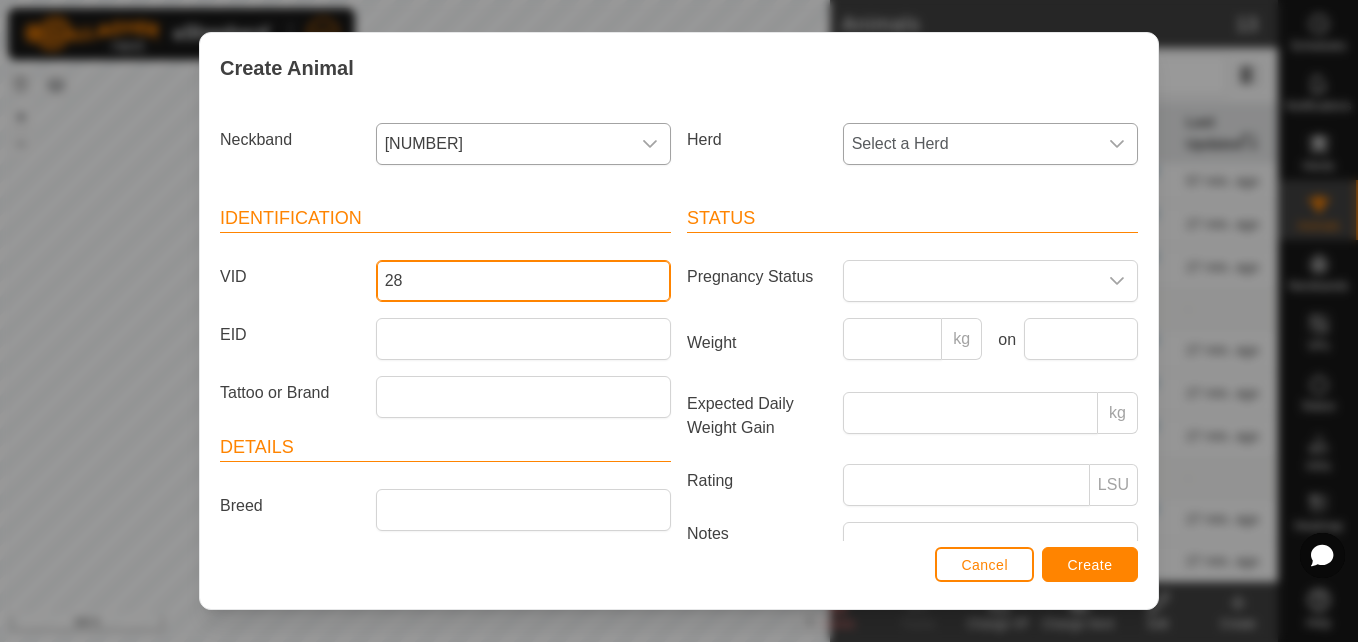 type on "28" 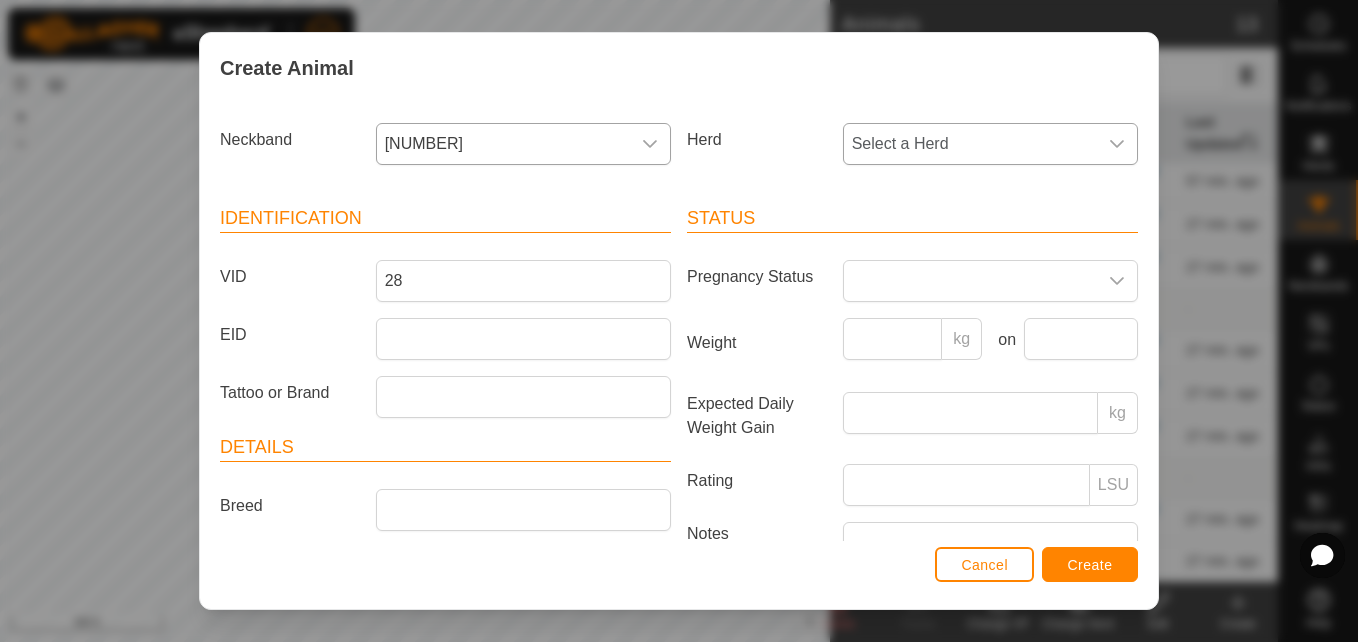 click 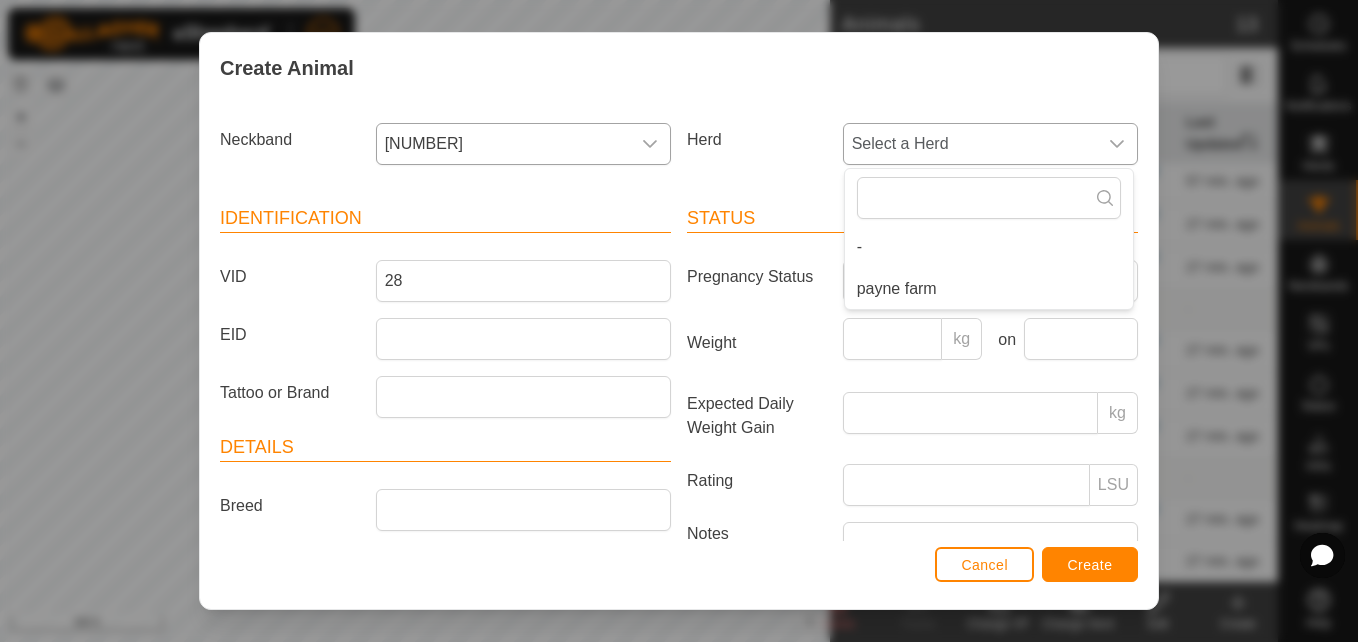click on "payne farm" at bounding box center (989, 289) 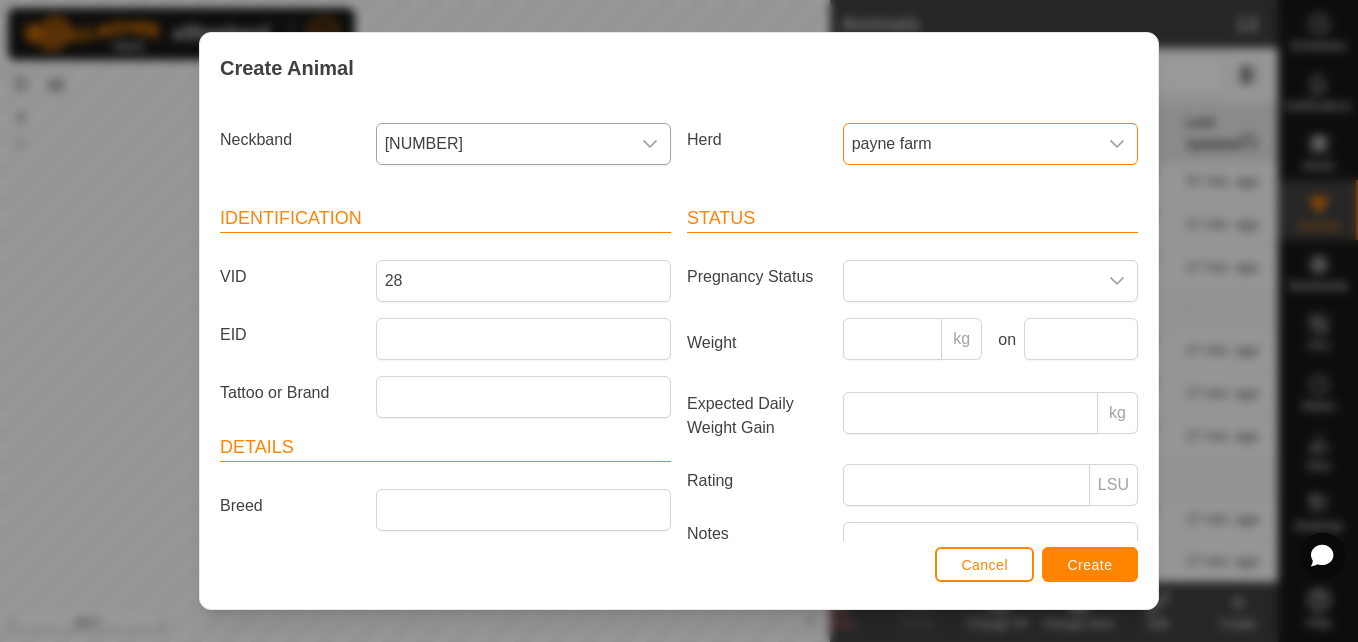 click on "Breed" at bounding box center [290, 506] 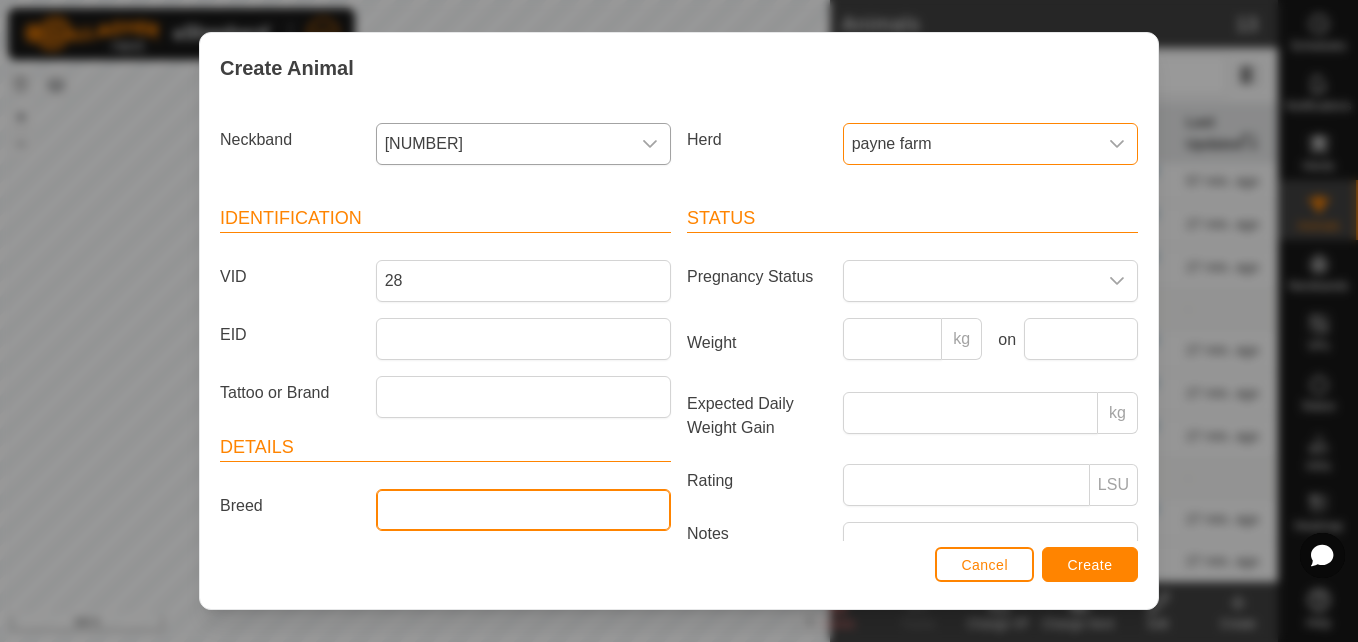 click on "Breed" at bounding box center [523, 510] 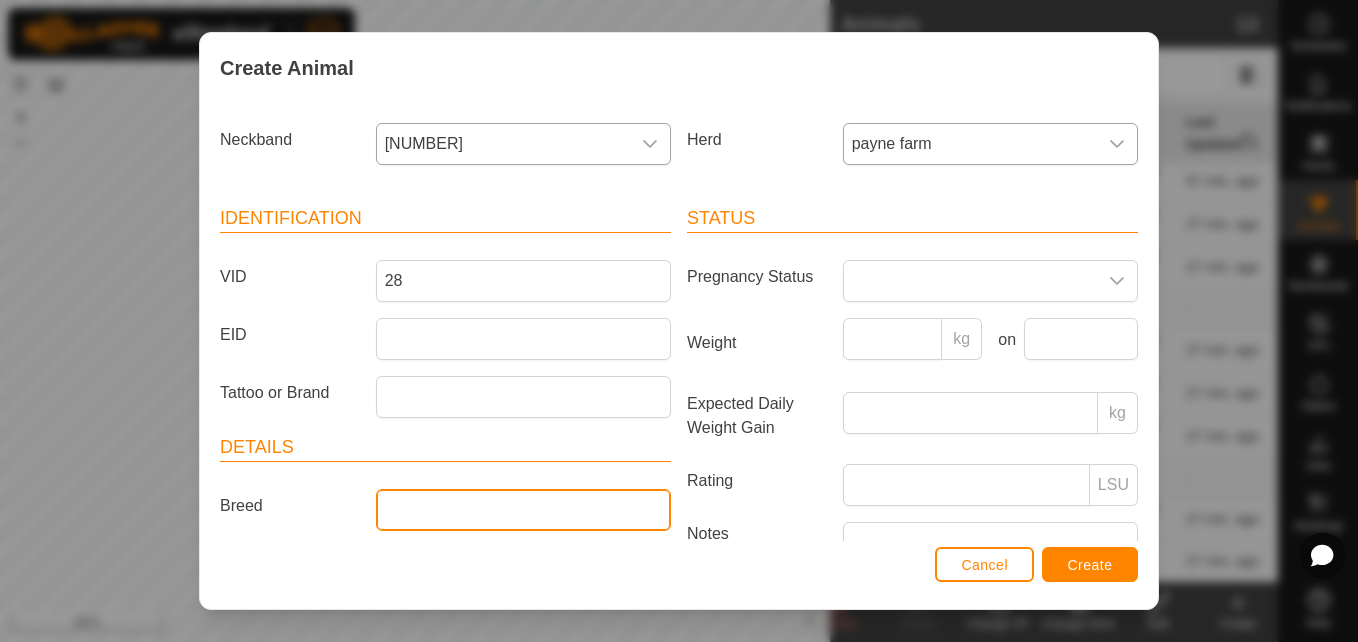 click on "Breed" at bounding box center [523, 510] 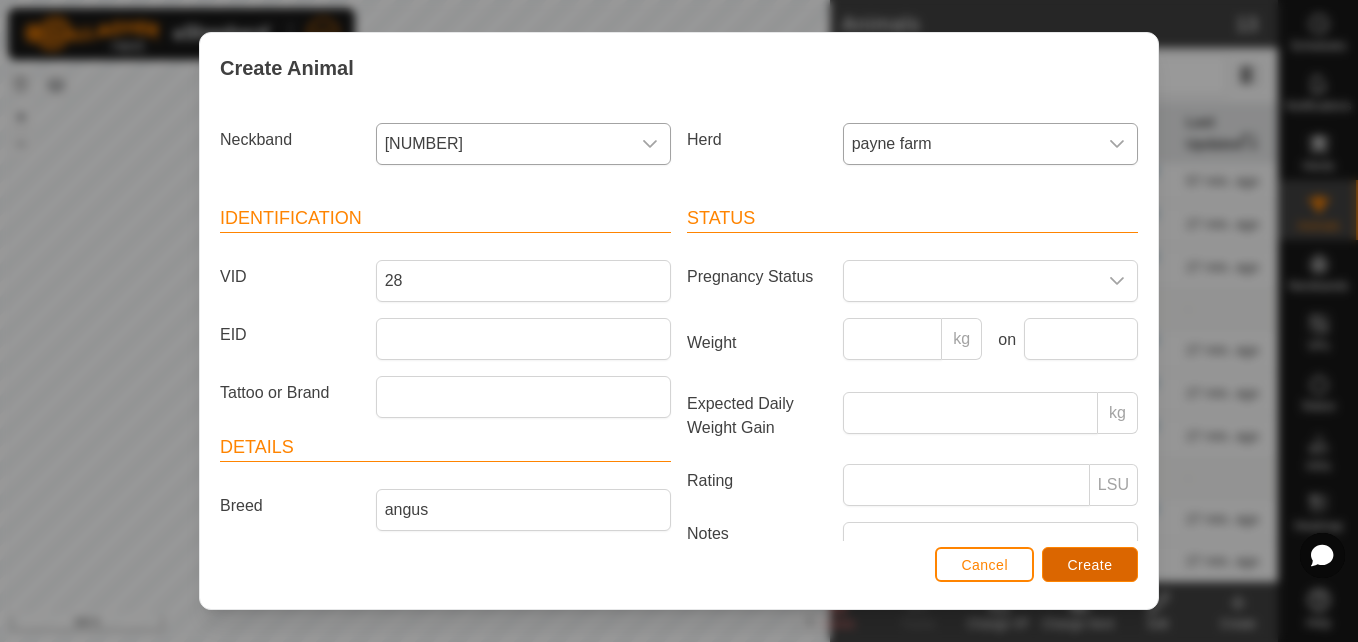 click on "Create" at bounding box center (1090, 564) 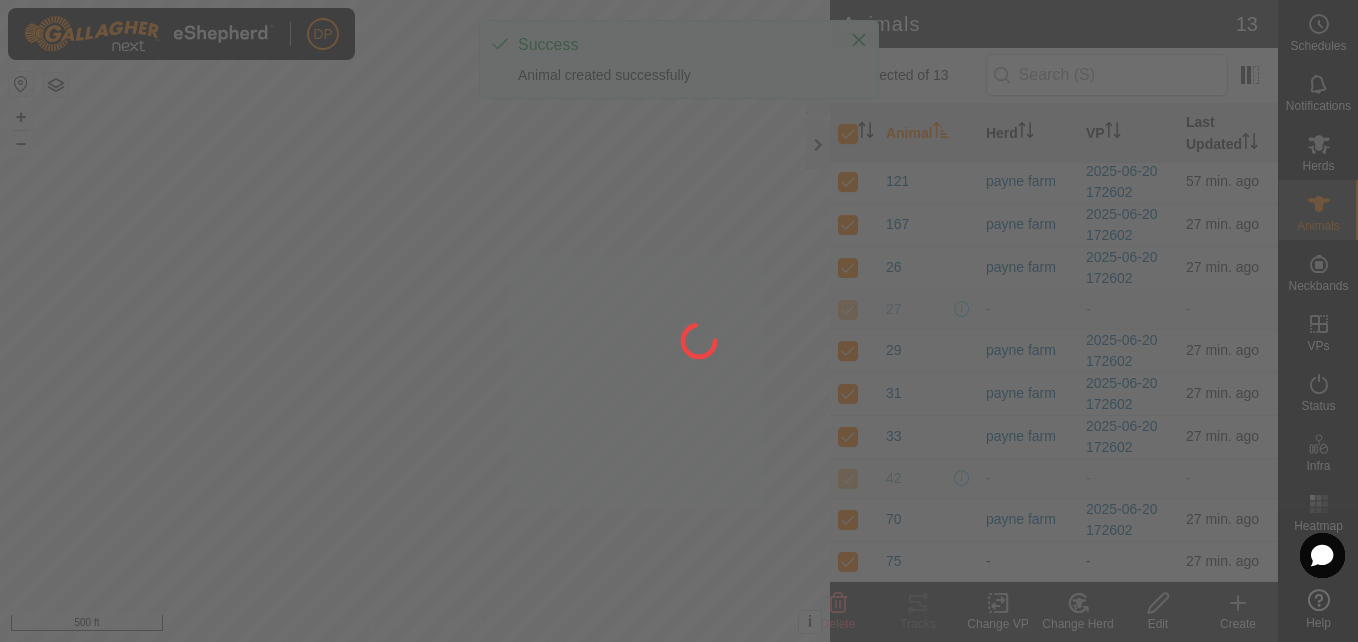 checkbox on "false" 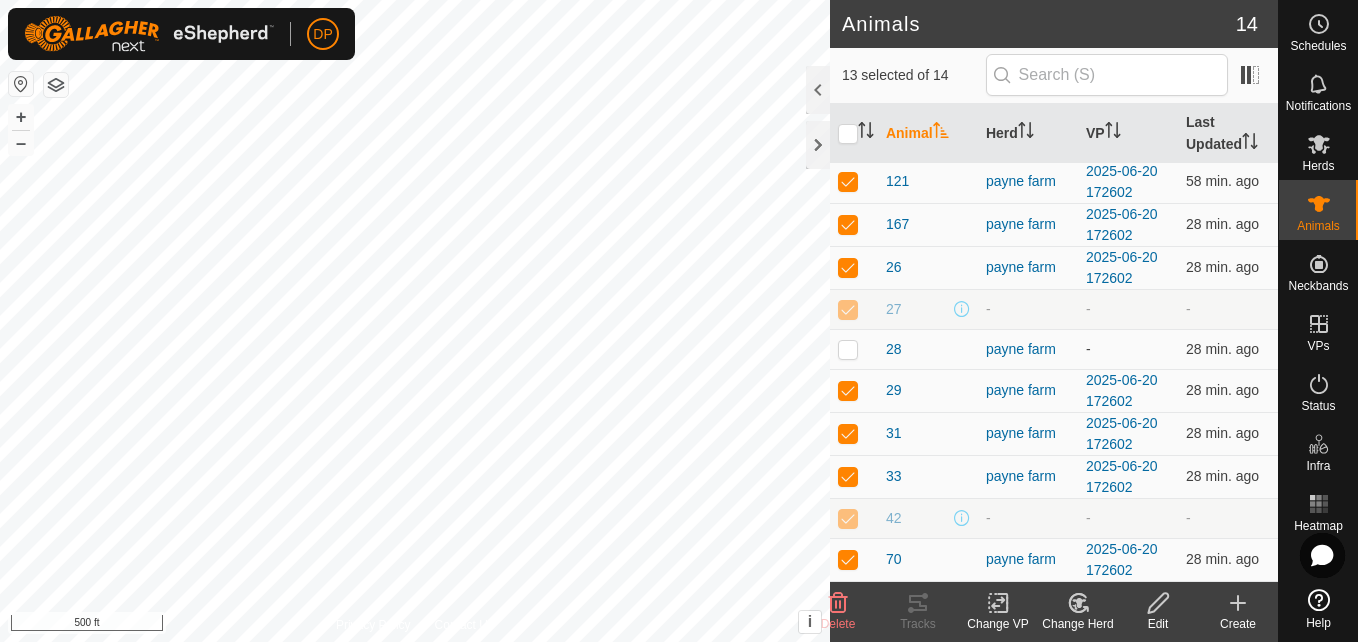 click 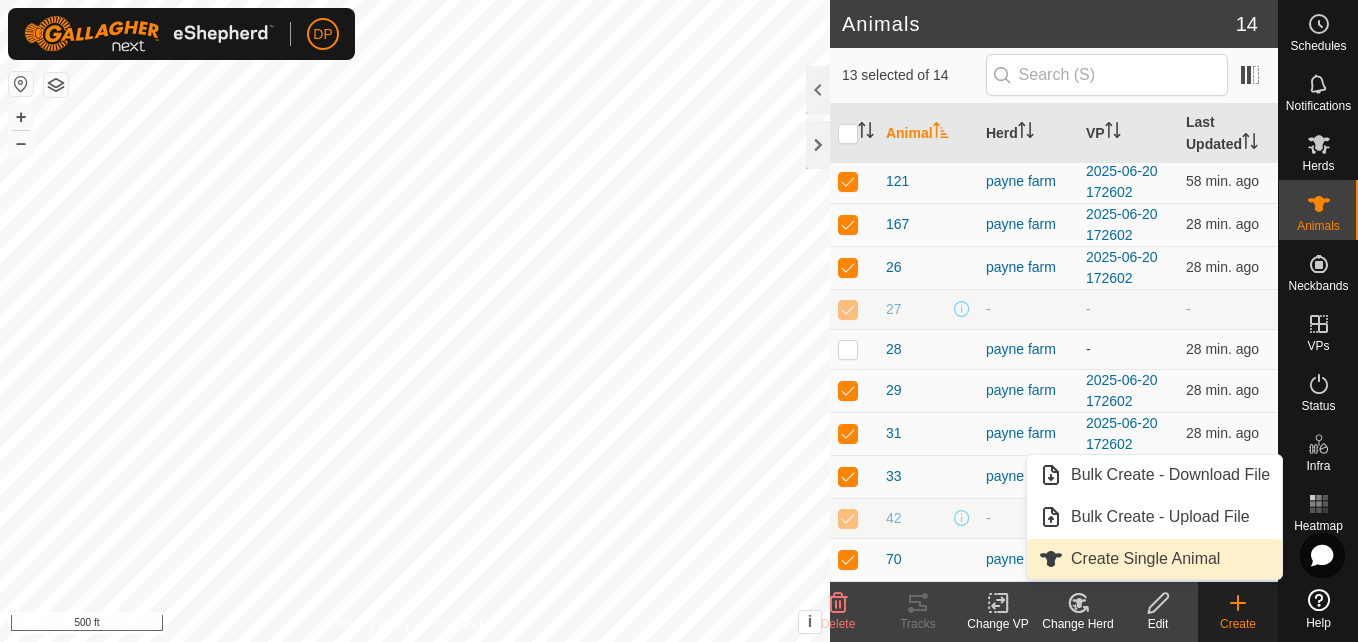 click on "Create Single Animal" at bounding box center (1154, 559) 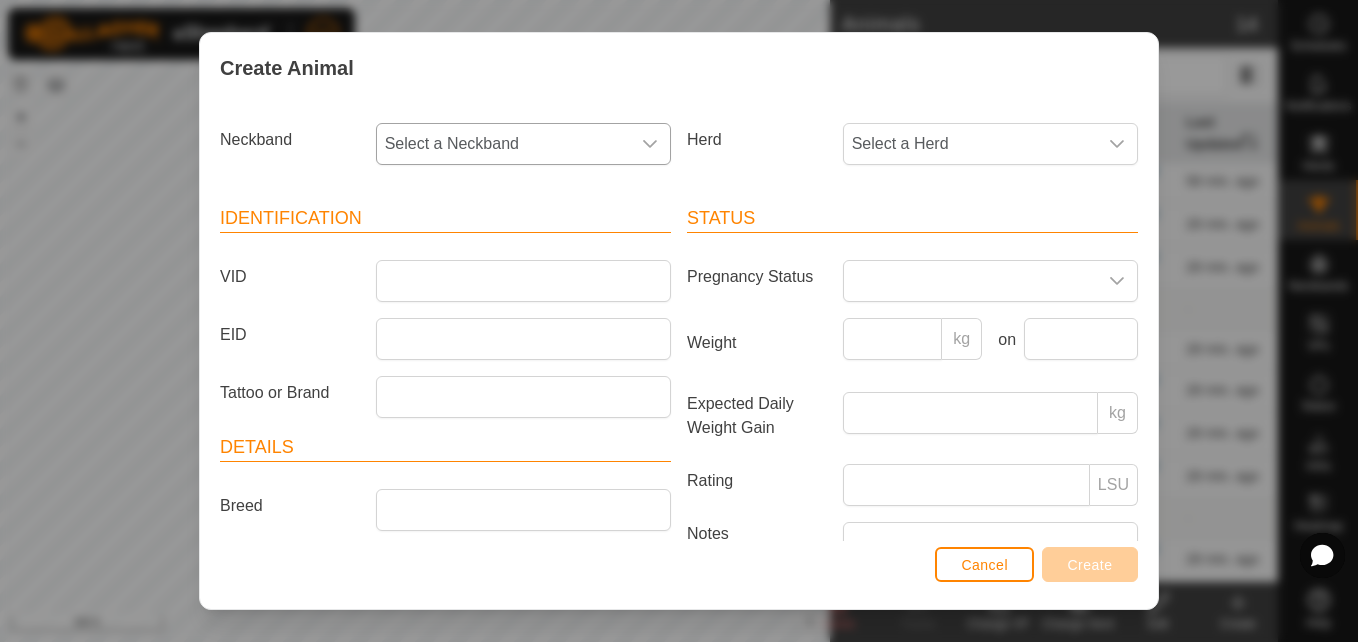 click 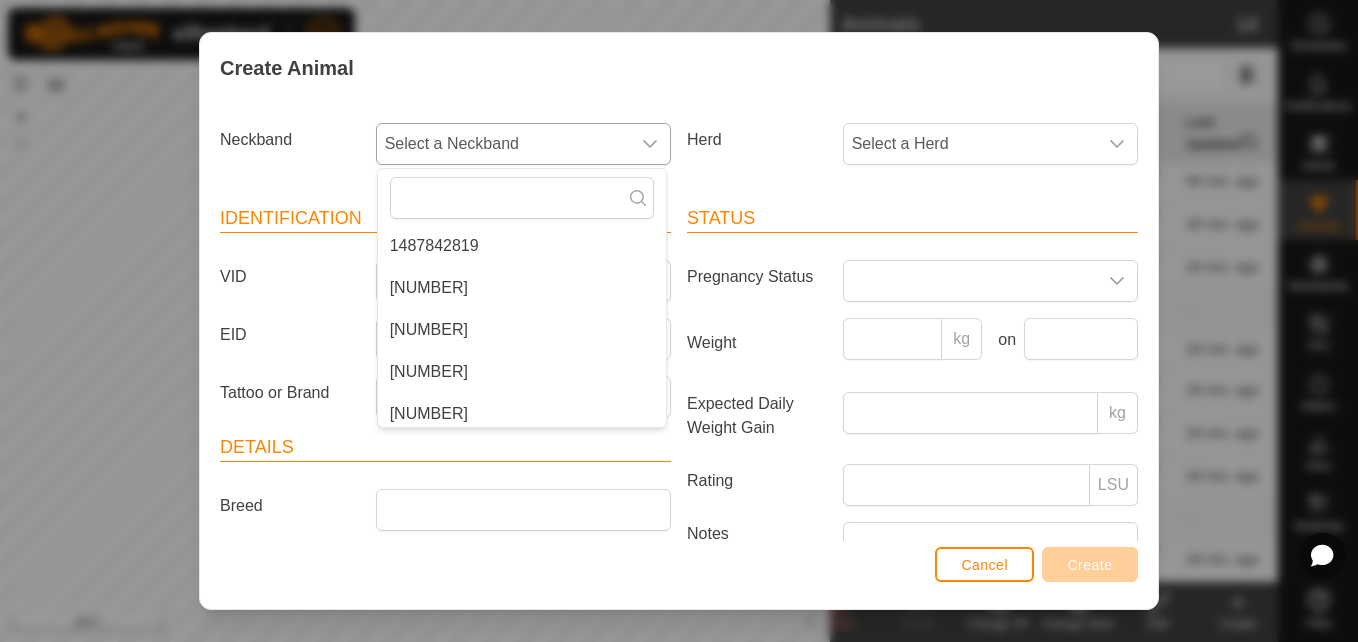 scroll, scrollTop: 1000, scrollLeft: 0, axis: vertical 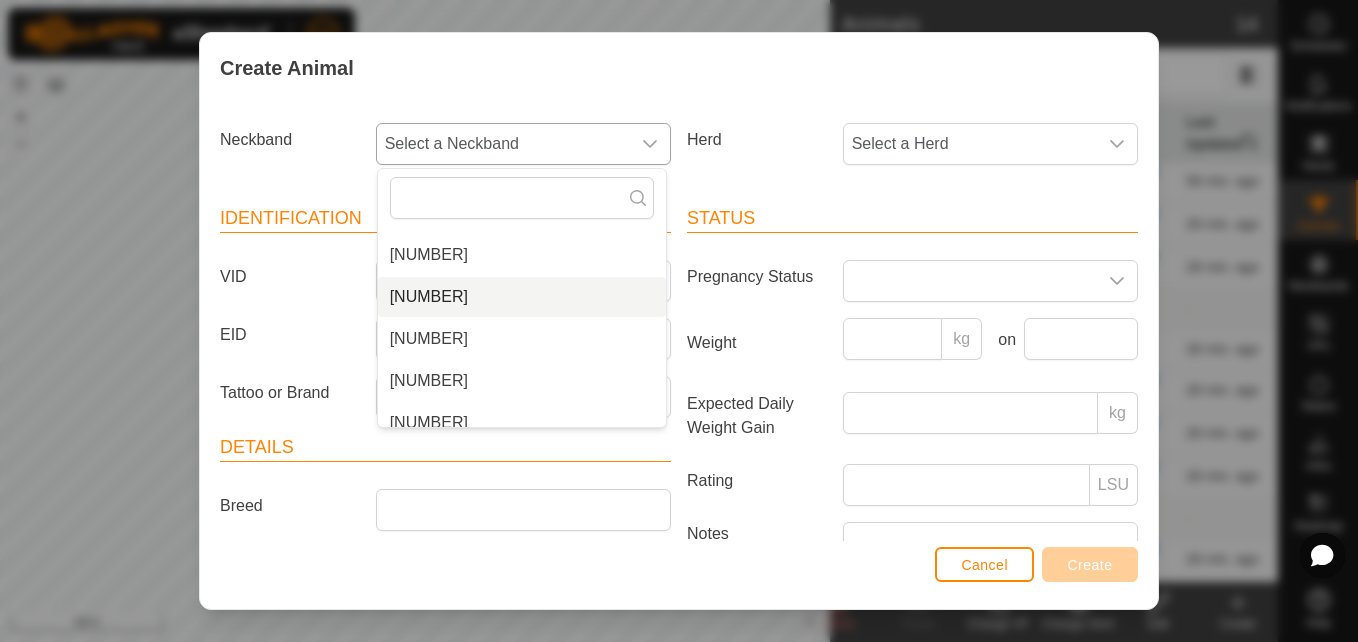 click on "[NUMBER]" at bounding box center (522, 297) 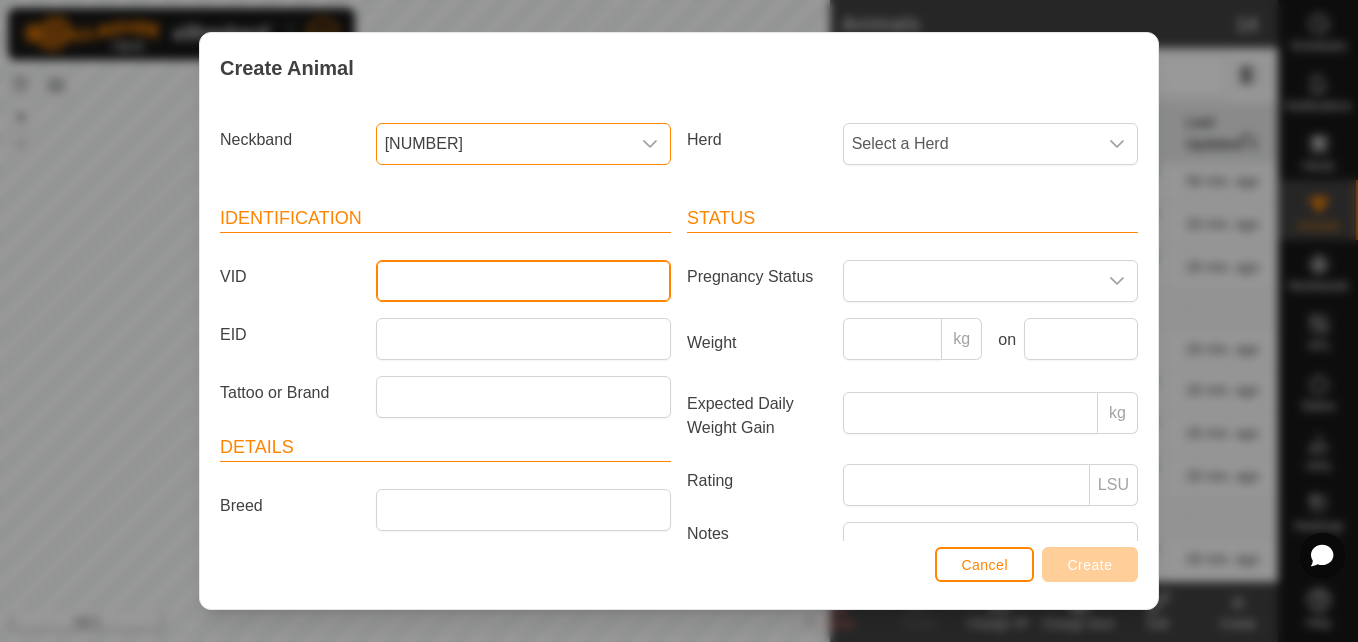 click on "VID" at bounding box center [523, 281] 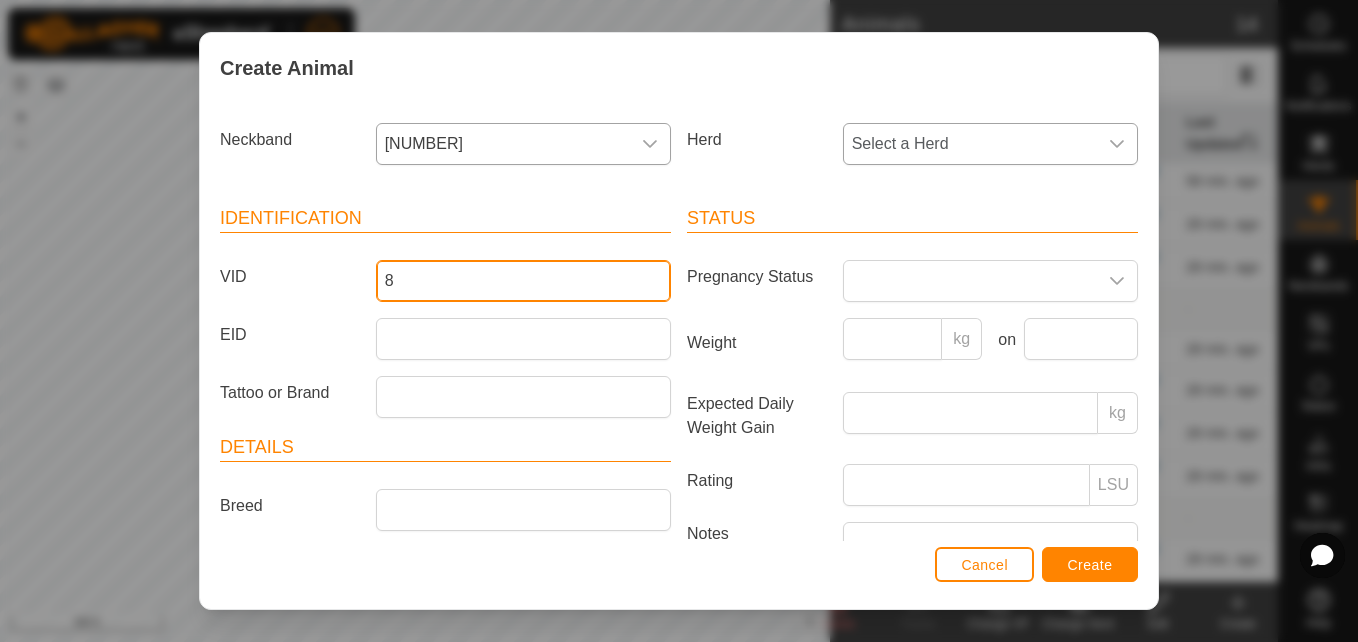 type on "8" 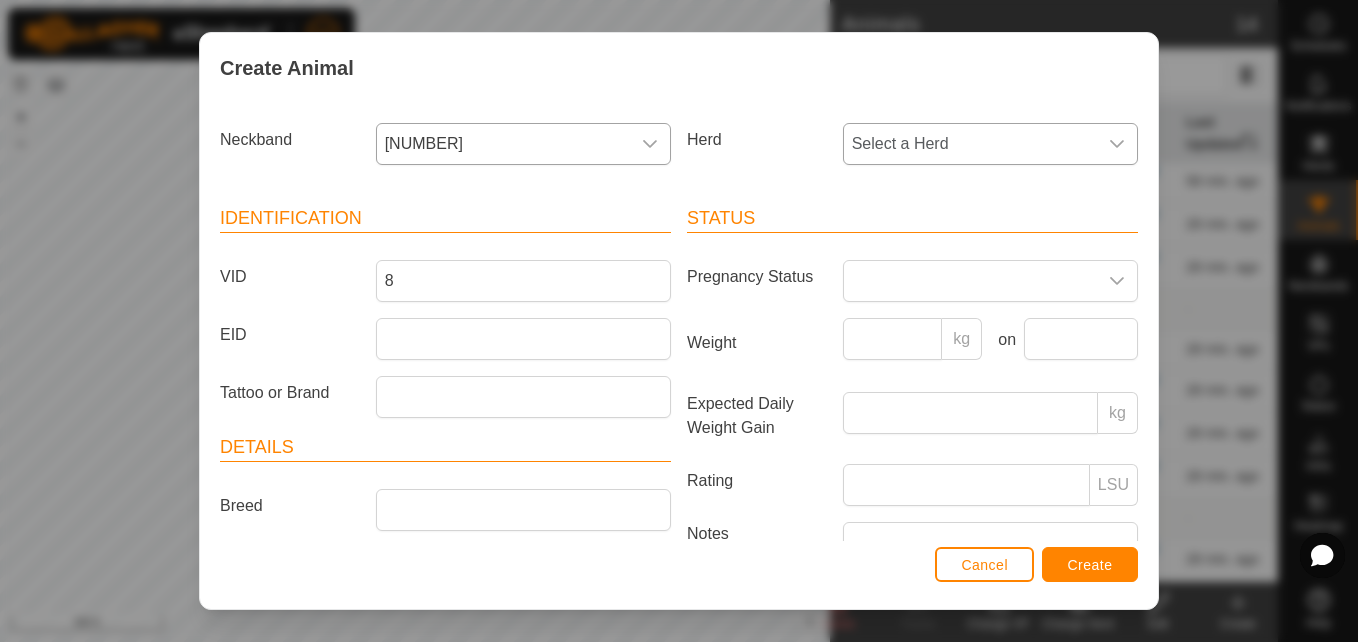 click 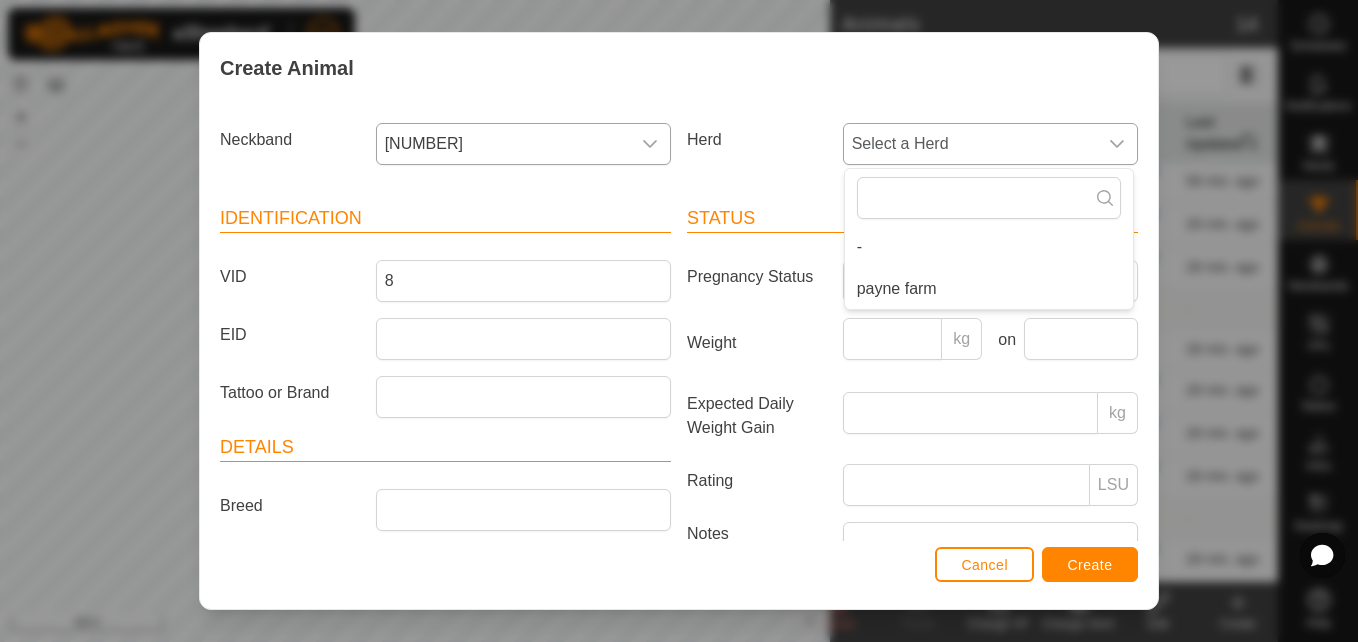click on "payne farm" at bounding box center (989, 289) 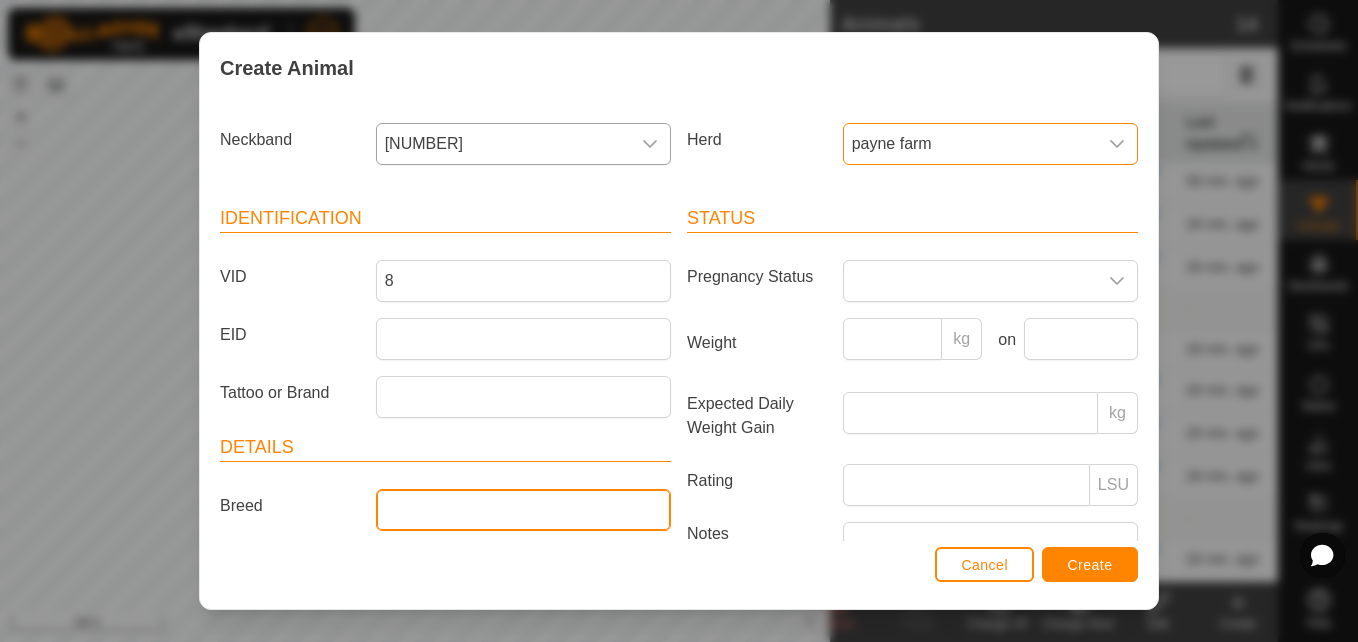 click on "Breed" at bounding box center (523, 510) 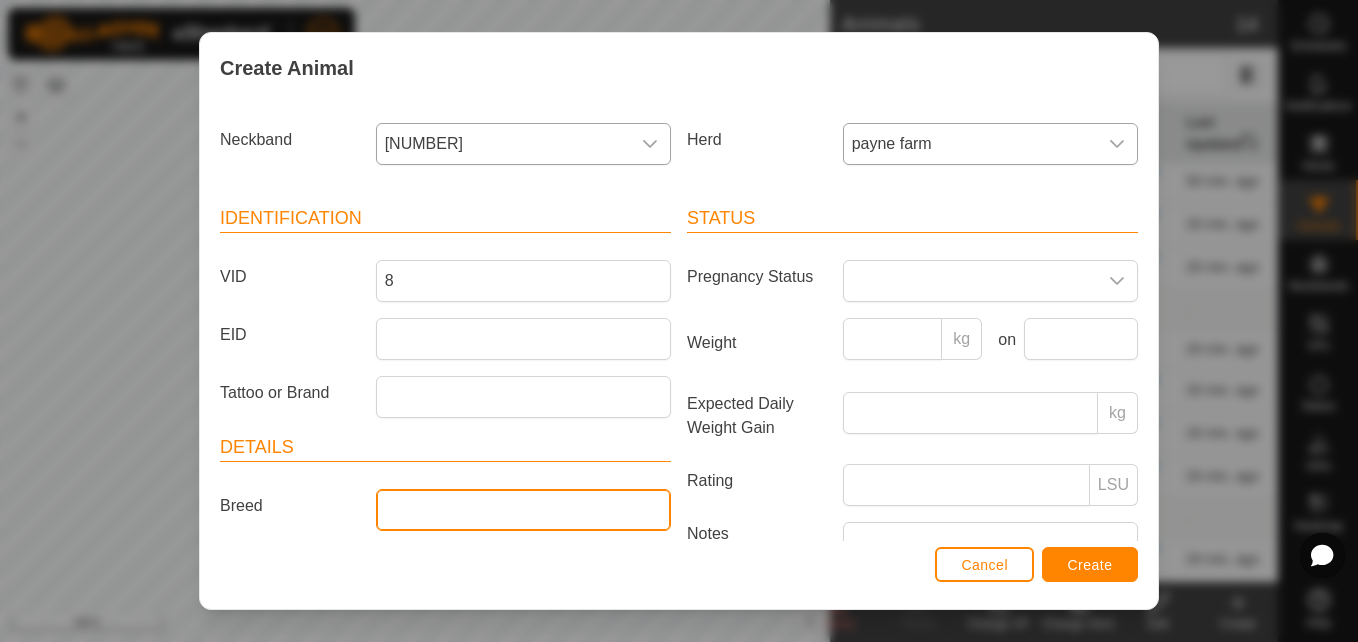 type on "angus" 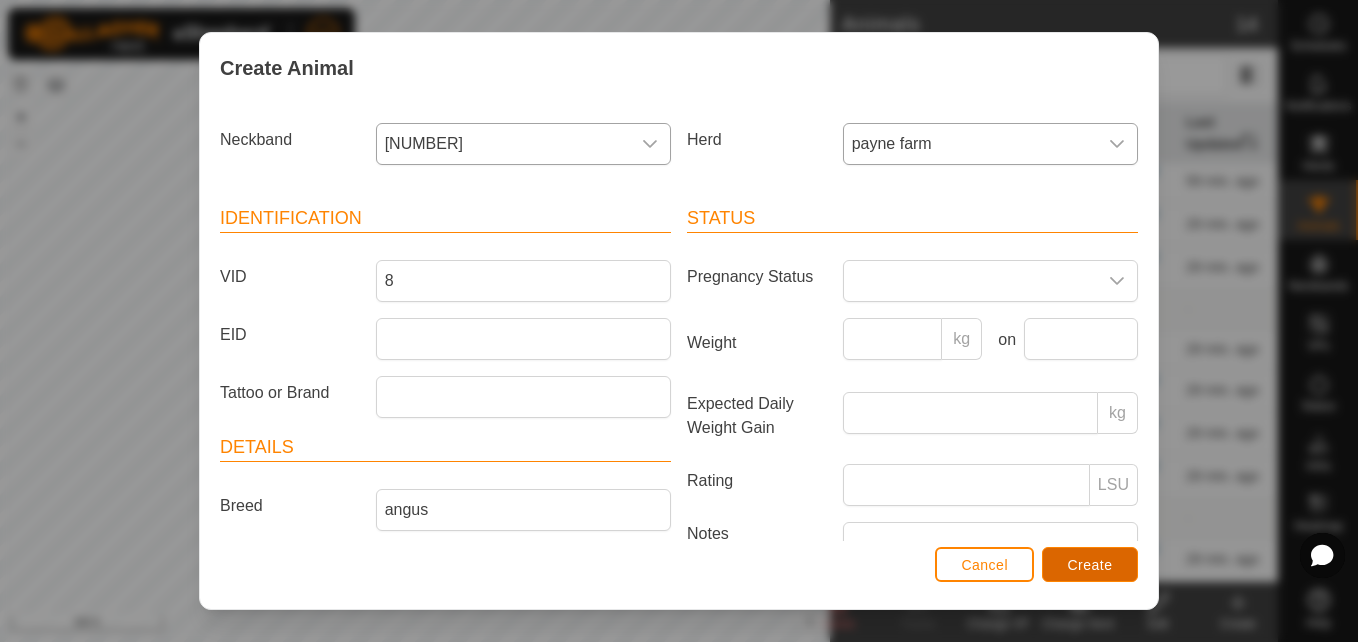 click on "Create" at bounding box center [1090, 565] 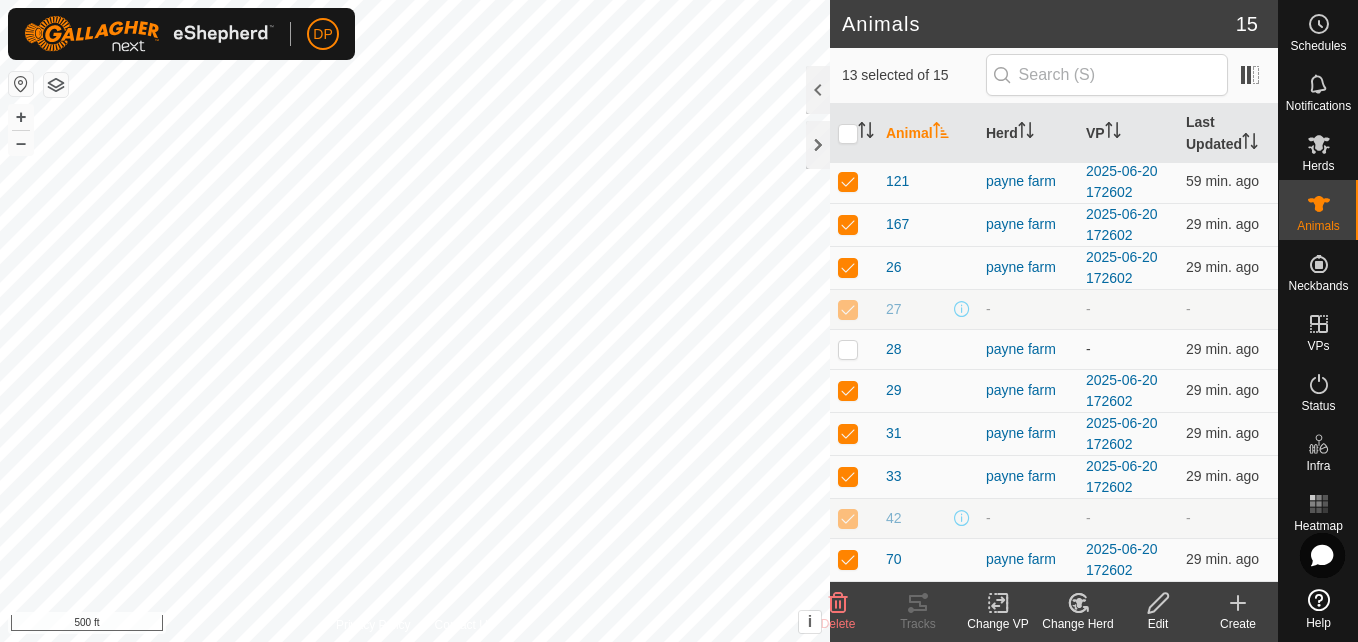 click 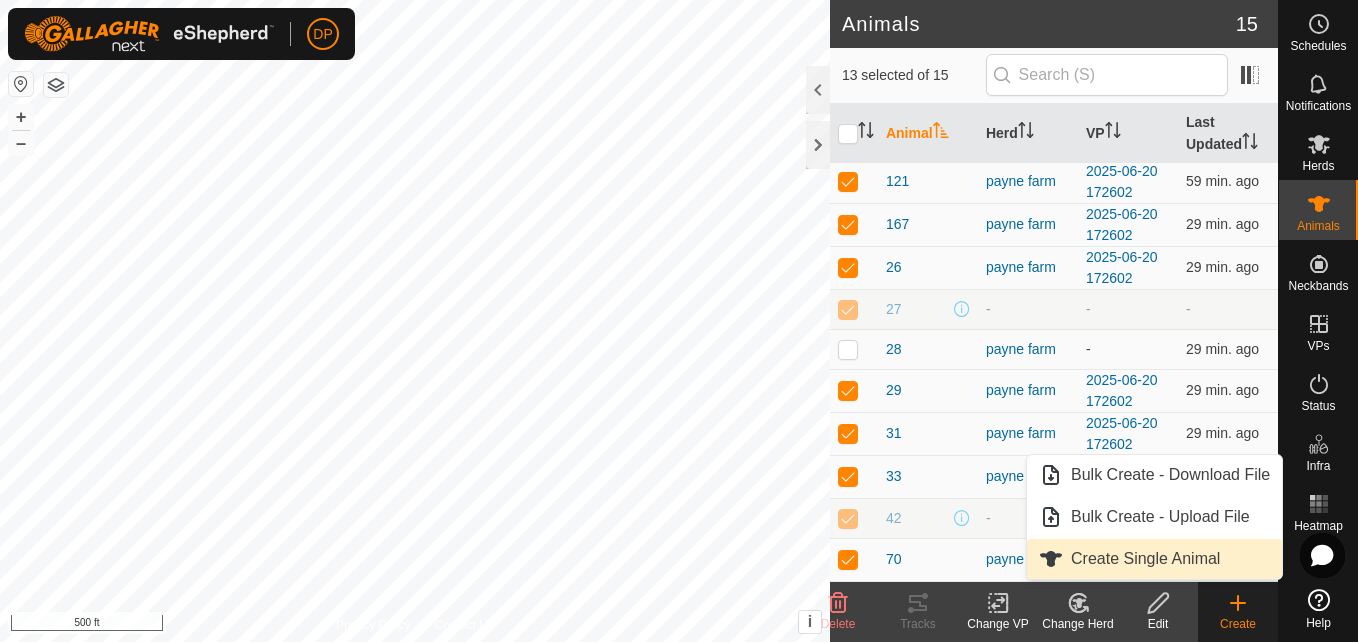 click on "Create Single Animal" at bounding box center (1154, 559) 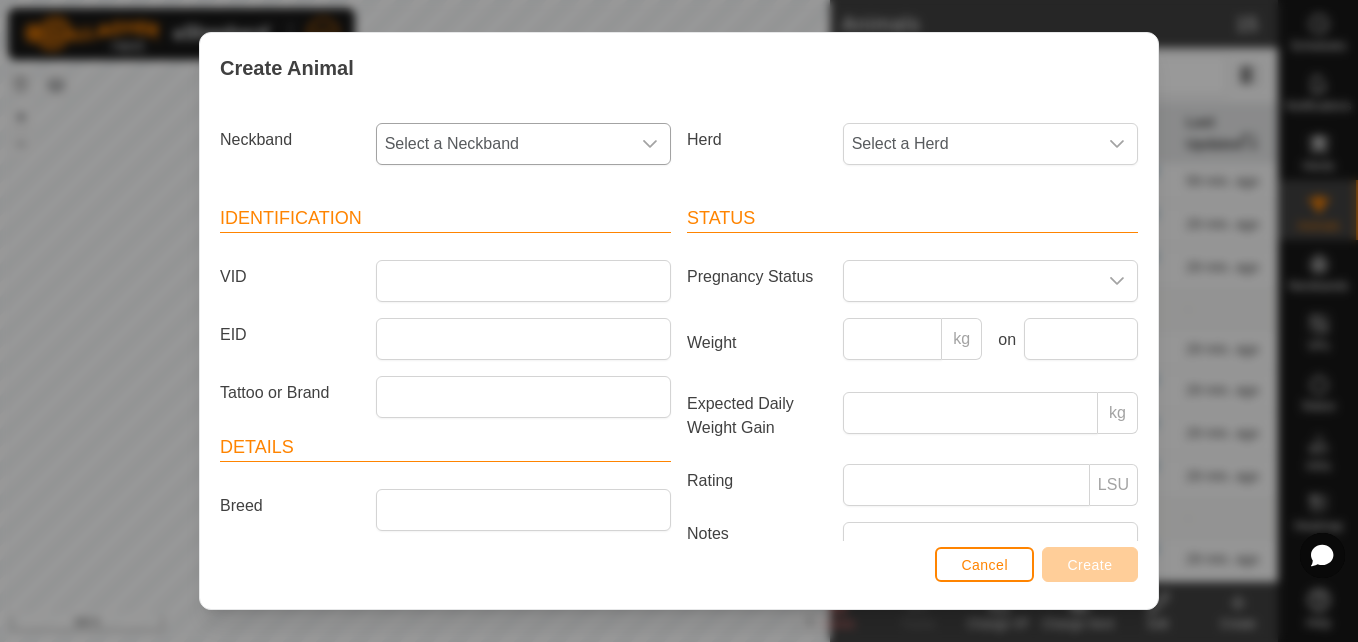 click 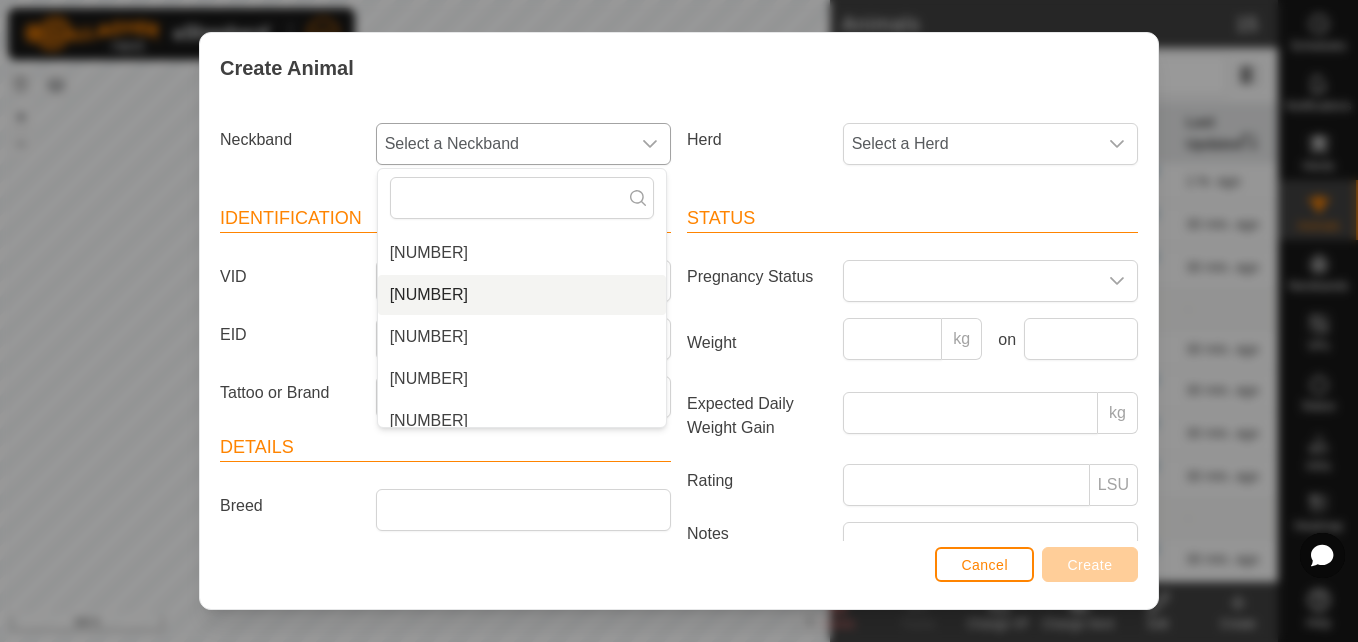 scroll, scrollTop: 1814, scrollLeft: 0, axis: vertical 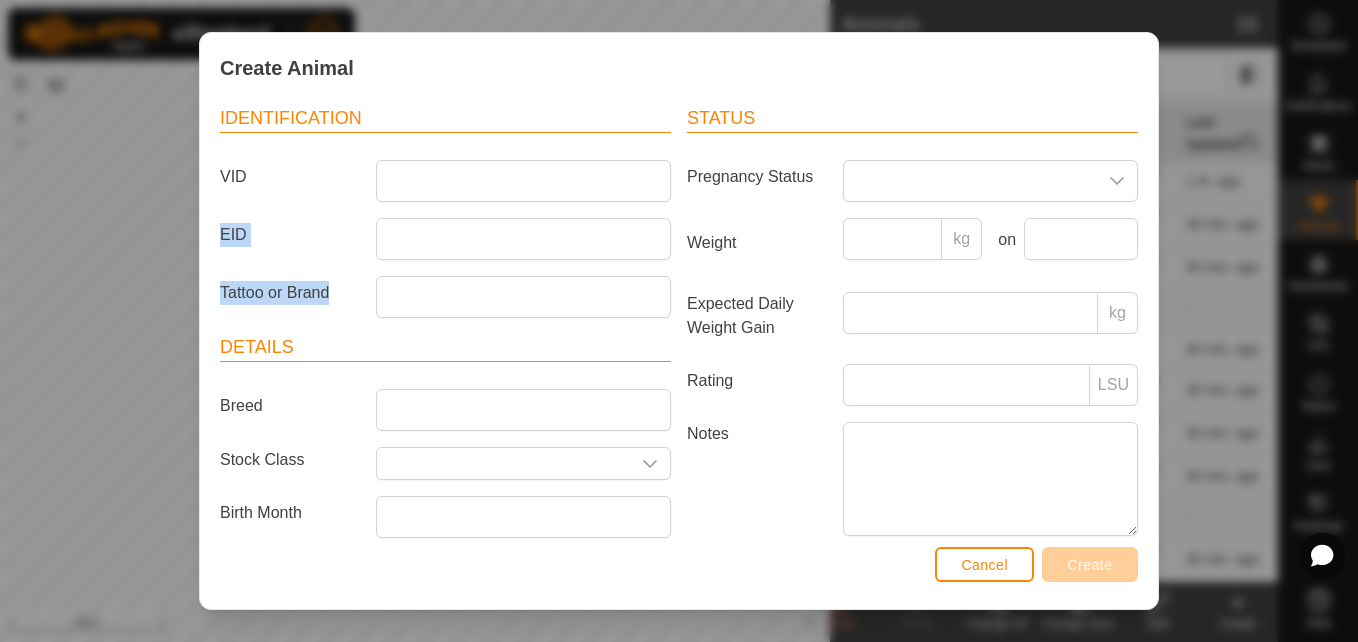 drag, startPoint x: 495, startPoint y: 143, endPoint x: 508, endPoint y: 268, distance: 125.67418 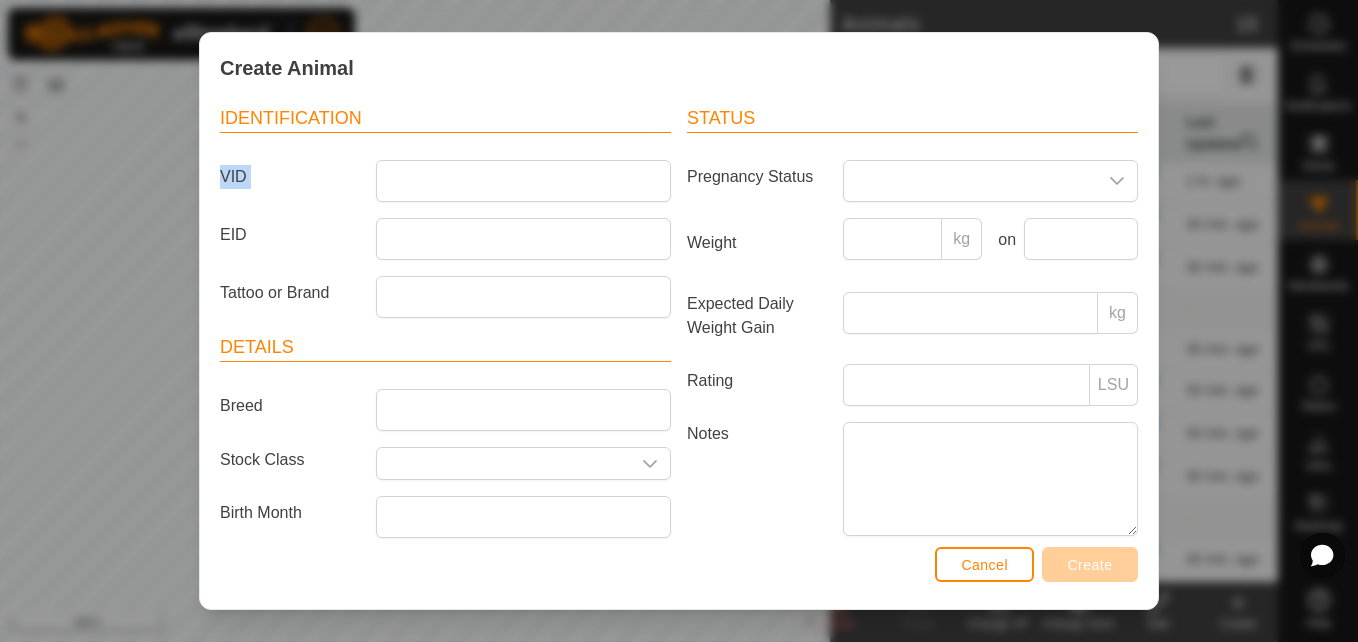 drag, startPoint x: 134, startPoint y: 156, endPoint x: 142, endPoint y: 216, distance: 60.530983 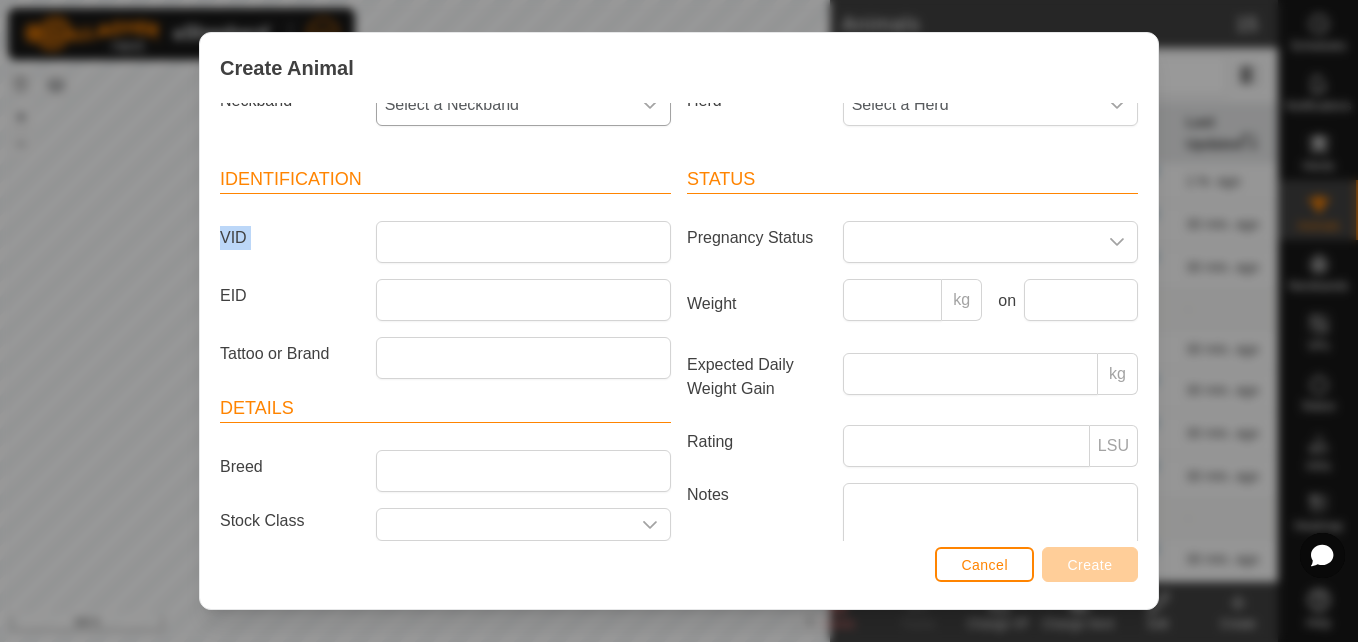 scroll, scrollTop: 0, scrollLeft: 0, axis: both 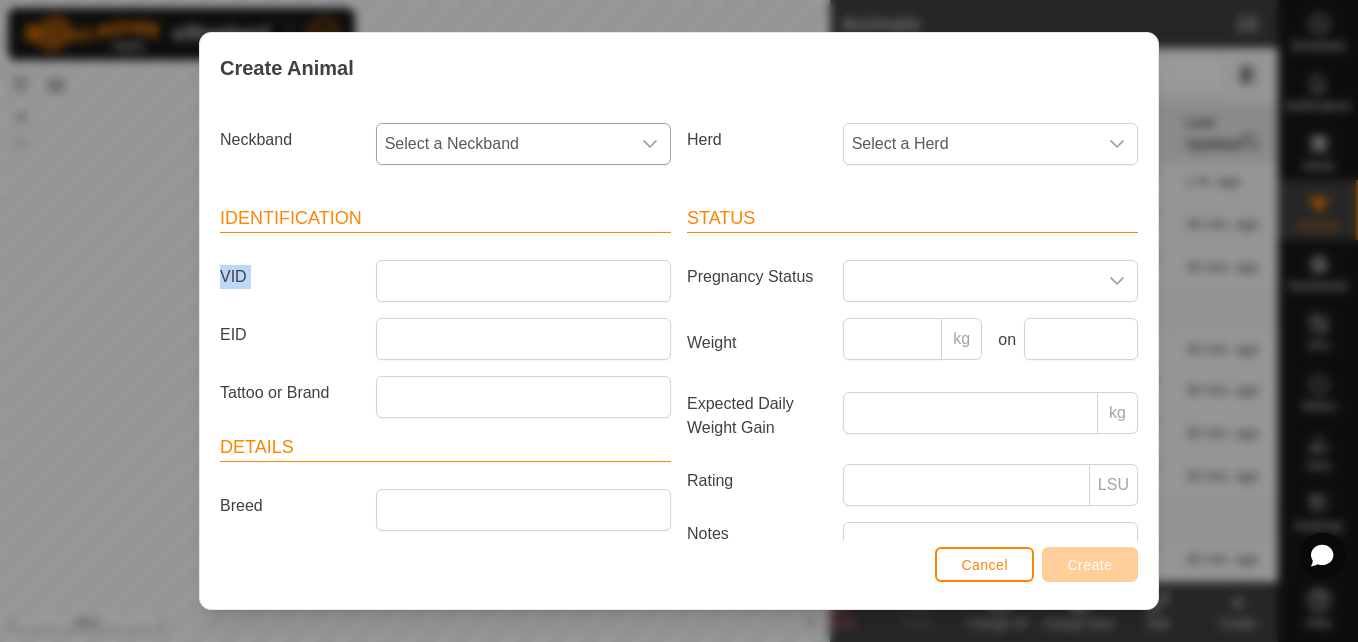 click 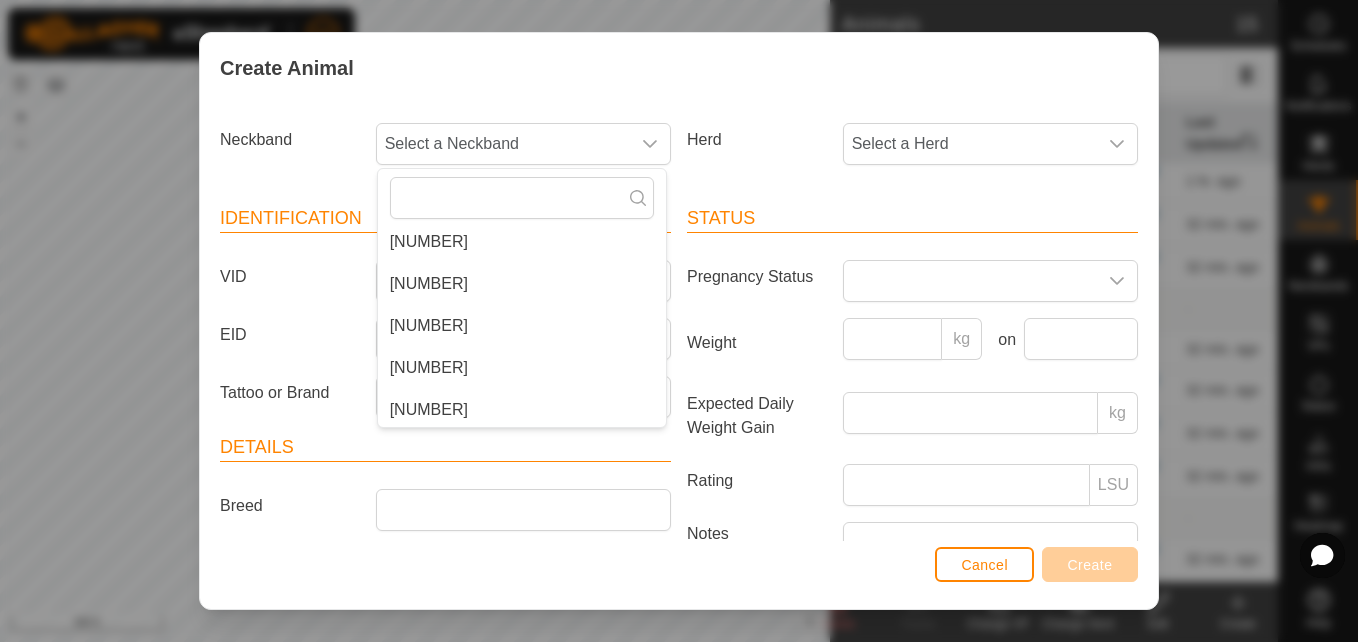 scroll, scrollTop: 1814, scrollLeft: 0, axis: vertical 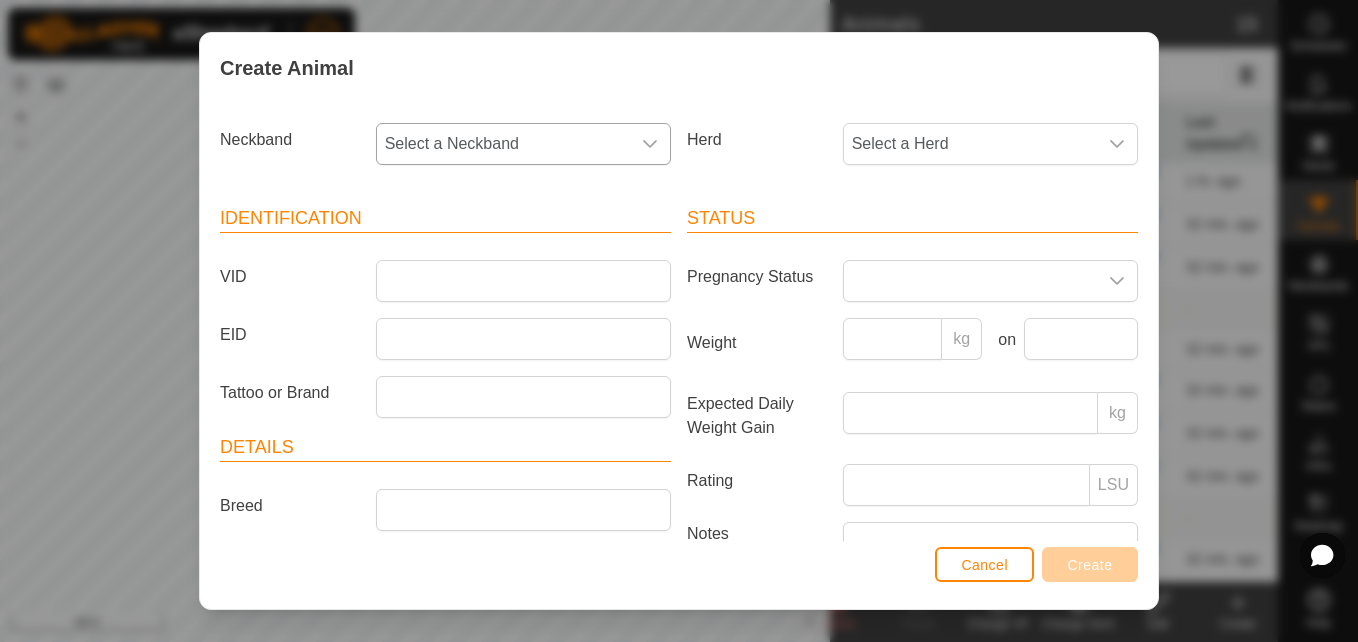click on "Select a Neckband" at bounding box center (503, 144) 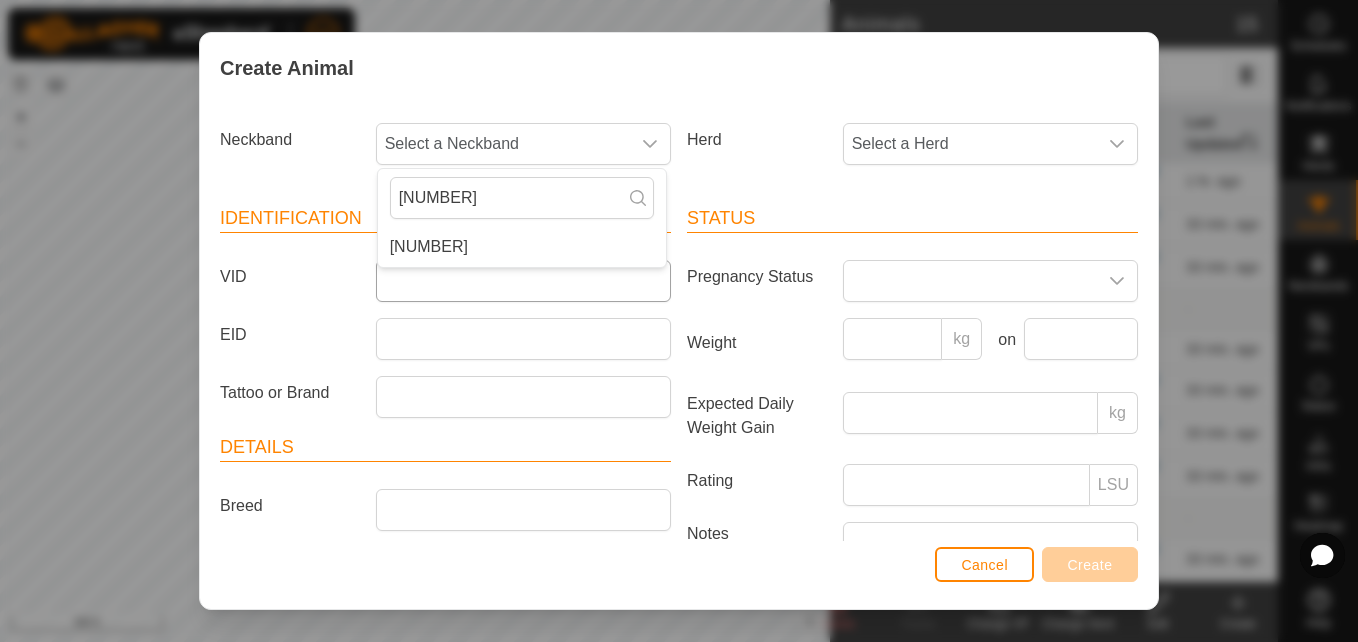type on "[NUMBER]" 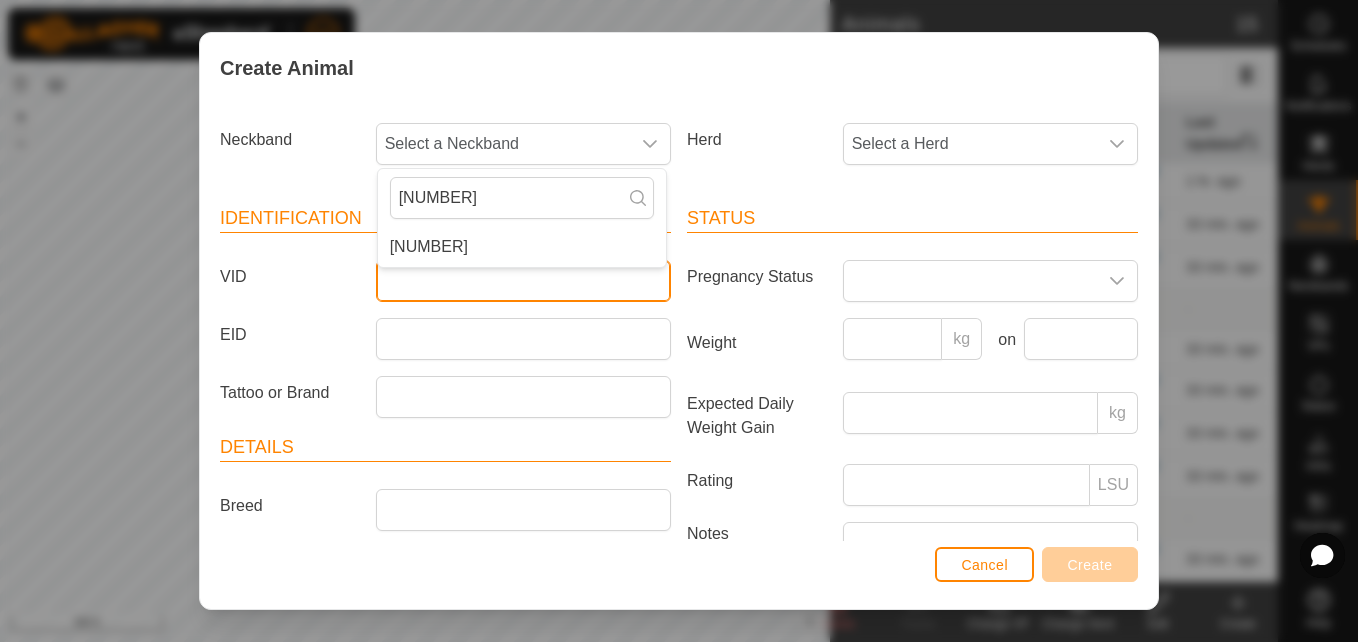 click on "VID" at bounding box center [523, 281] 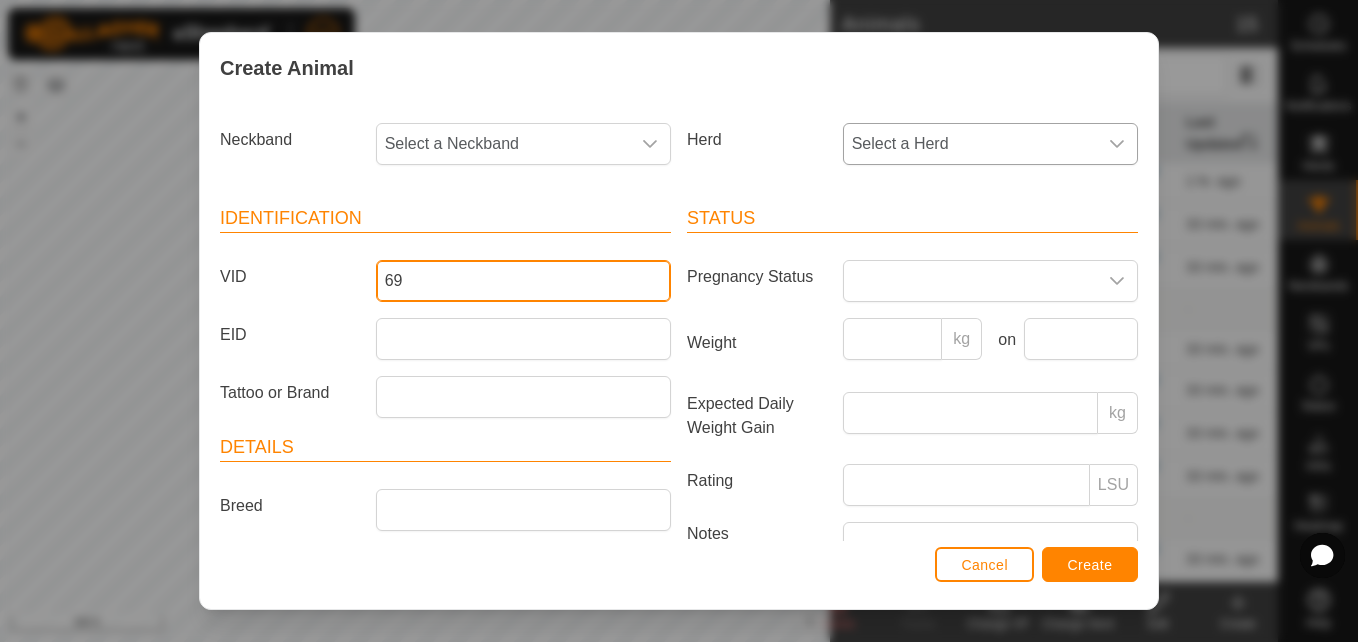 type on "69" 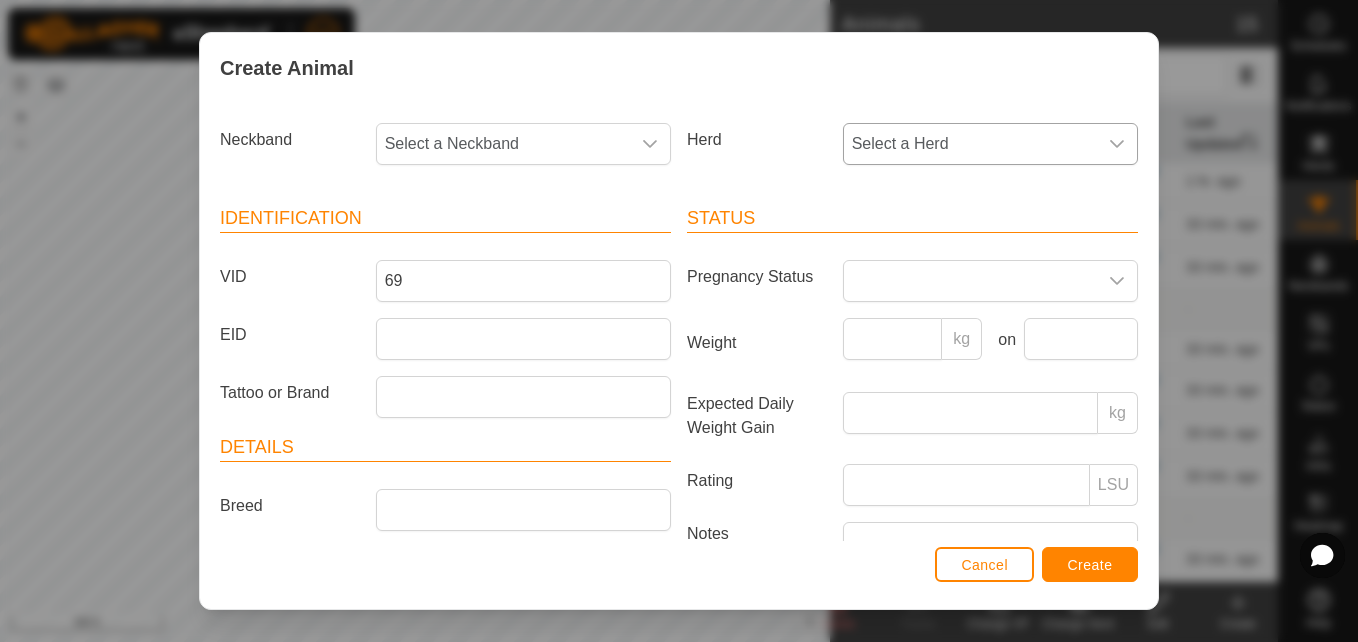 click 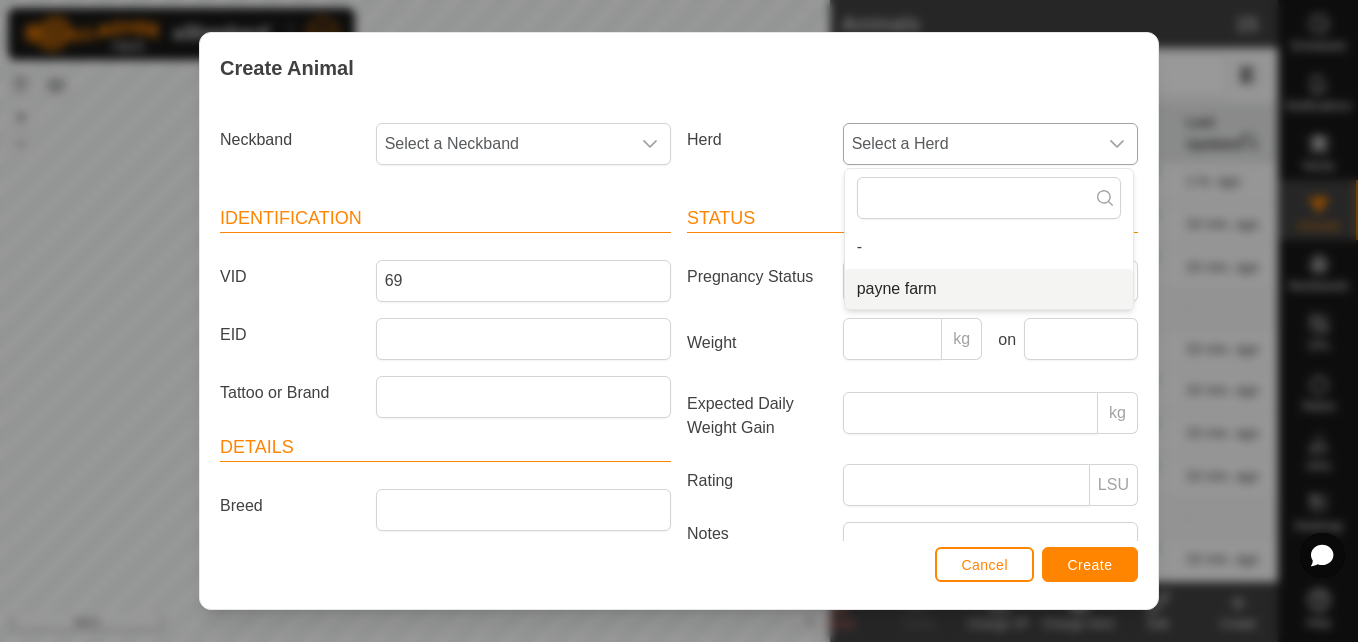 click on "payne farm" at bounding box center (989, 289) 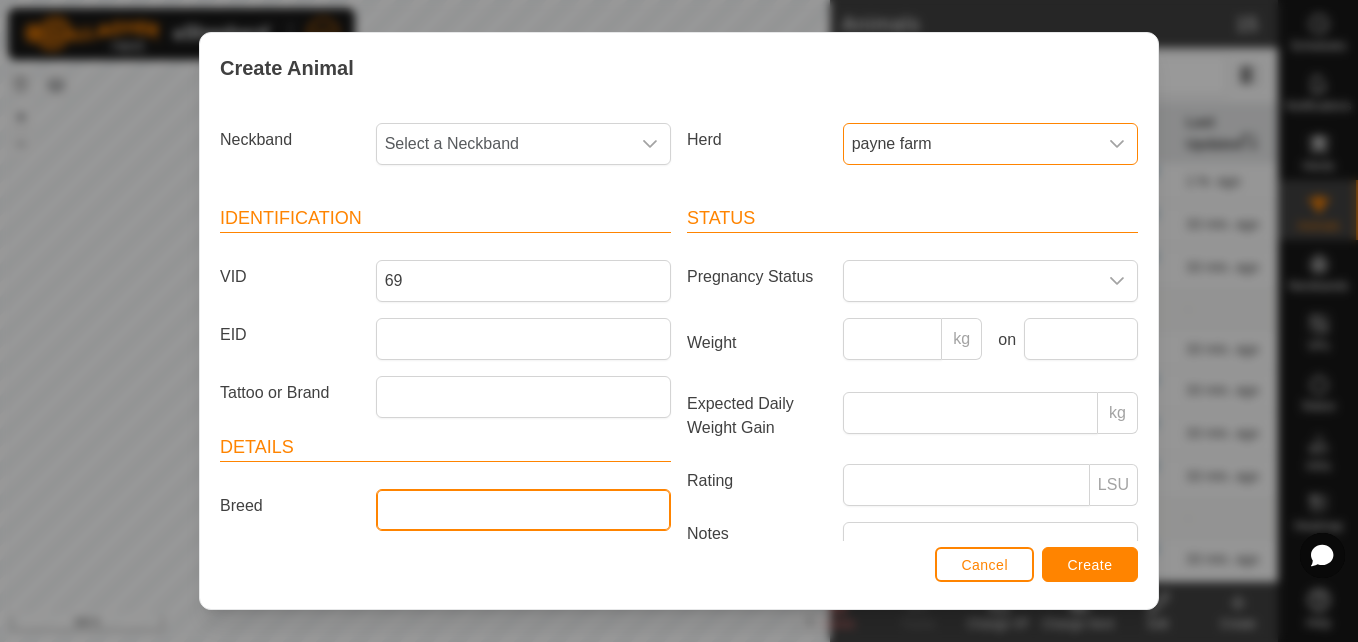 click on "Breed" at bounding box center [523, 510] 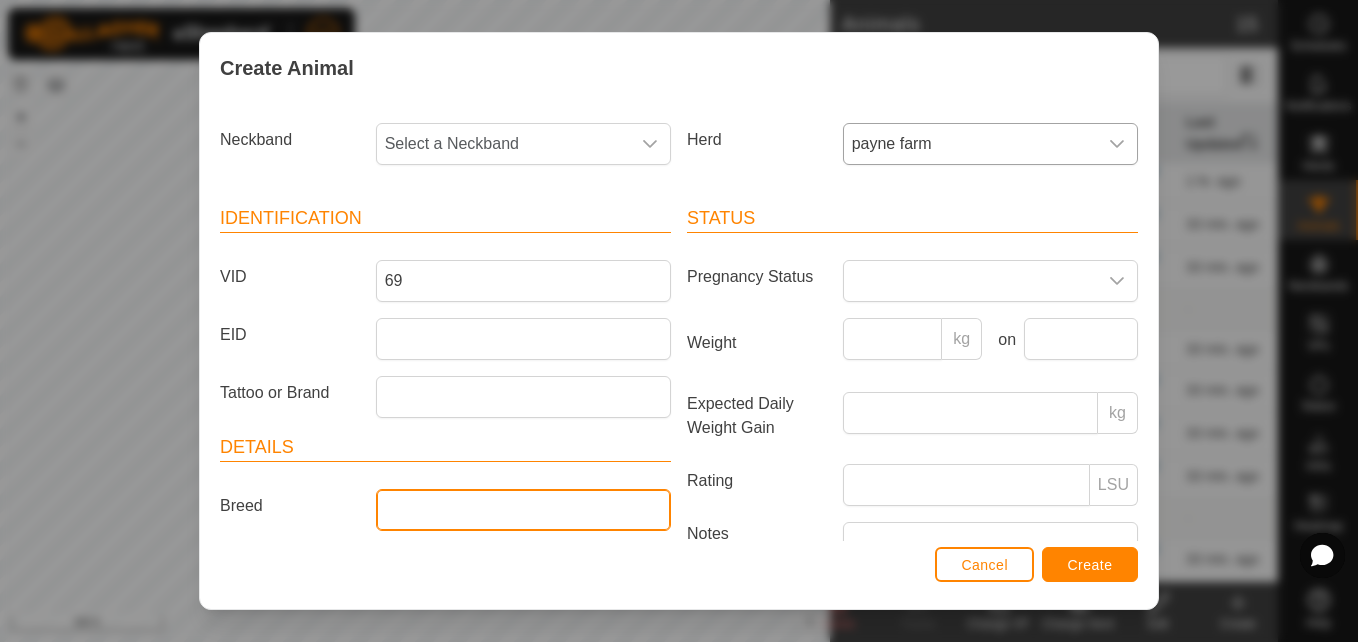 type on "angus" 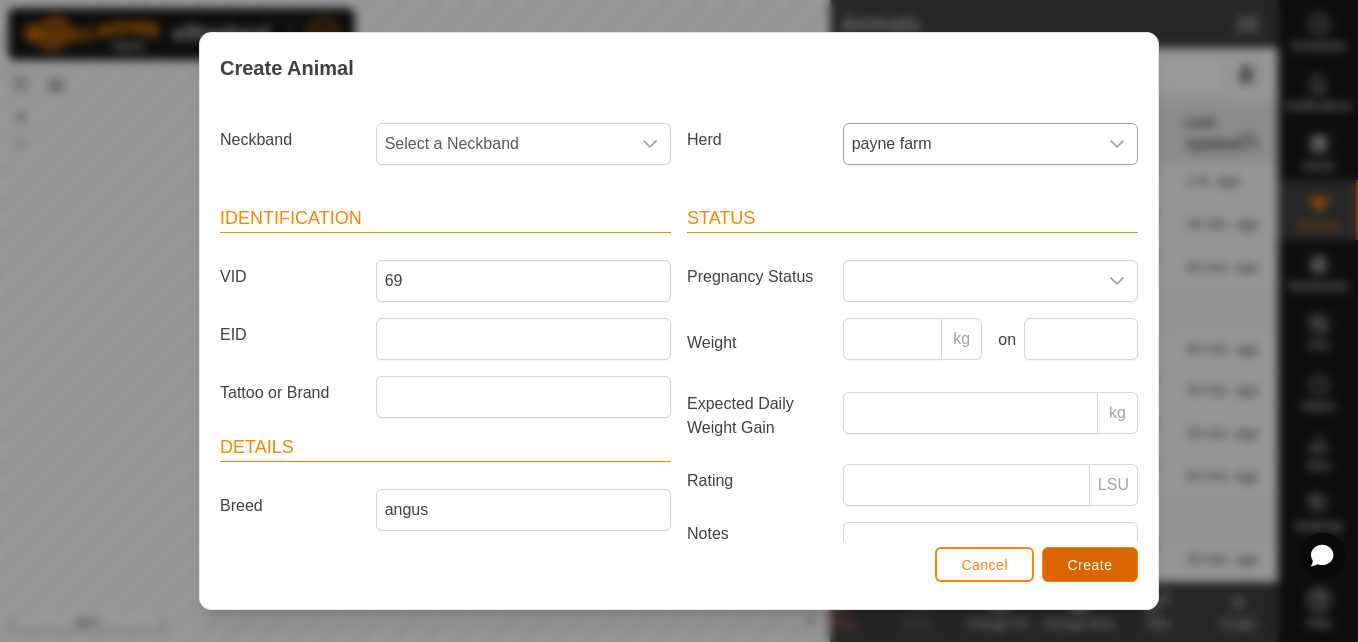click on "Create" at bounding box center (1090, 565) 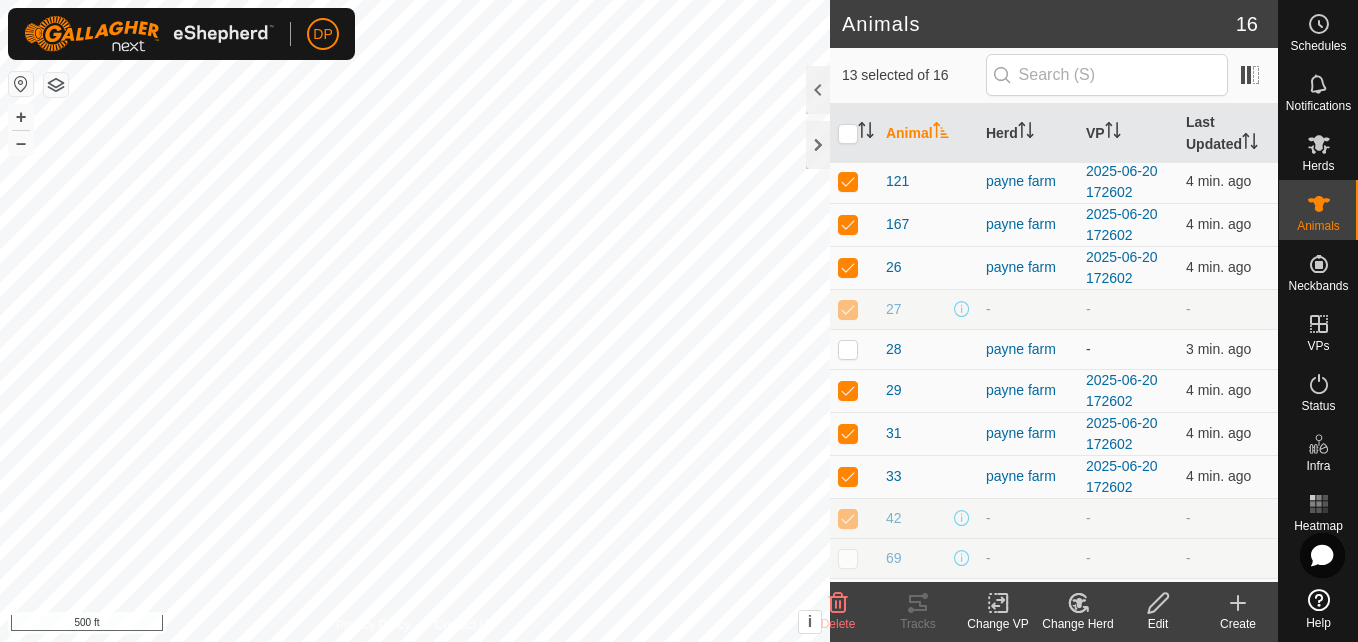 click 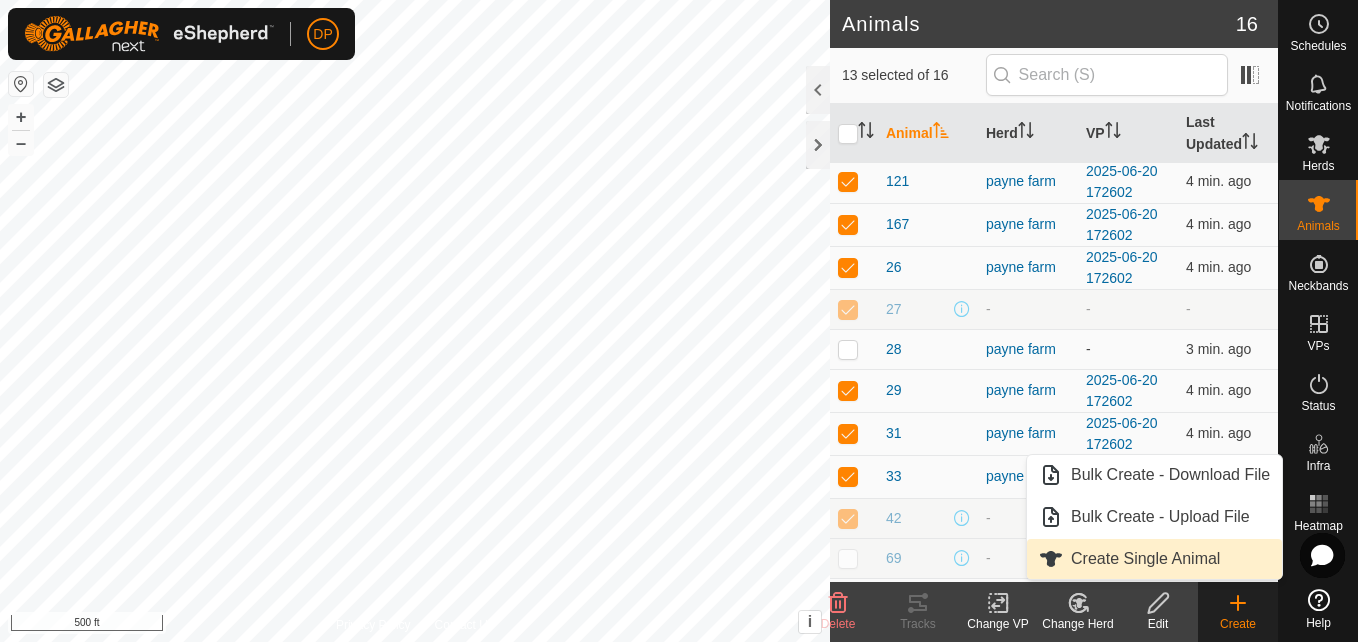 click on "Create Single Animal" at bounding box center (1154, 559) 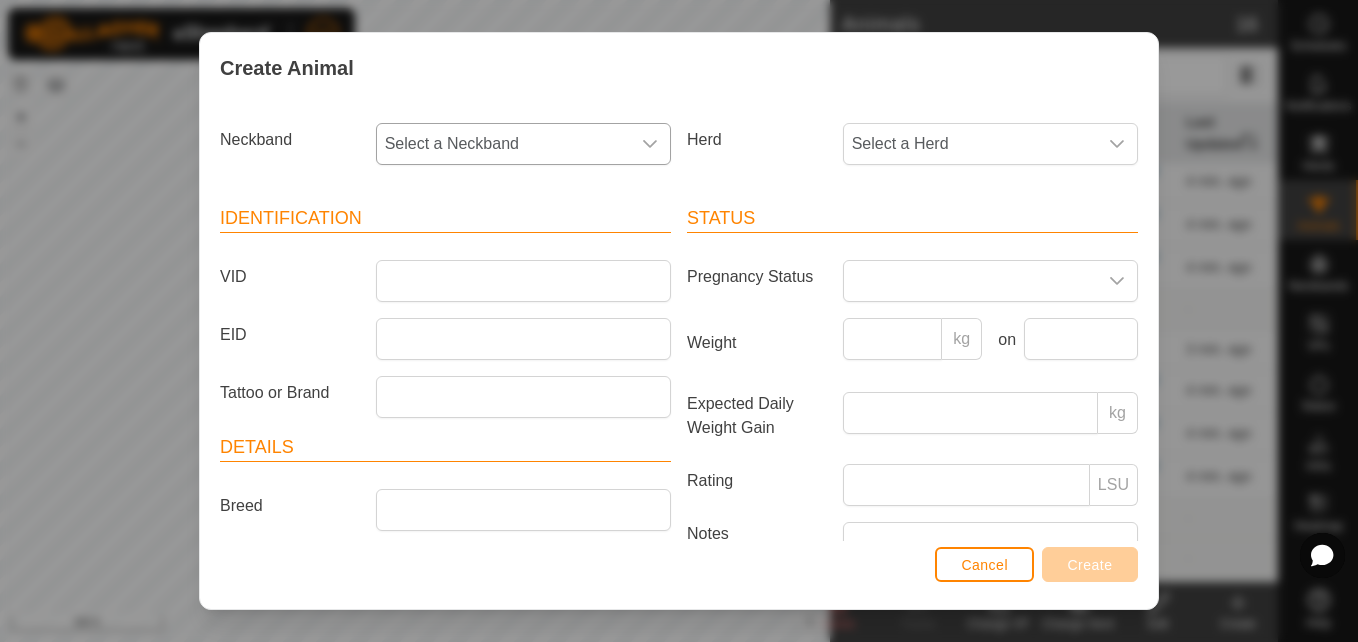 click 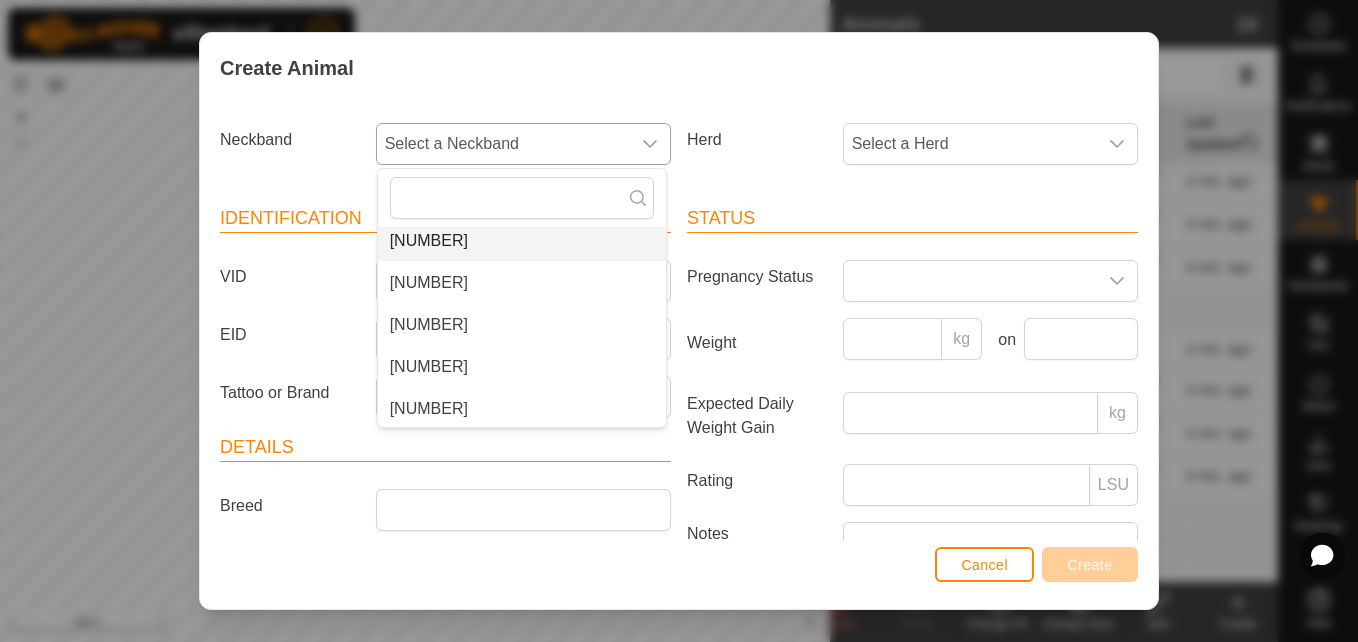scroll, scrollTop: 378, scrollLeft: 0, axis: vertical 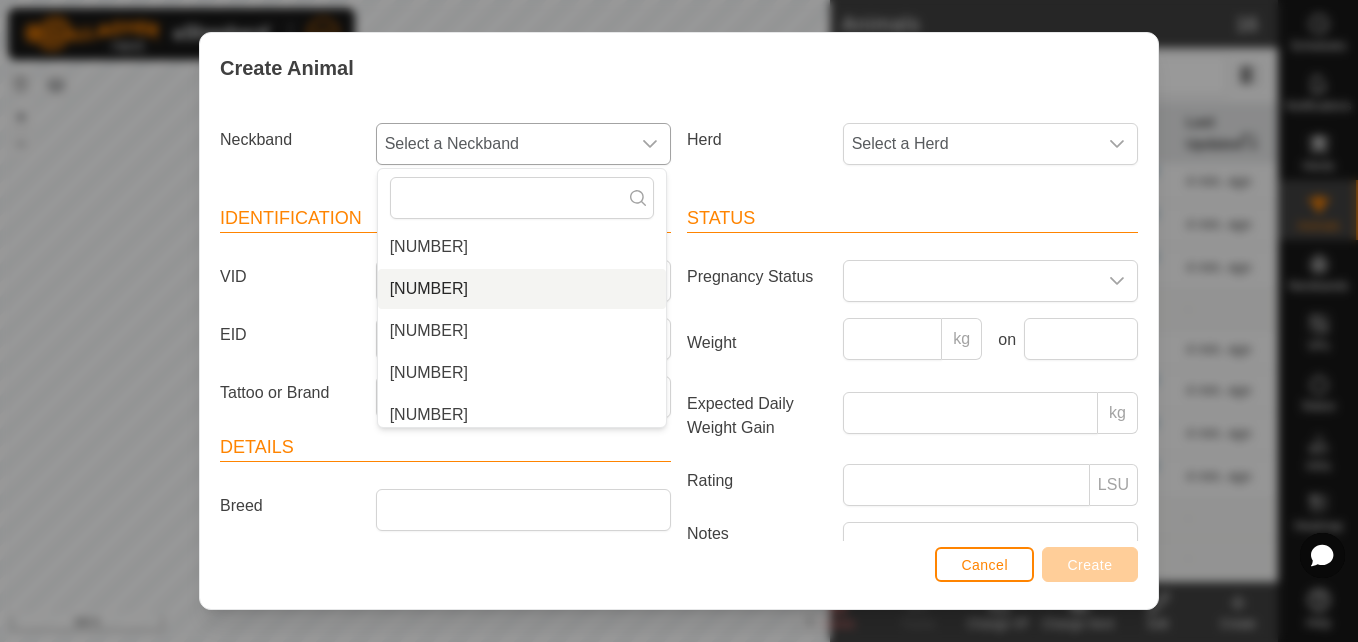 click on "[NUMBER]" at bounding box center [522, 289] 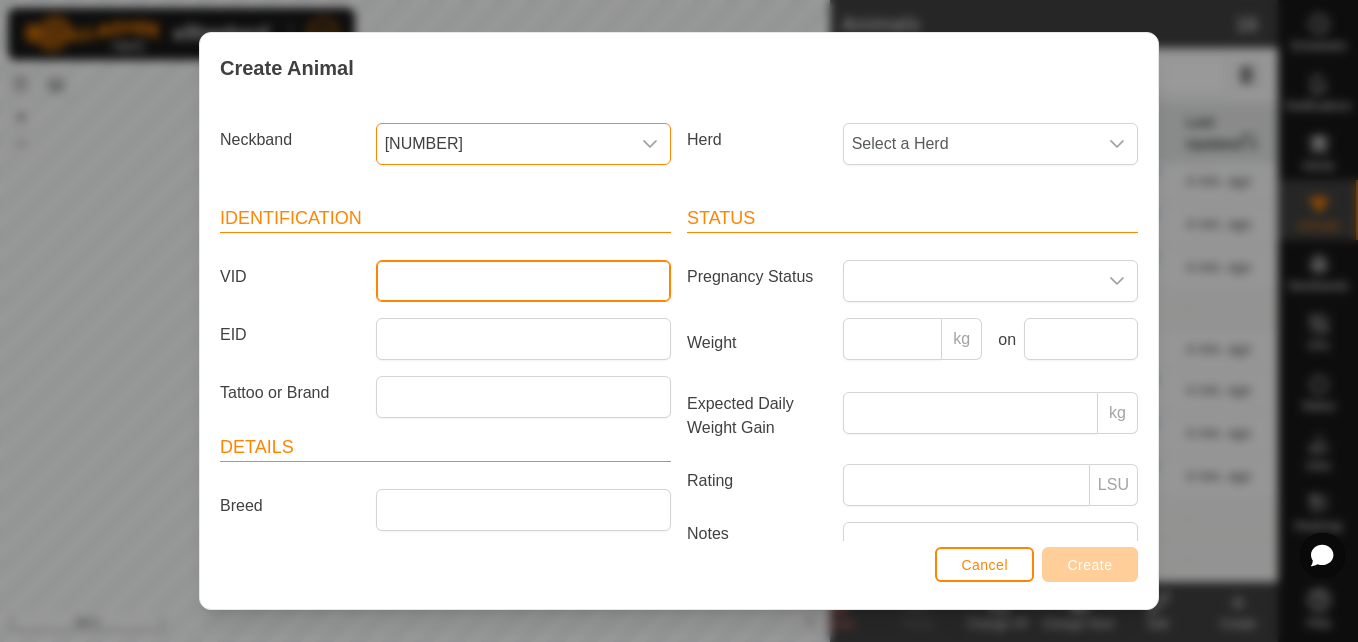 click on "VID" at bounding box center [523, 281] 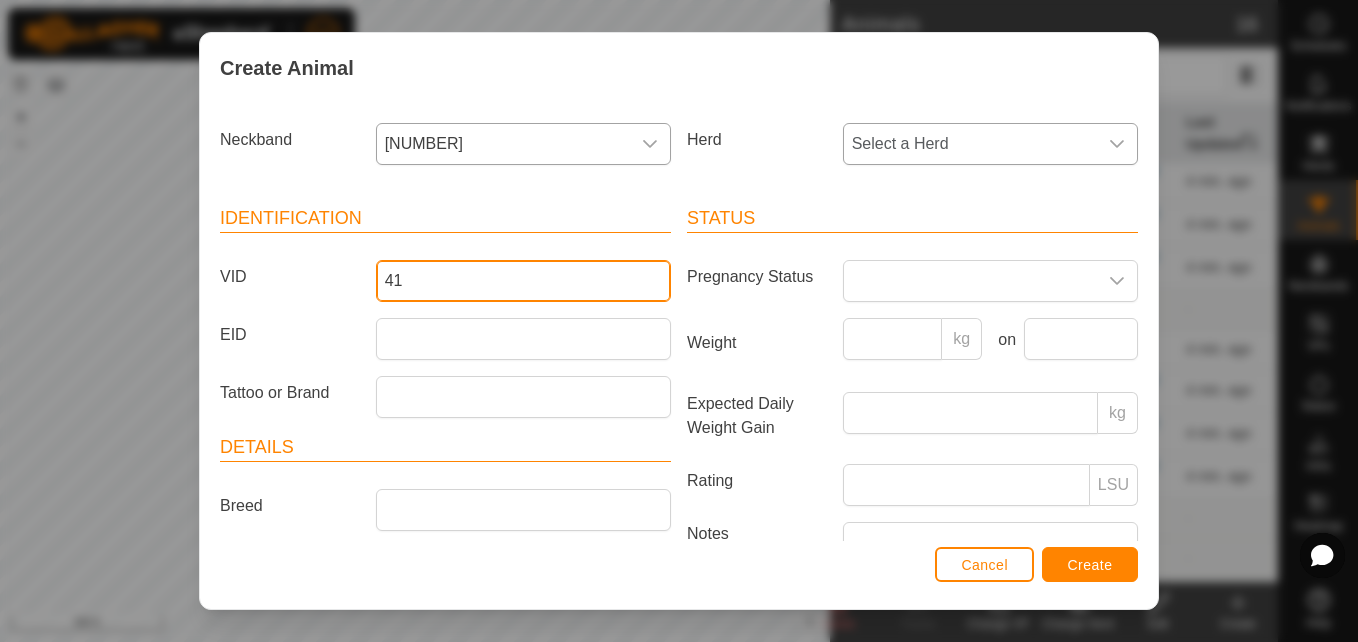 type on "41" 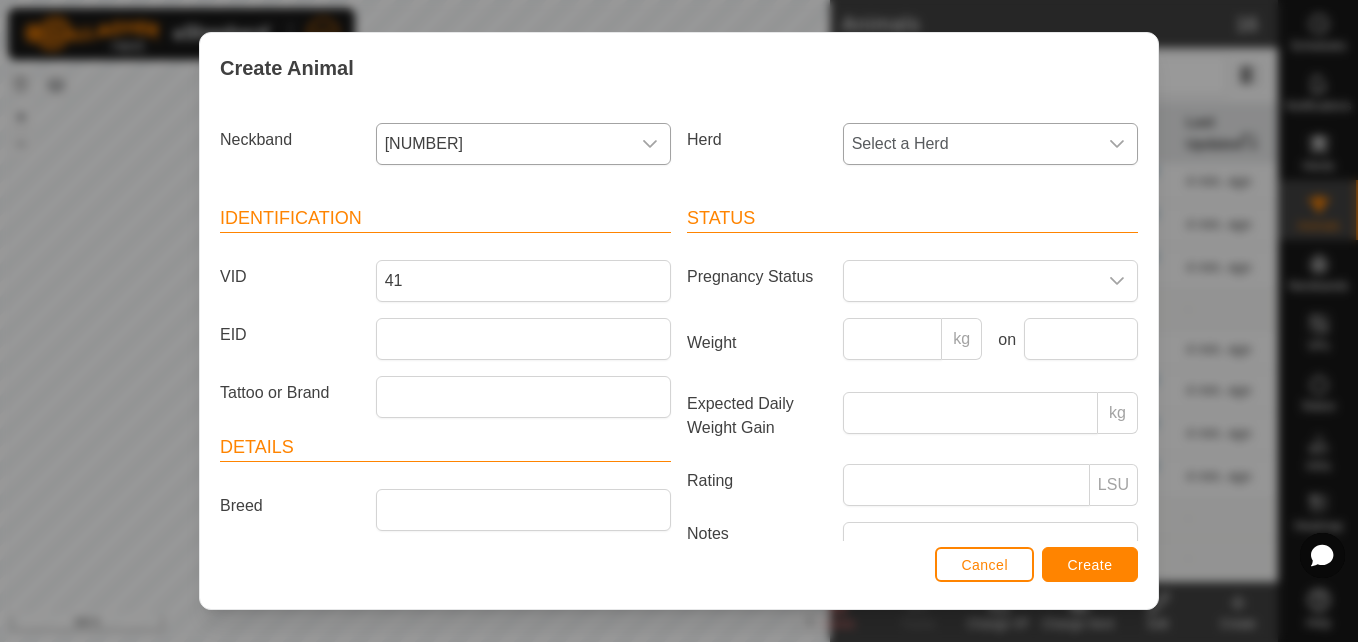 click 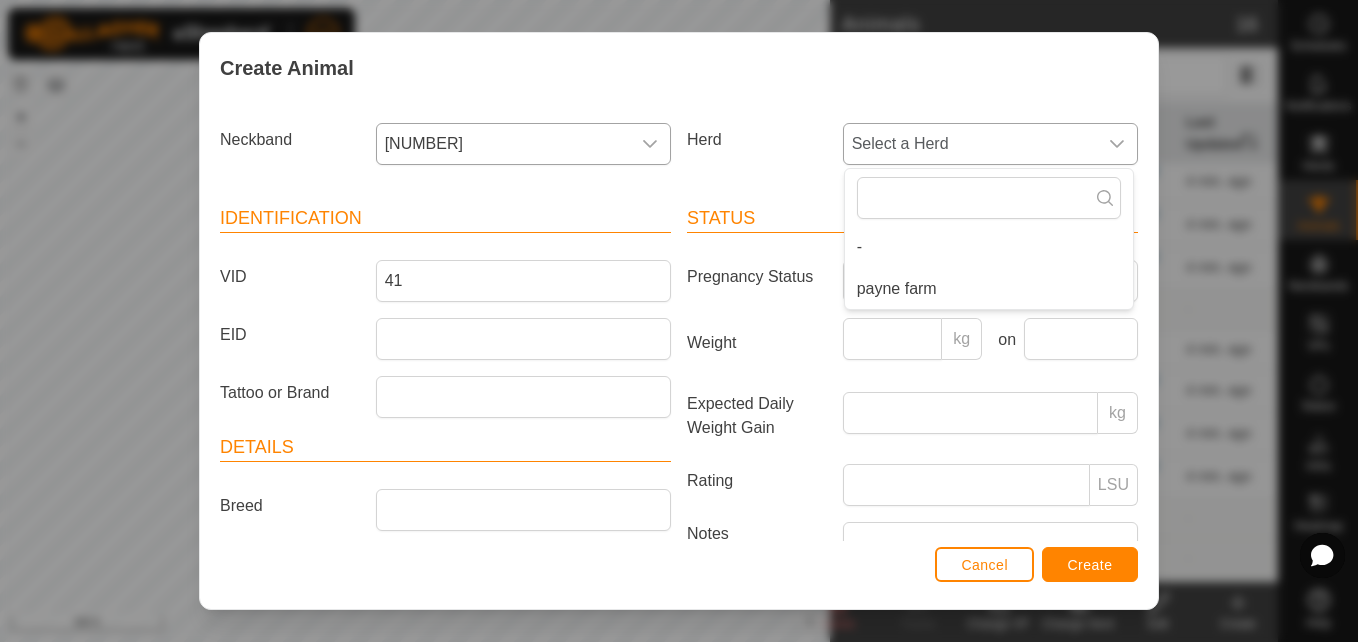 click on "payne farm" at bounding box center [989, 289] 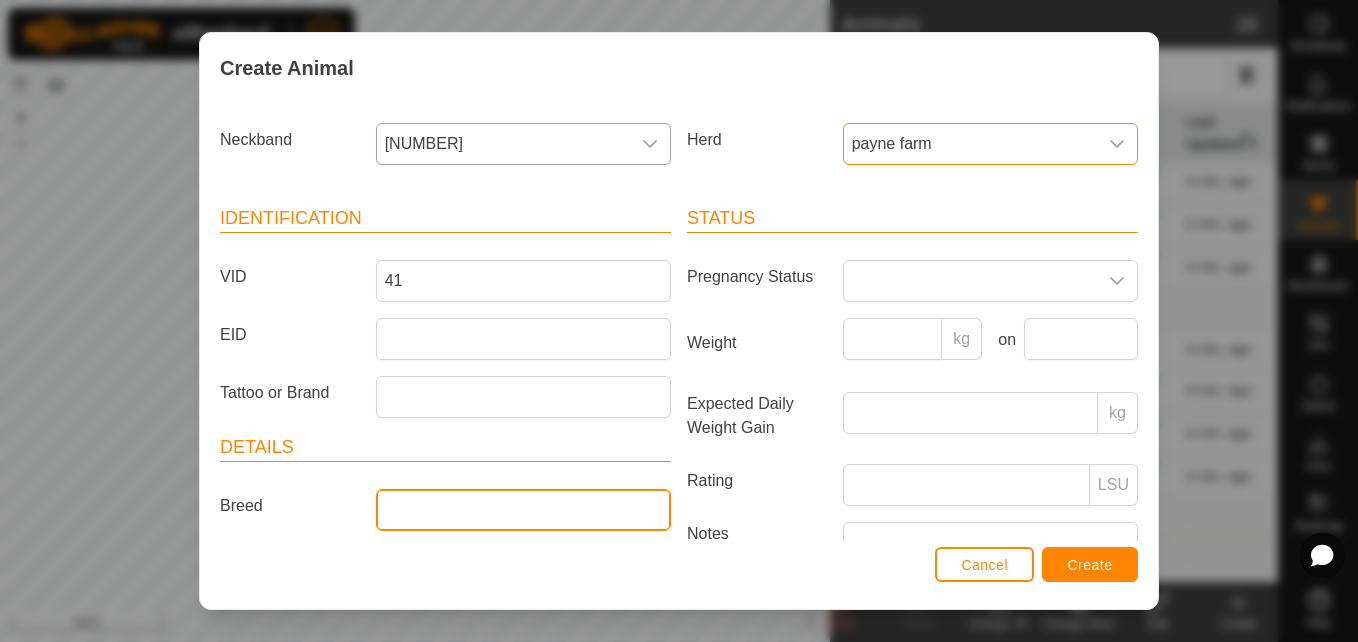 click on "Breed" at bounding box center (523, 510) 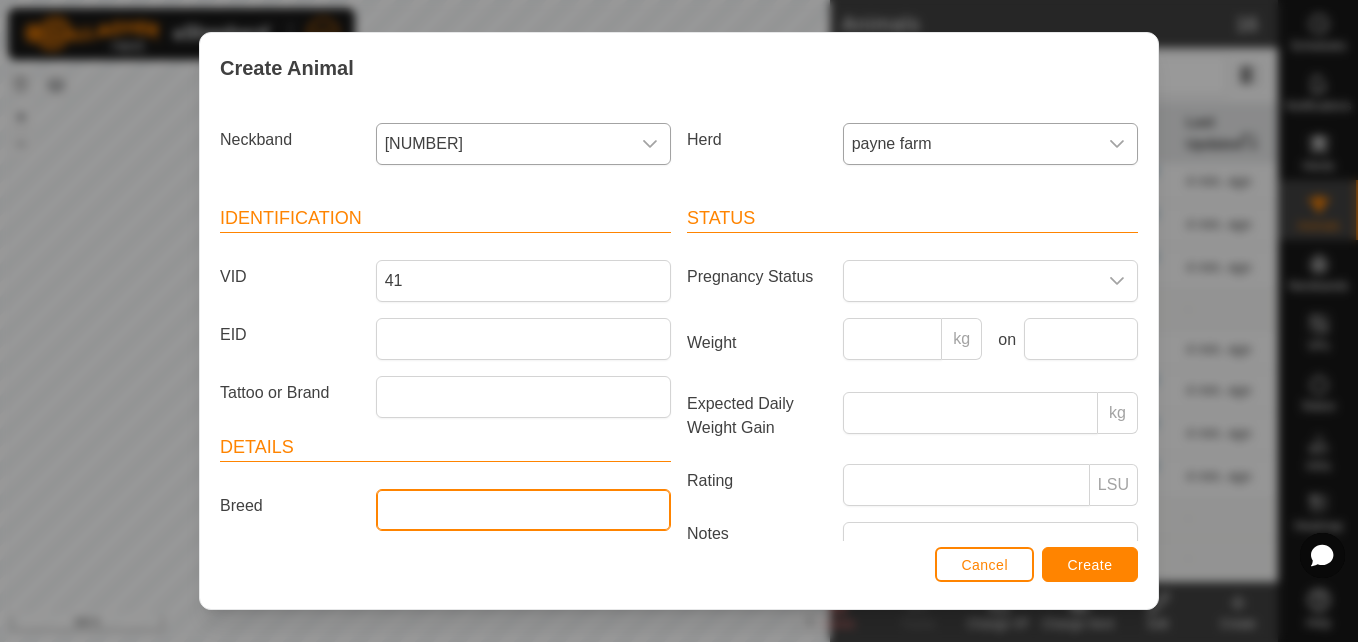 type on "angus" 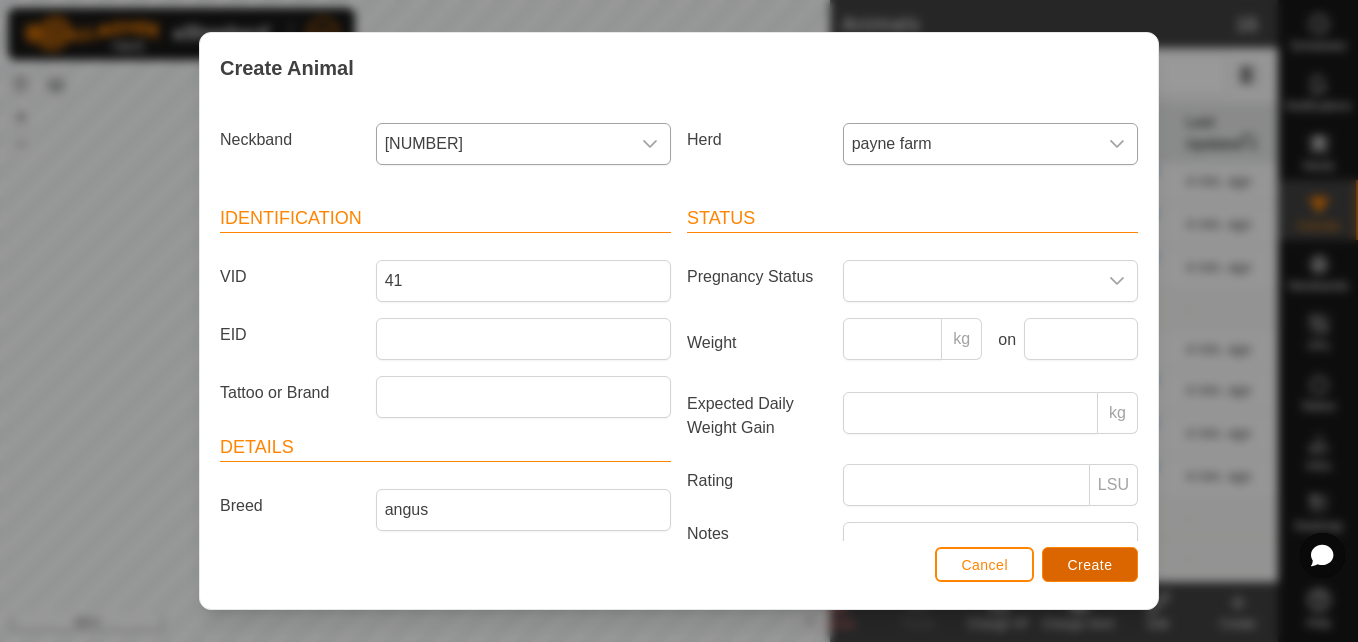 click on "Create" at bounding box center [1090, 565] 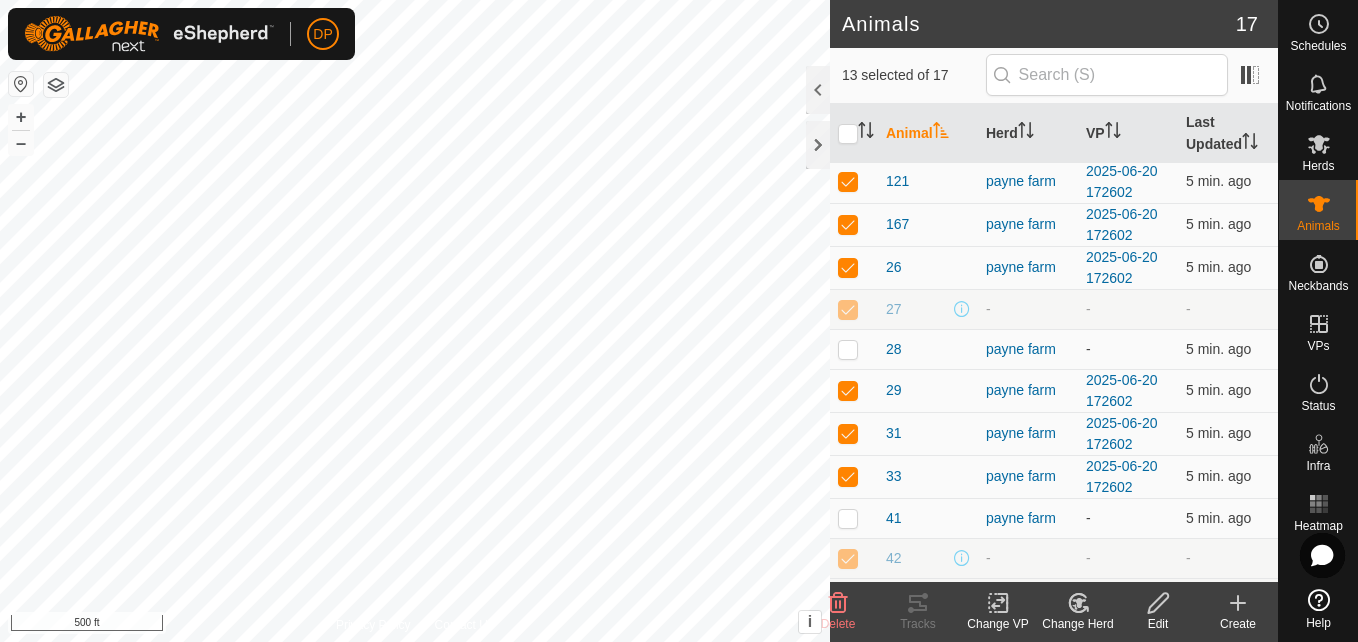 click 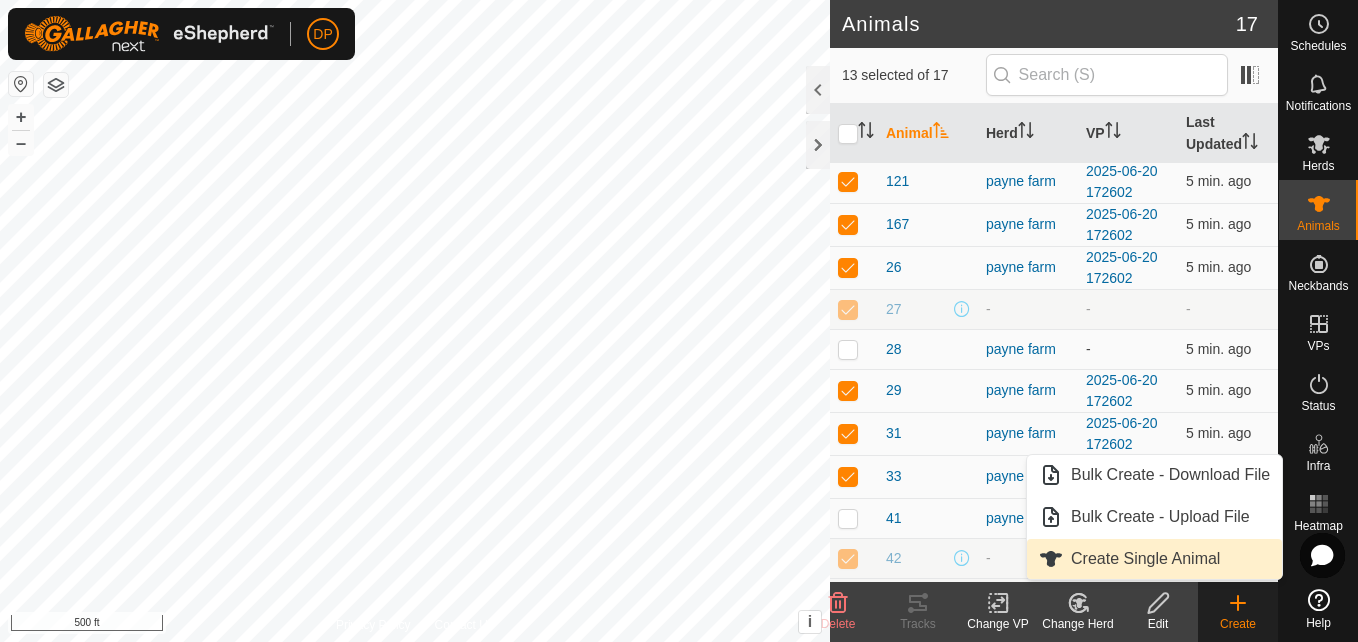 click on "Create Single Animal" at bounding box center [1154, 559] 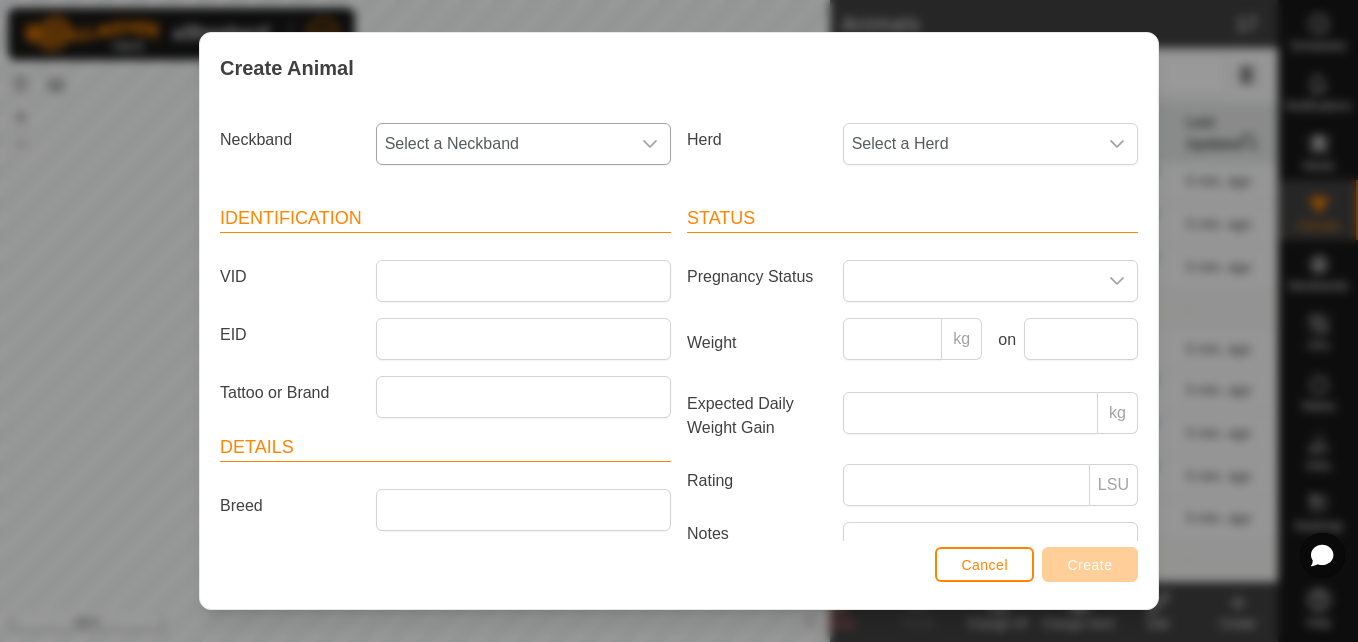 click 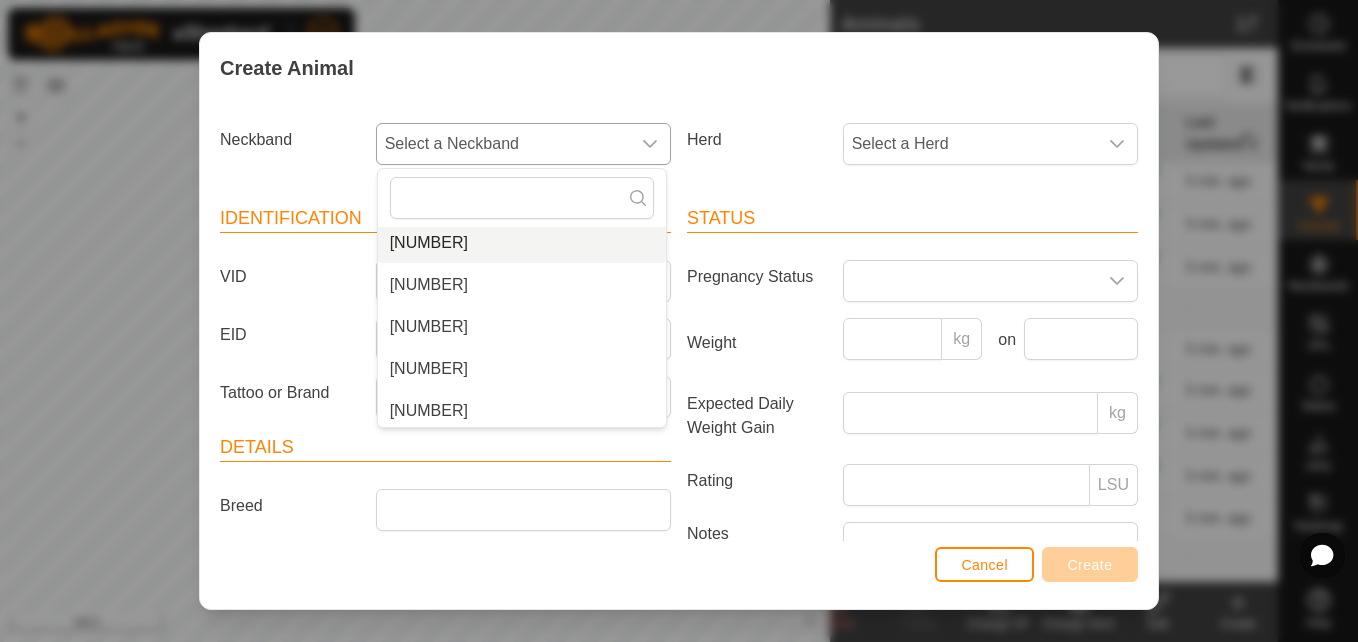 scroll, scrollTop: 1500, scrollLeft: 0, axis: vertical 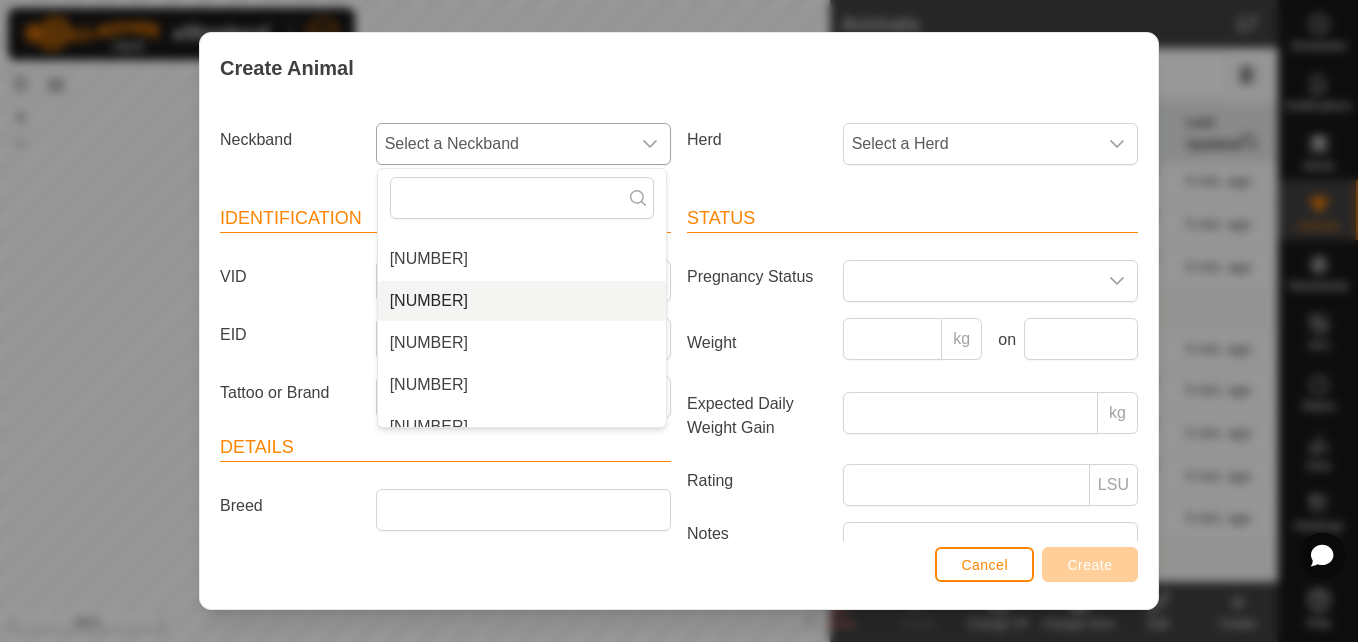 click on "[NUMBER]" at bounding box center [522, 301] 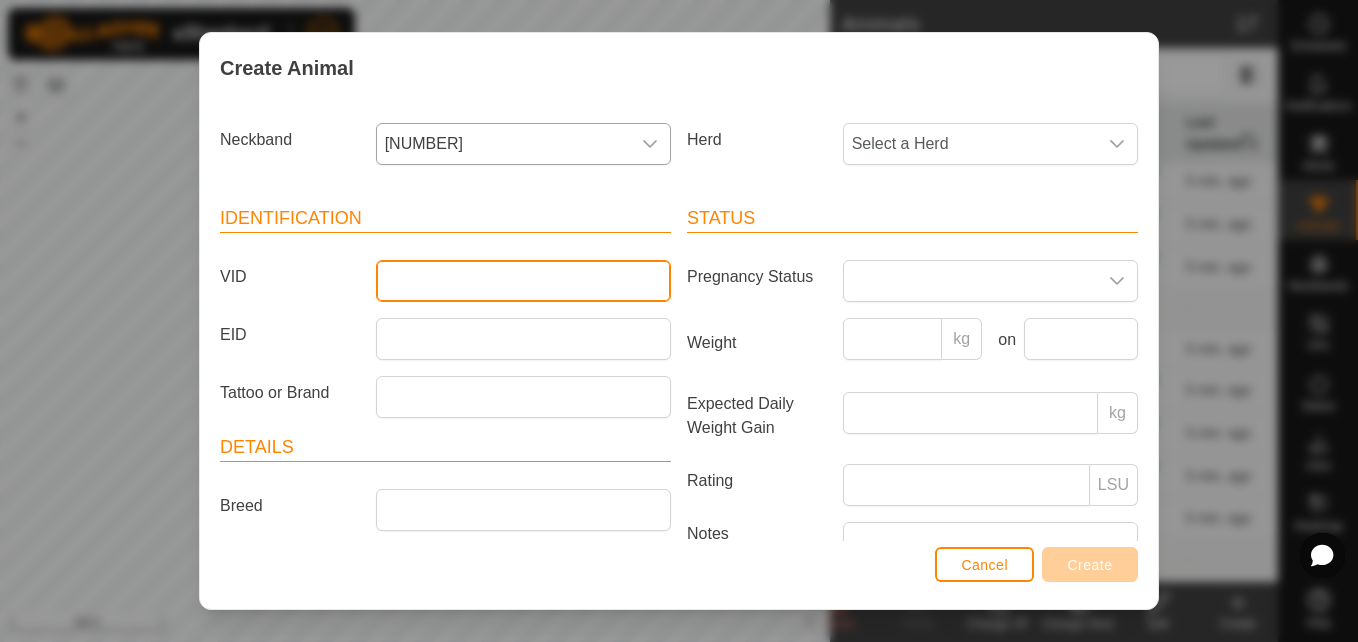 click on "VID" at bounding box center [523, 281] 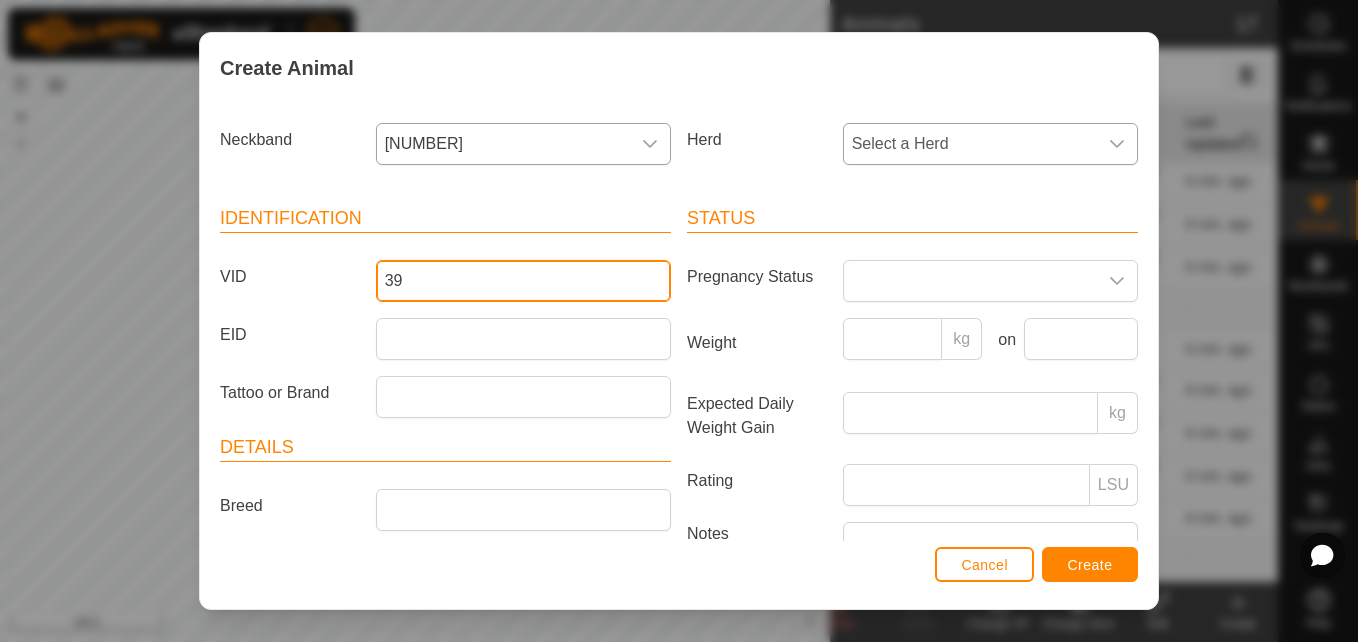 type on "39" 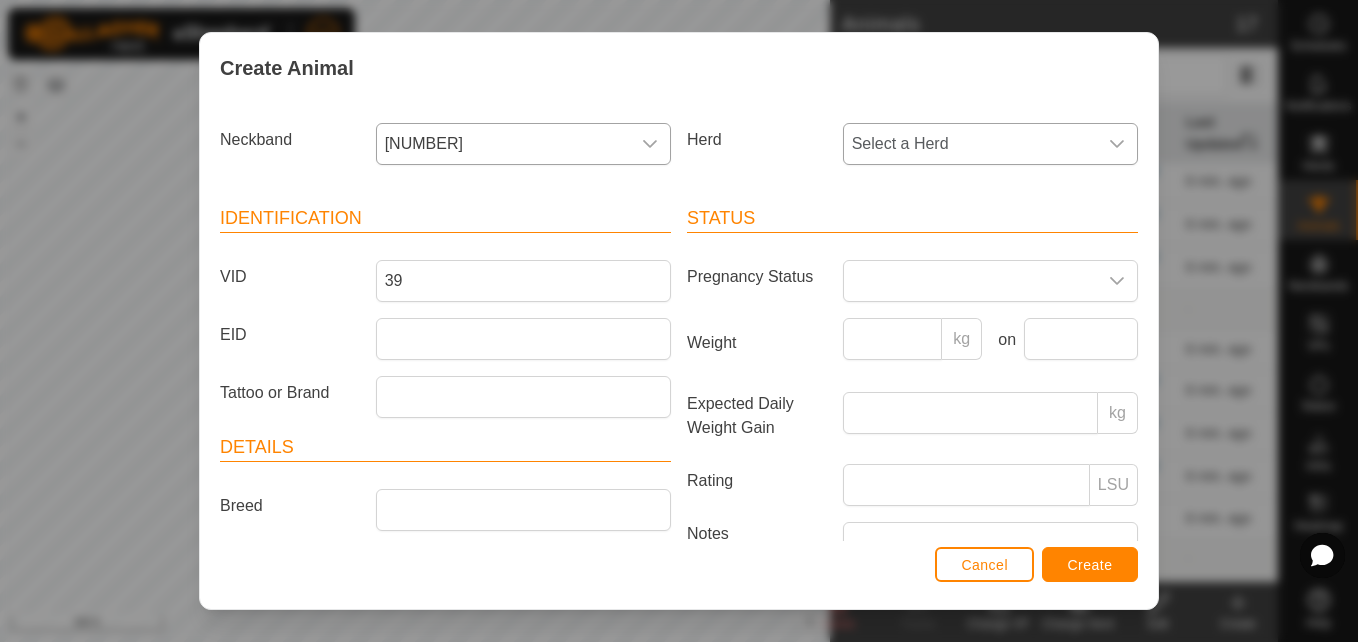 click at bounding box center (1117, 144) 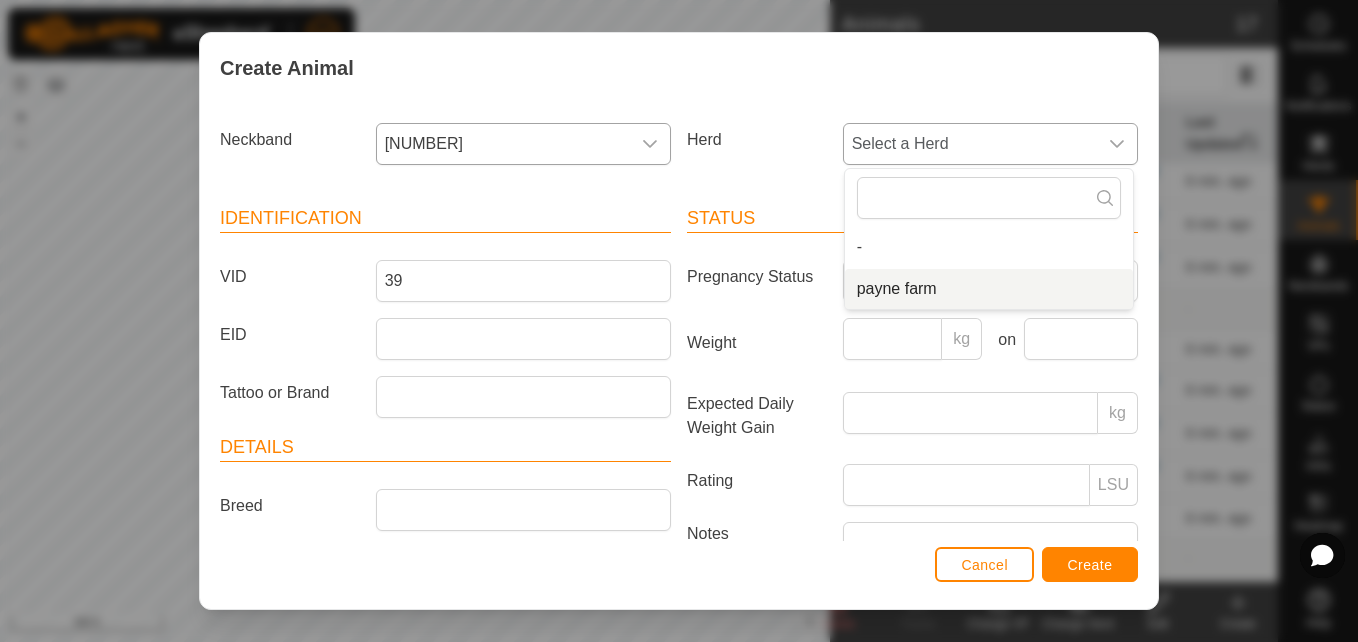 click on "payne farm" at bounding box center [989, 289] 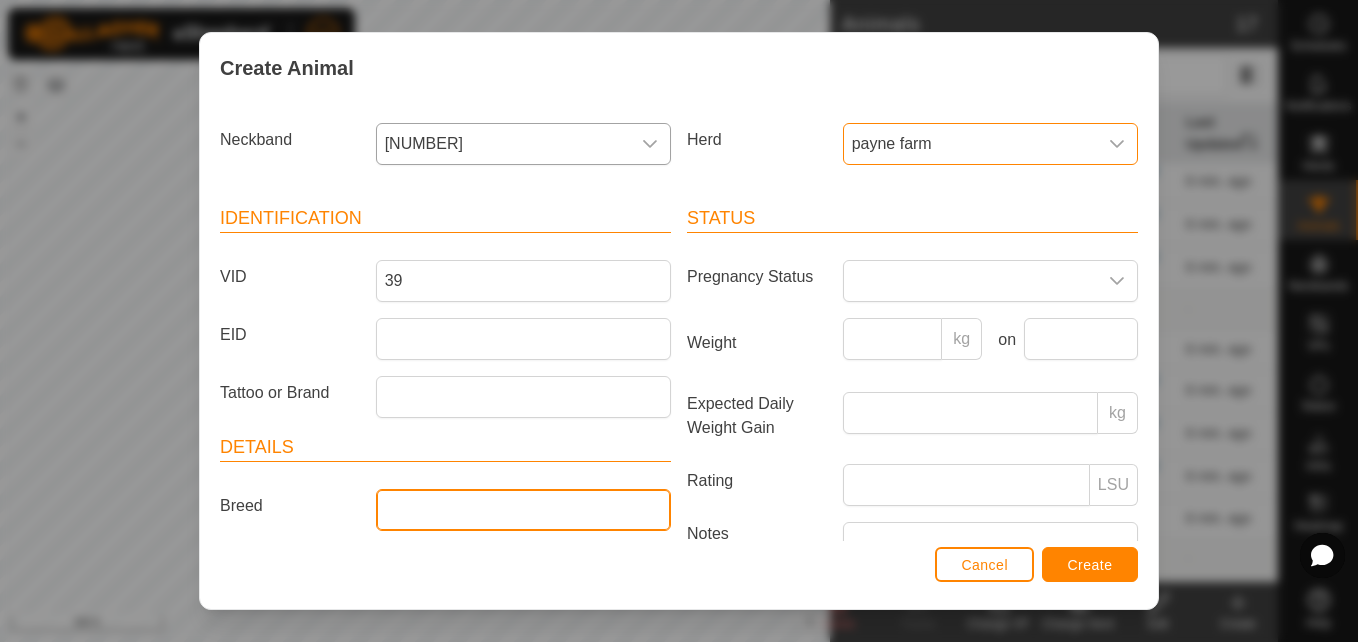 click on "Breed" at bounding box center (523, 510) 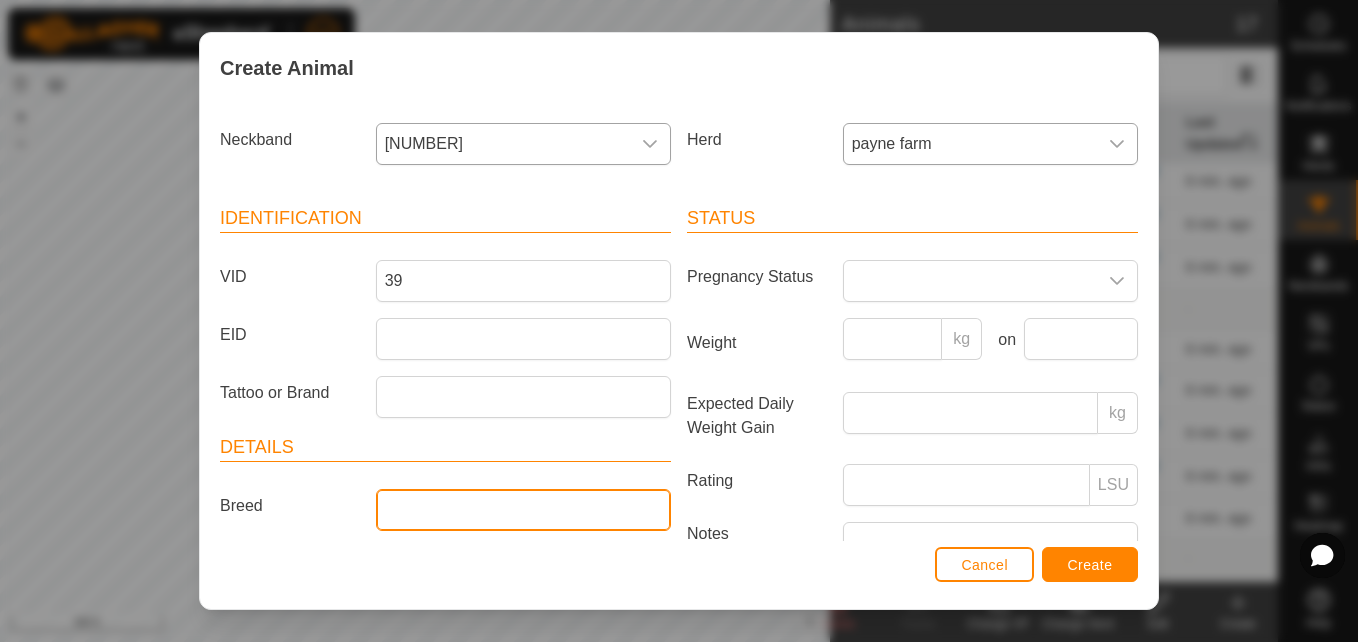 type on "angus" 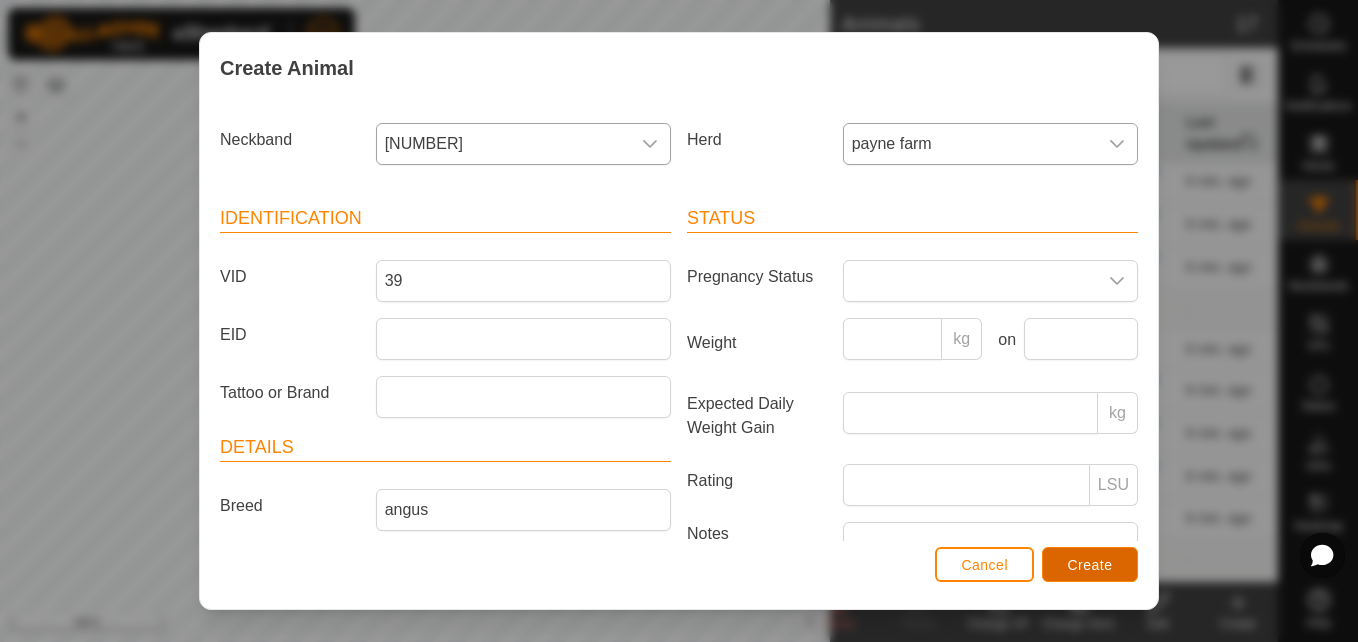 click on "Create" at bounding box center [1090, 565] 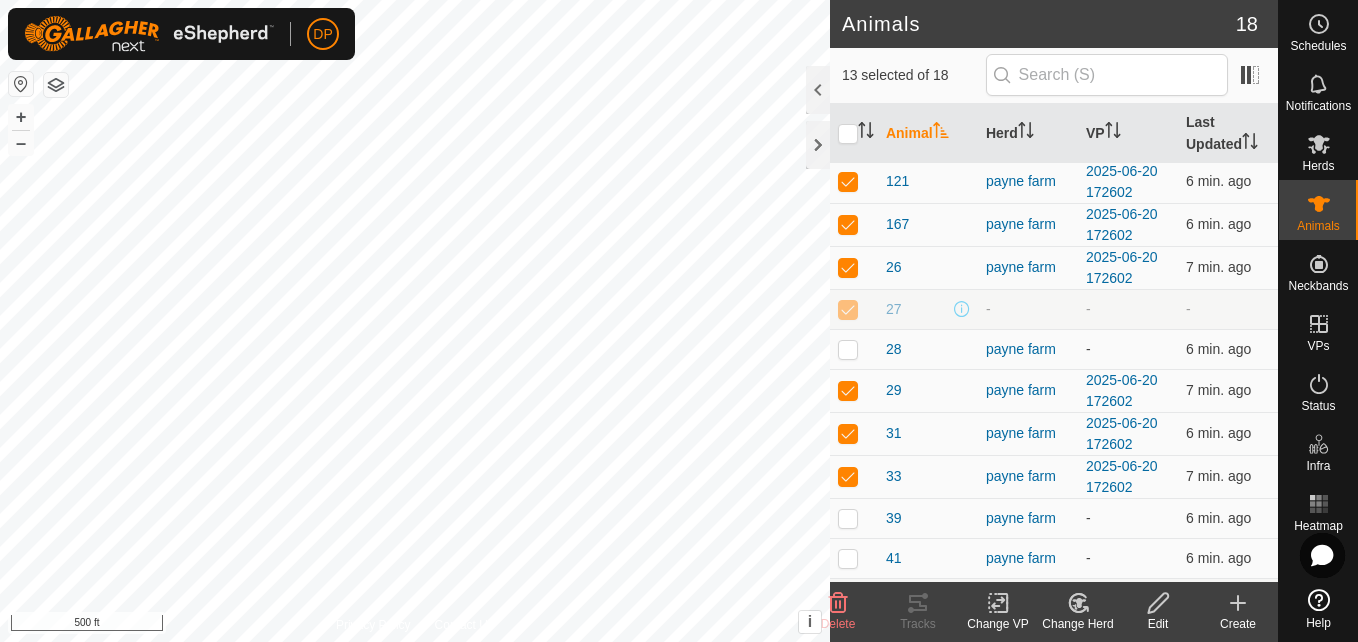 click 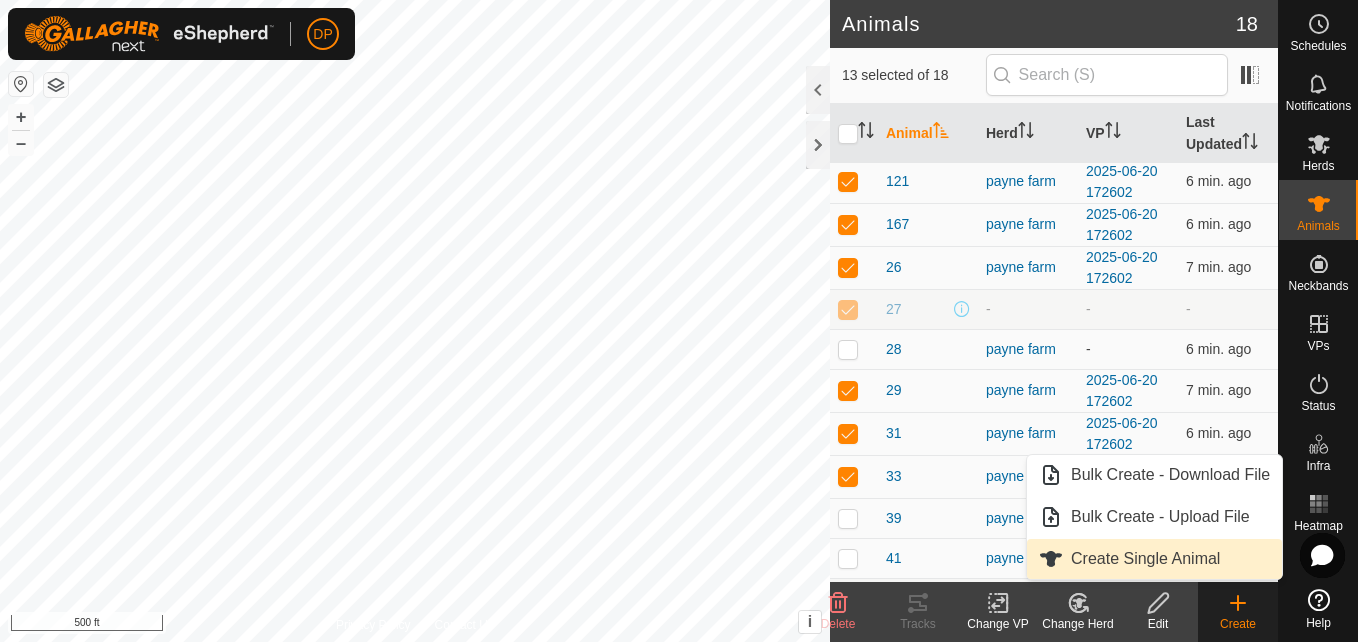 click on "Create Single Animal" at bounding box center [1154, 559] 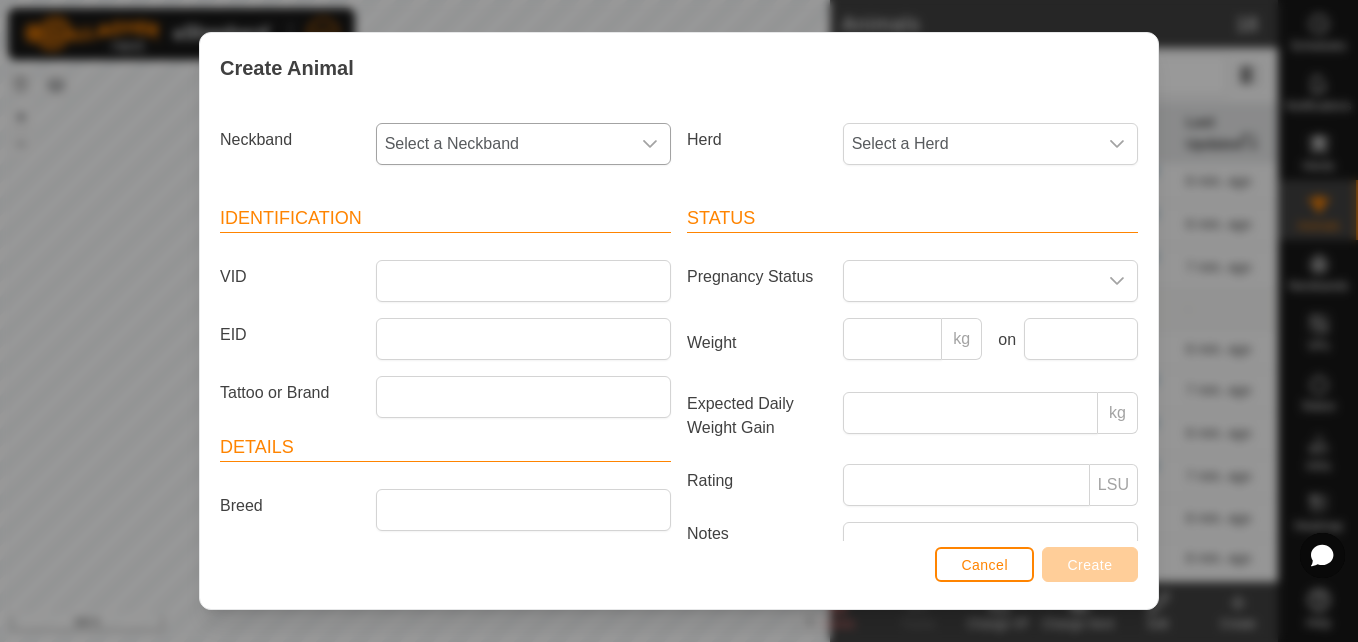 click 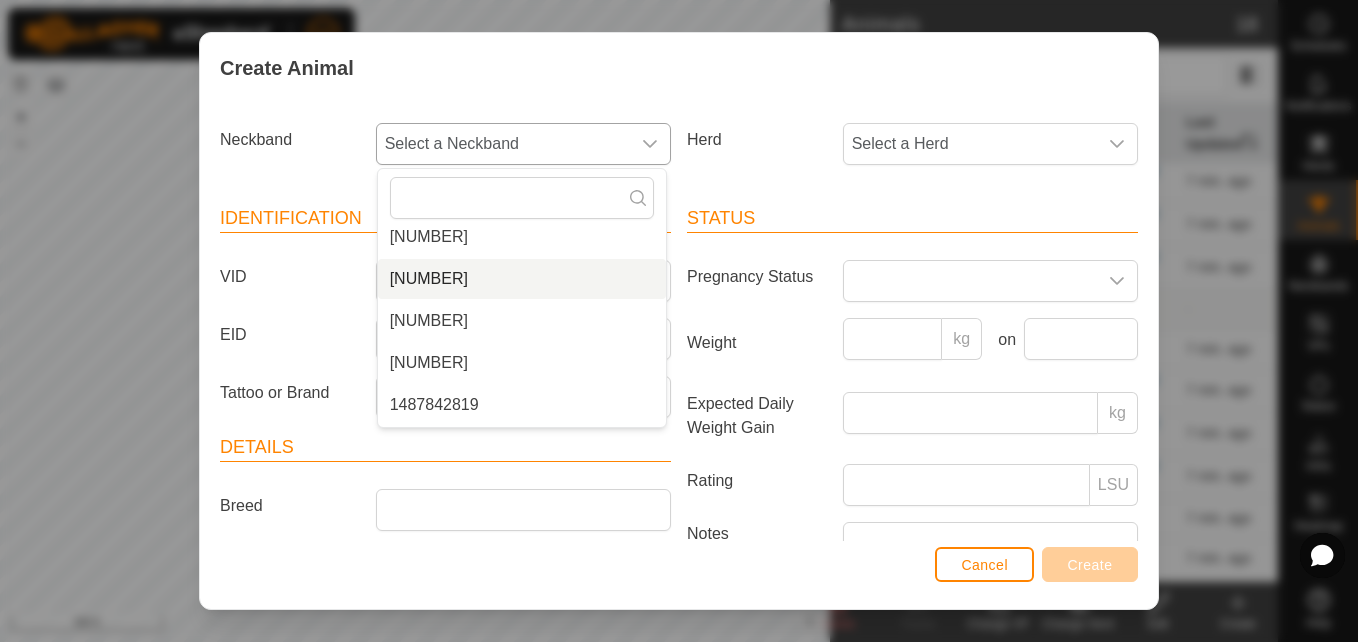 scroll, scrollTop: 700, scrollLeft: 0, axis: vertical 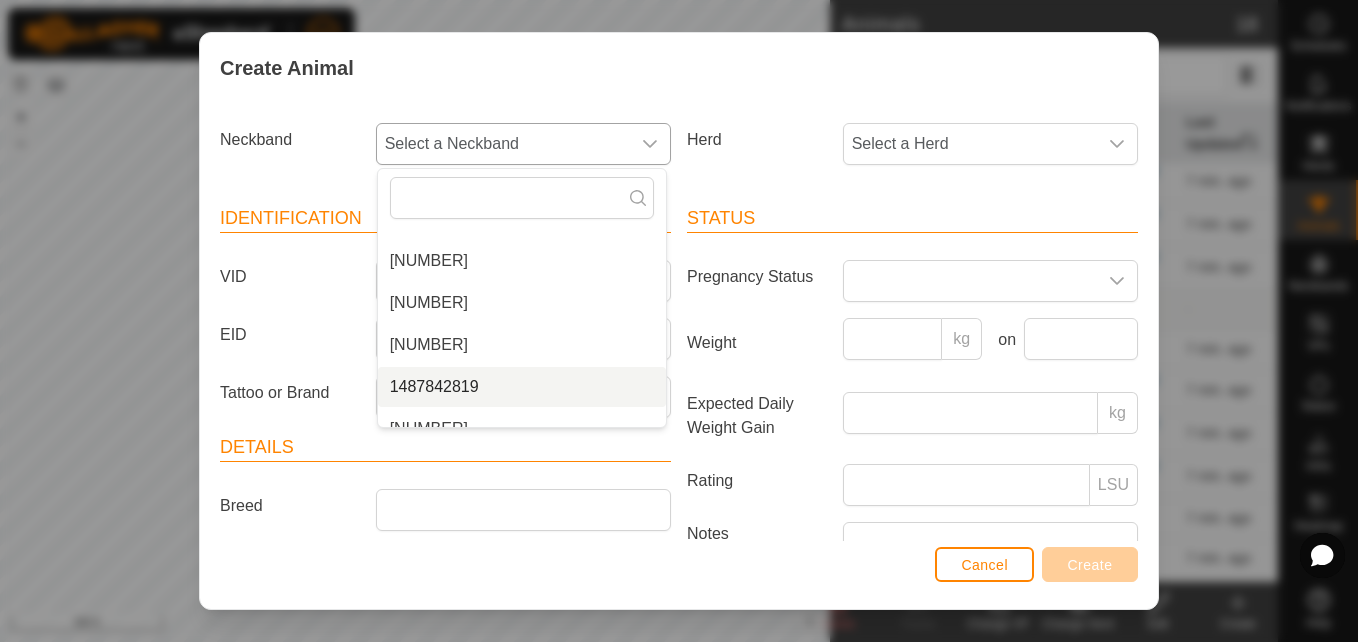 click on "1487842819" at bounding box center [522, 387] 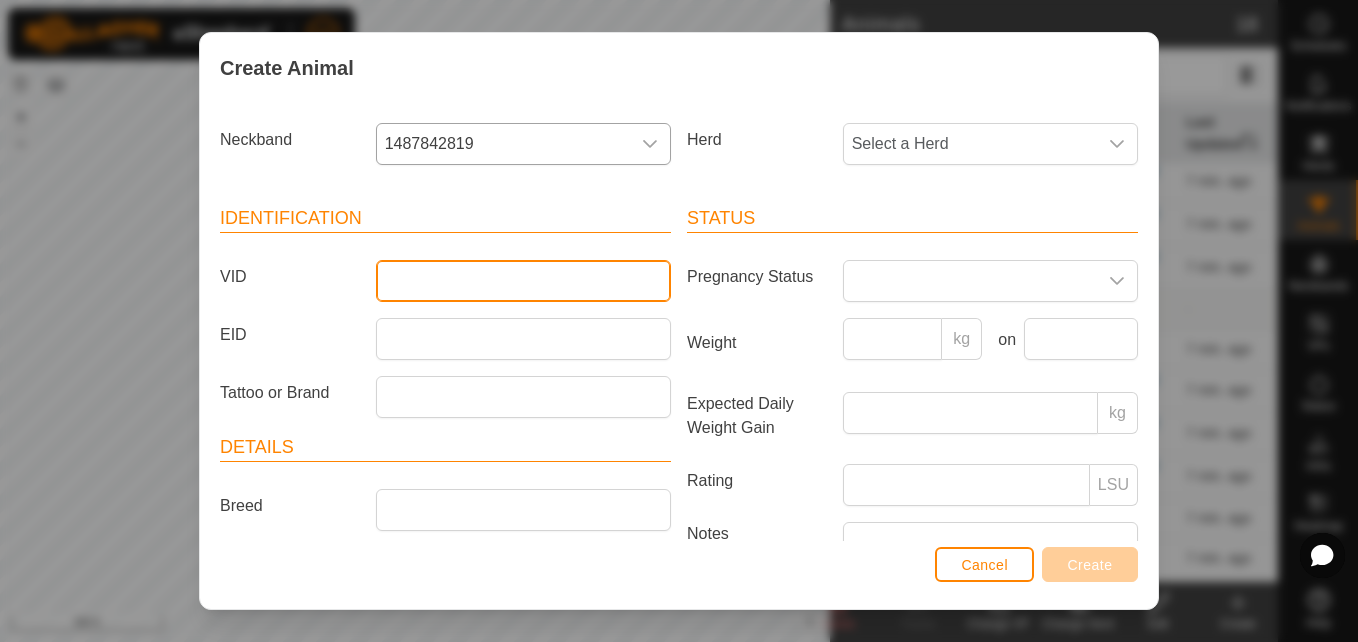 click on "VID" at bounding box center [523, 281] 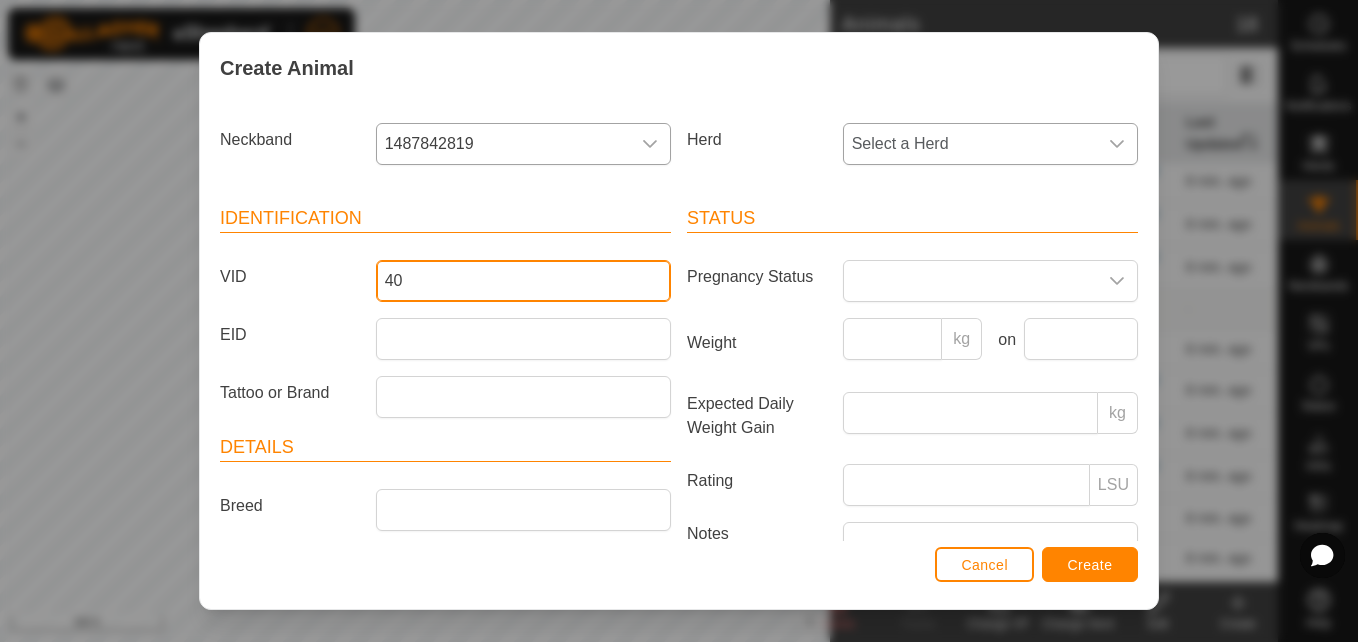 type on "40" 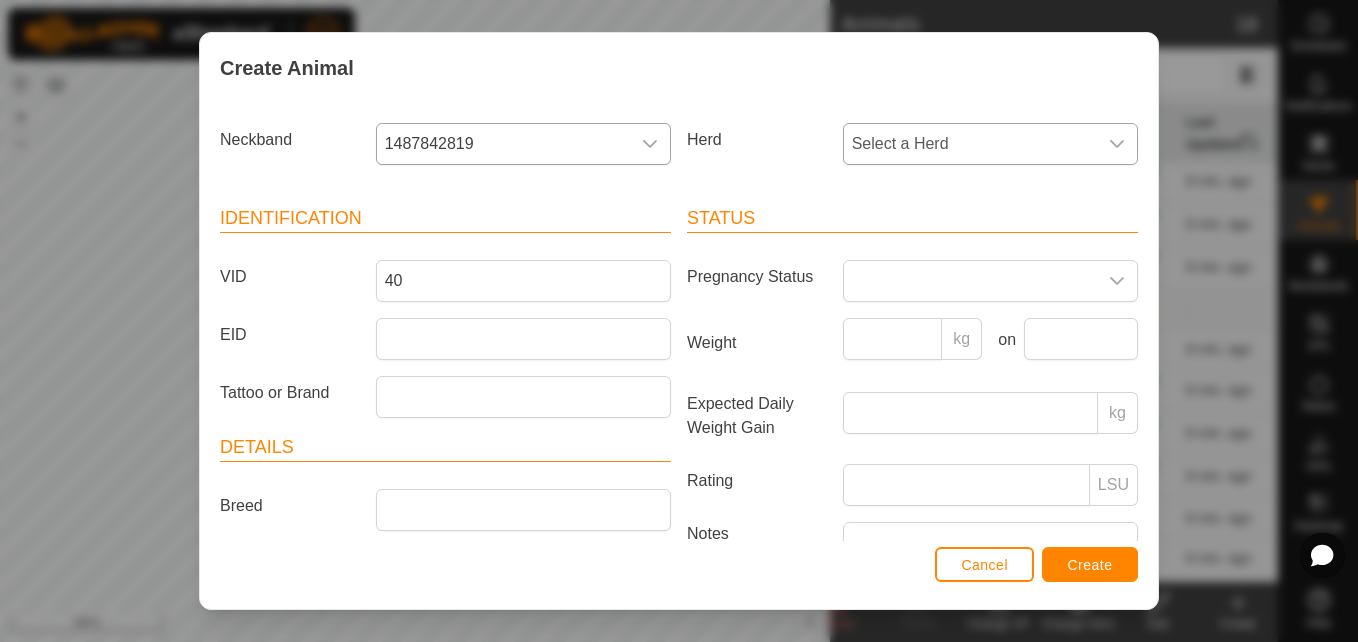 click 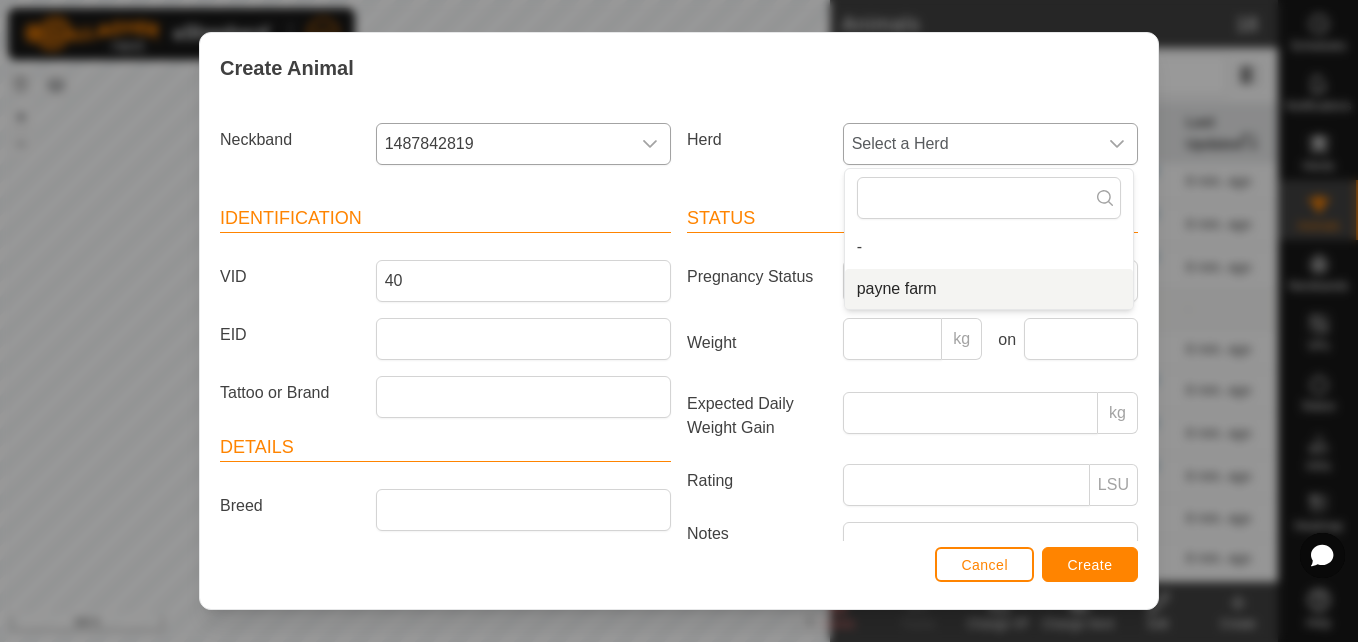 click on "payne farm" at bounding box center (989, 289) 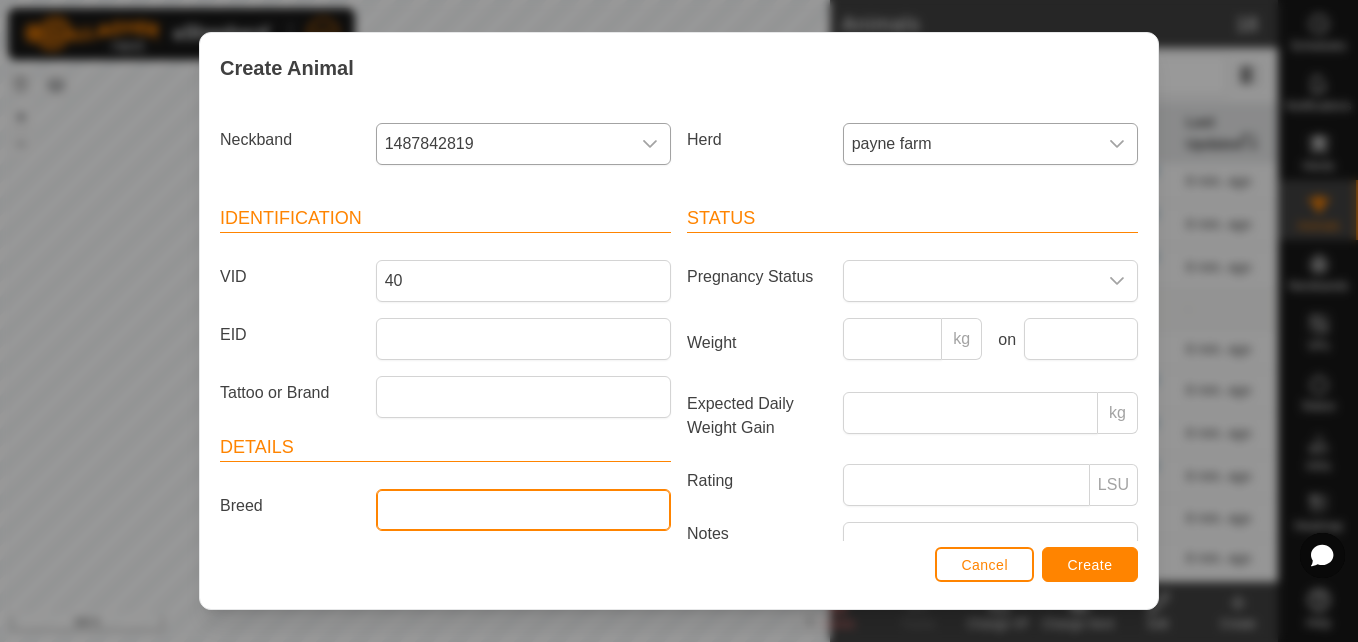 click on "Breed" at bounding box center (523, 510) 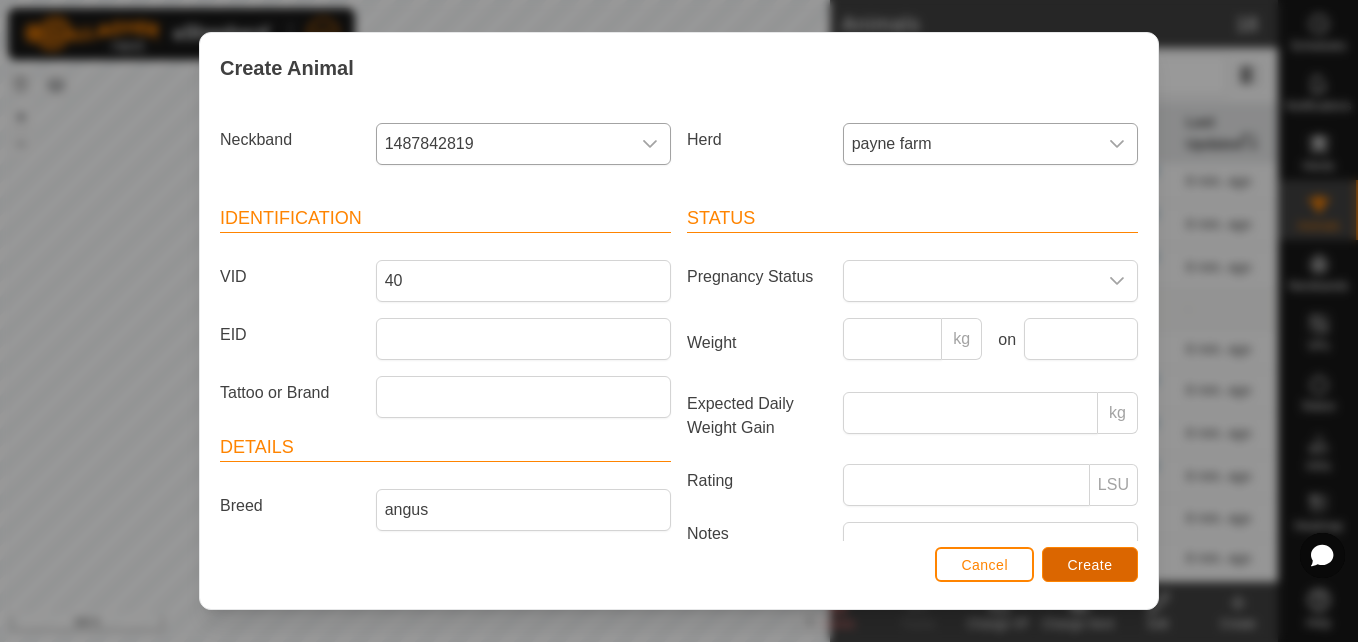 click on "Create" at bounding box center [1090, 564] 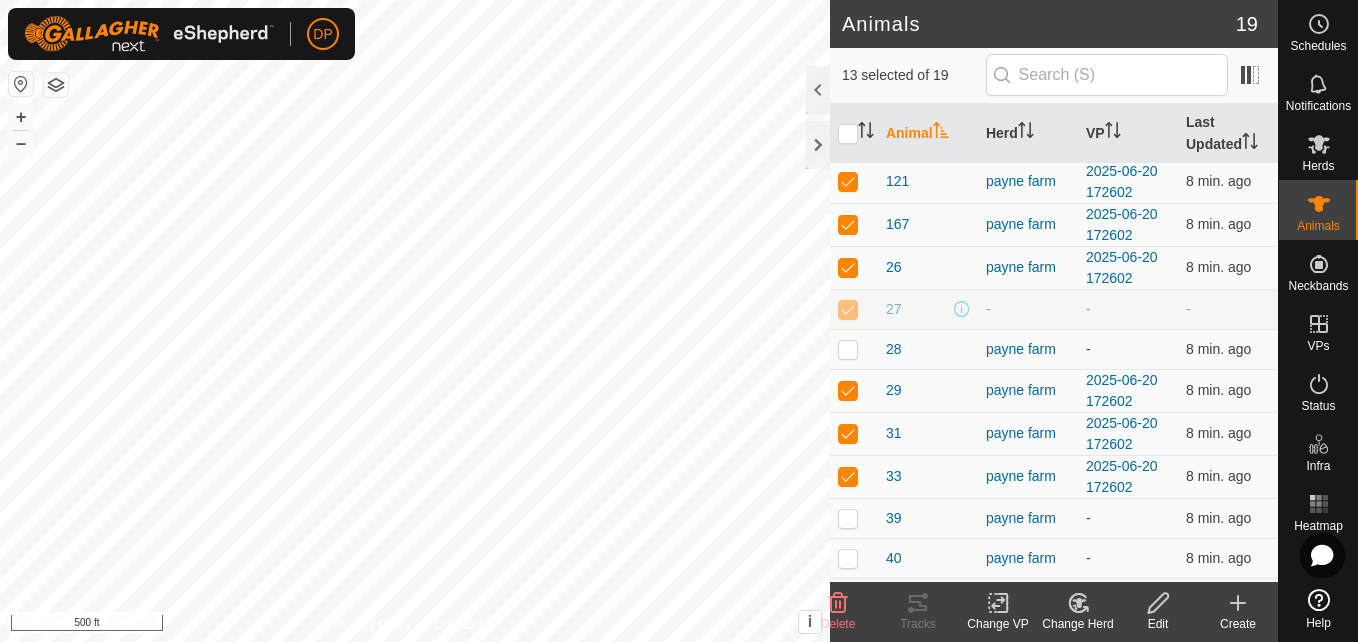 click 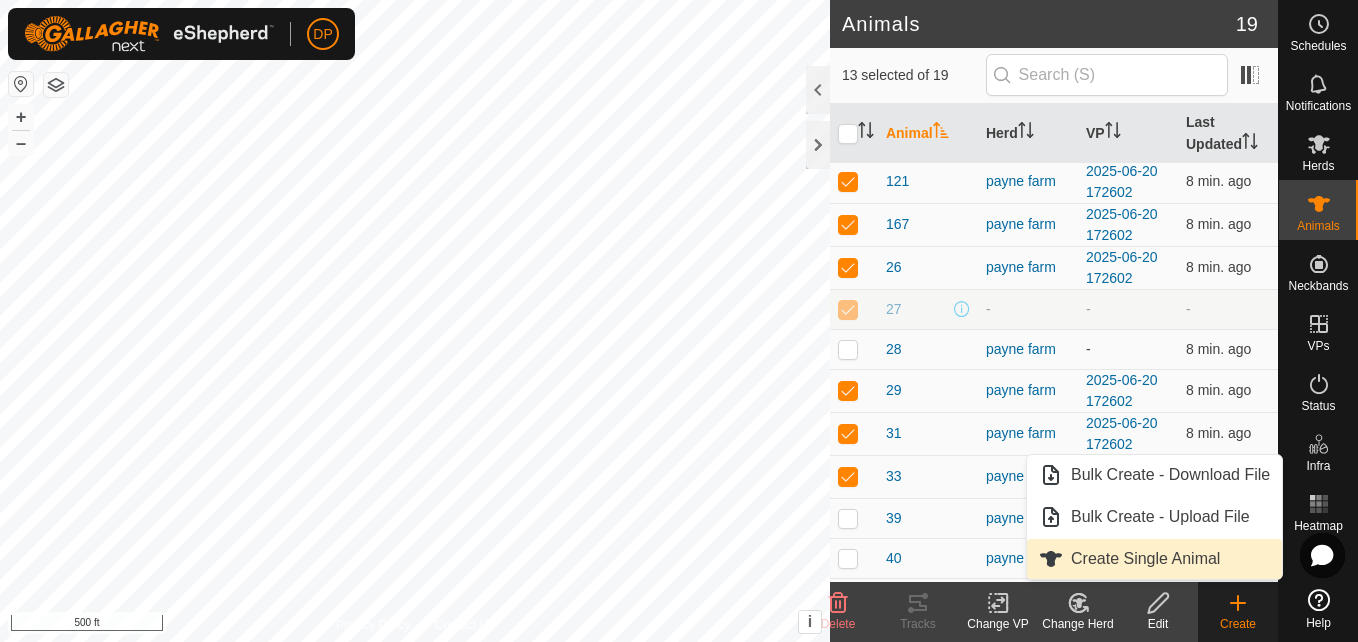 click on "Create Single Animal" at bounding box center (1154, 559) 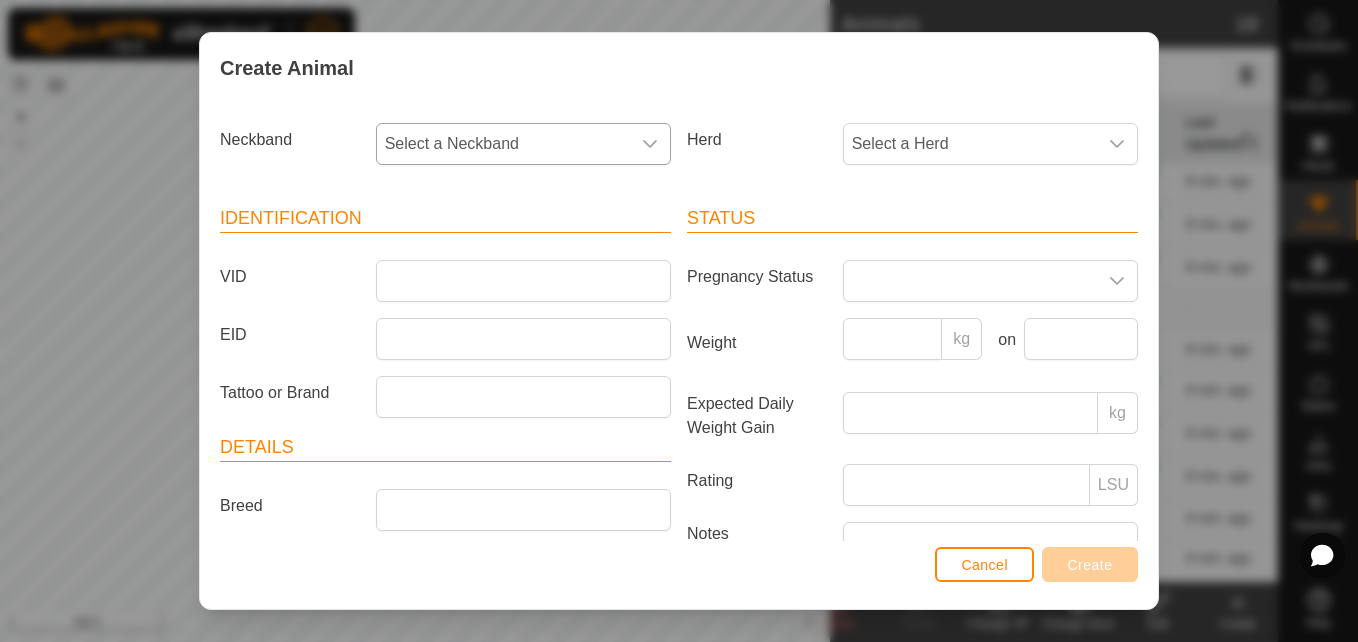 click 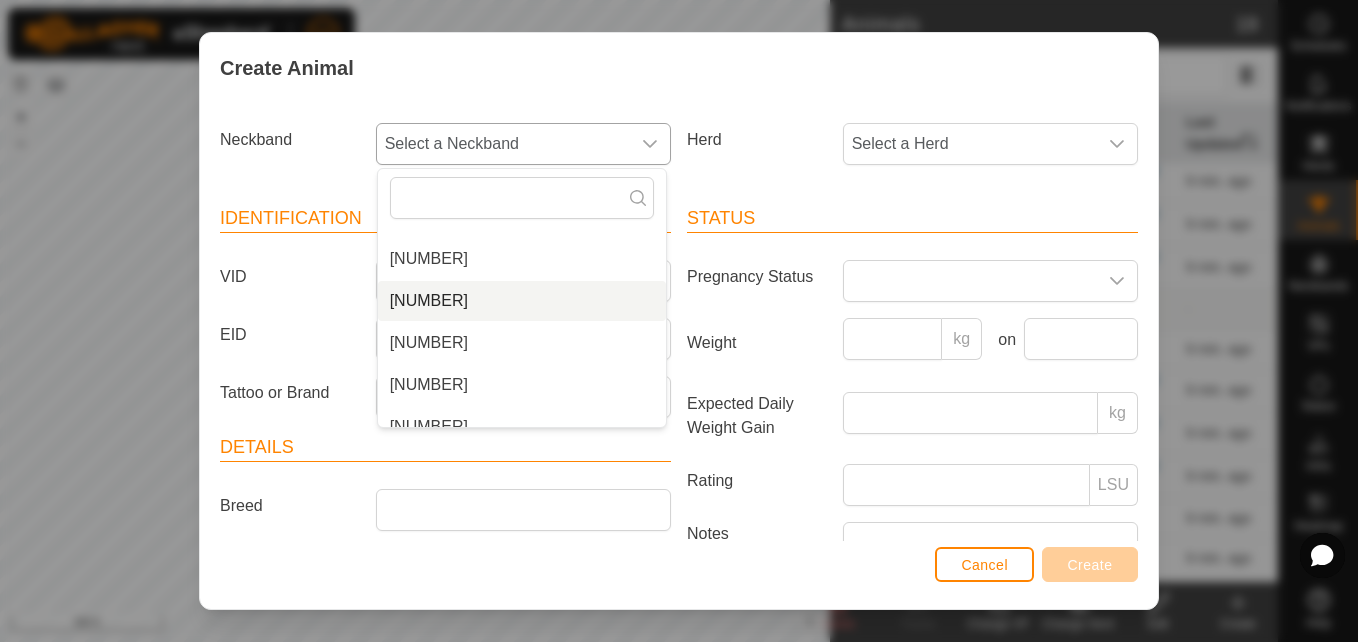 scroll, scrollTop: 1600, scrollLeft: 0, axis: vertical 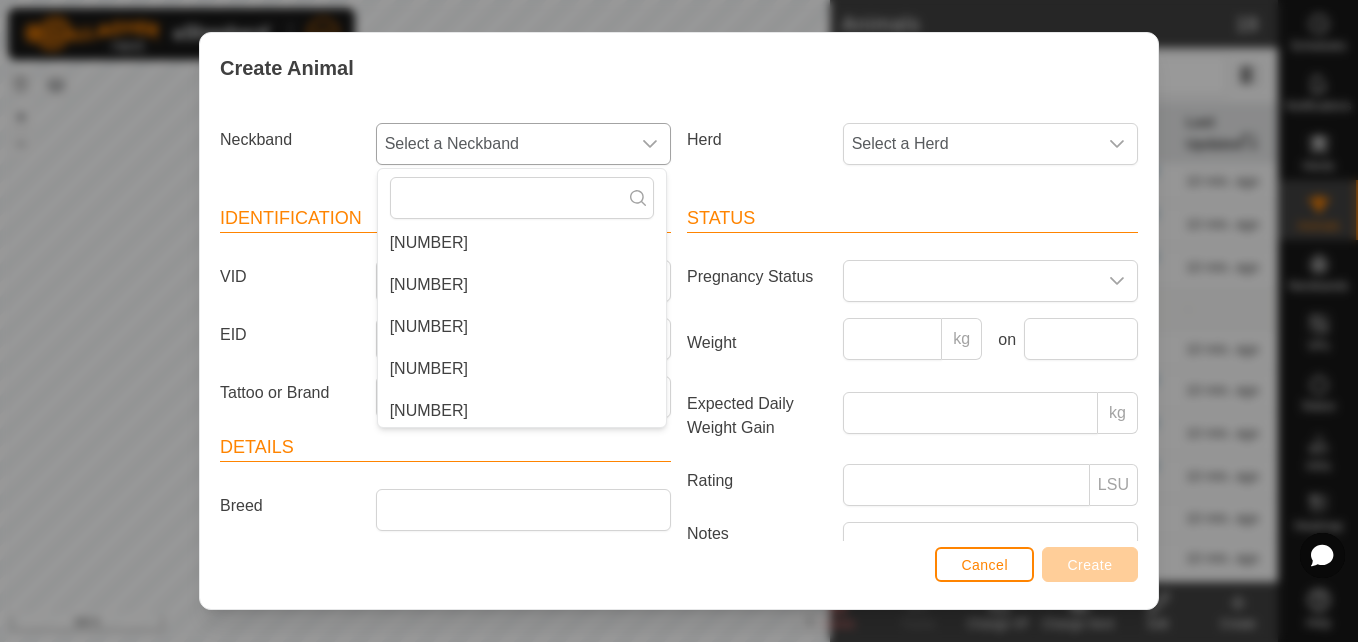 click on "[NUMBER]" at bounding box center (522, 369) 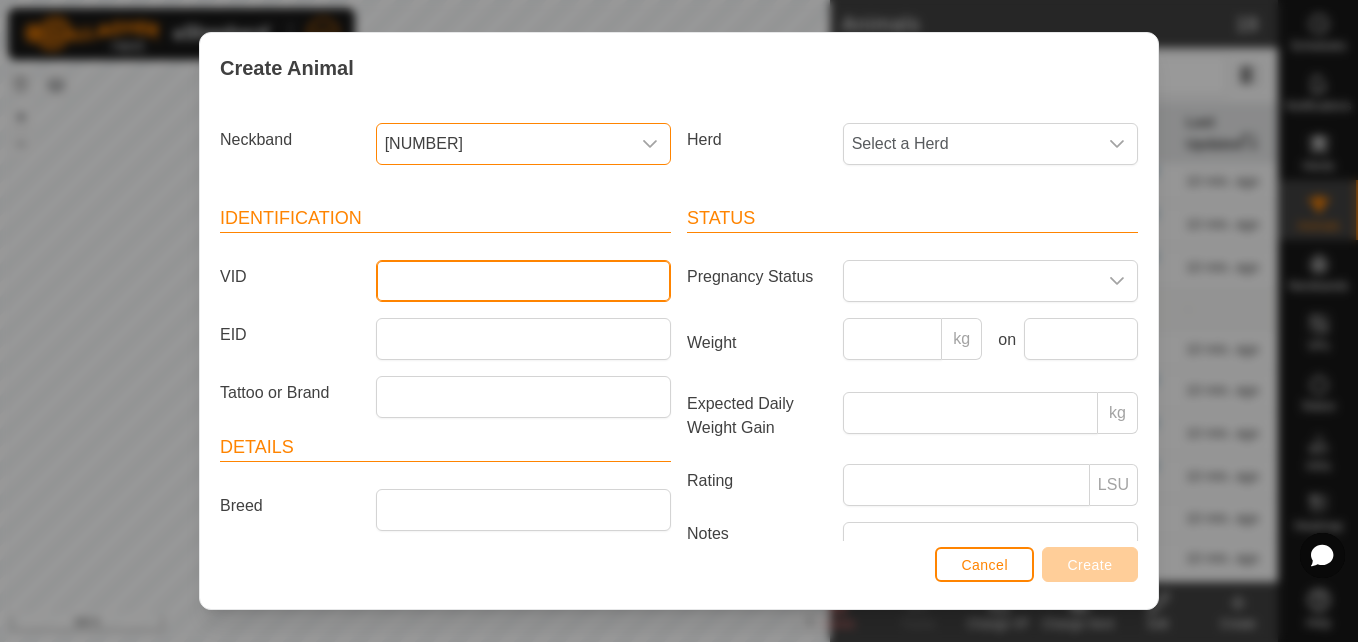 click on "VID" at bounding box center (523, 281) 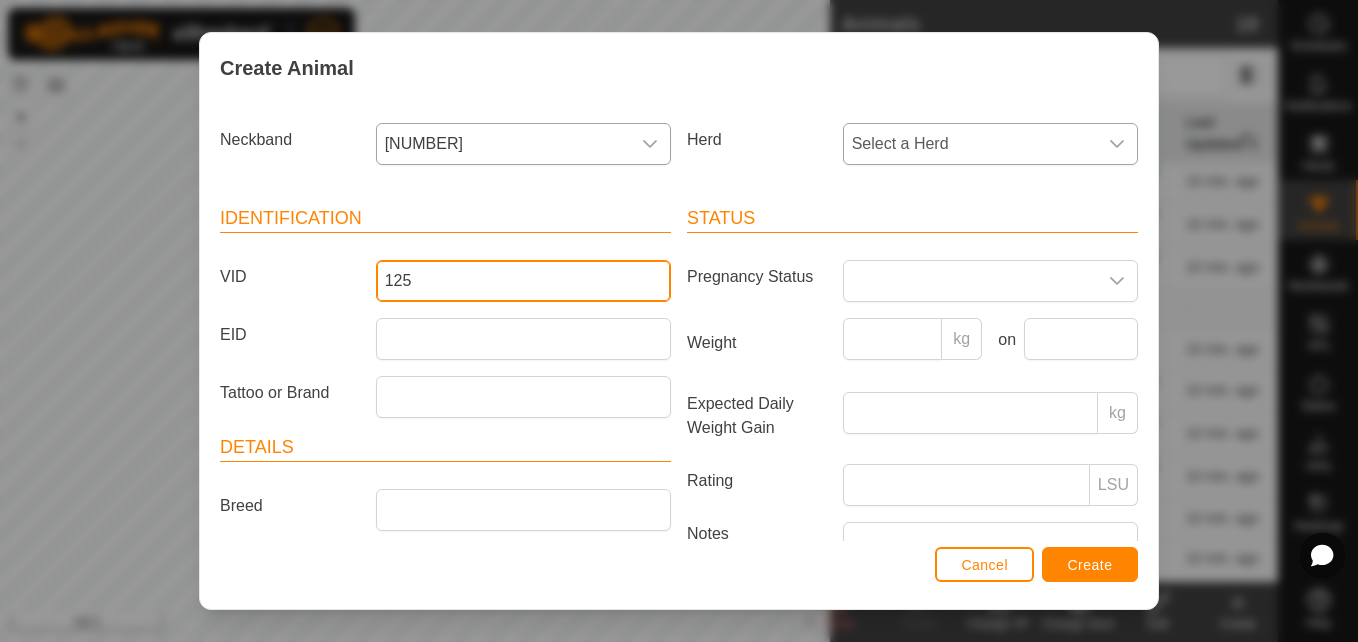 type on "125" 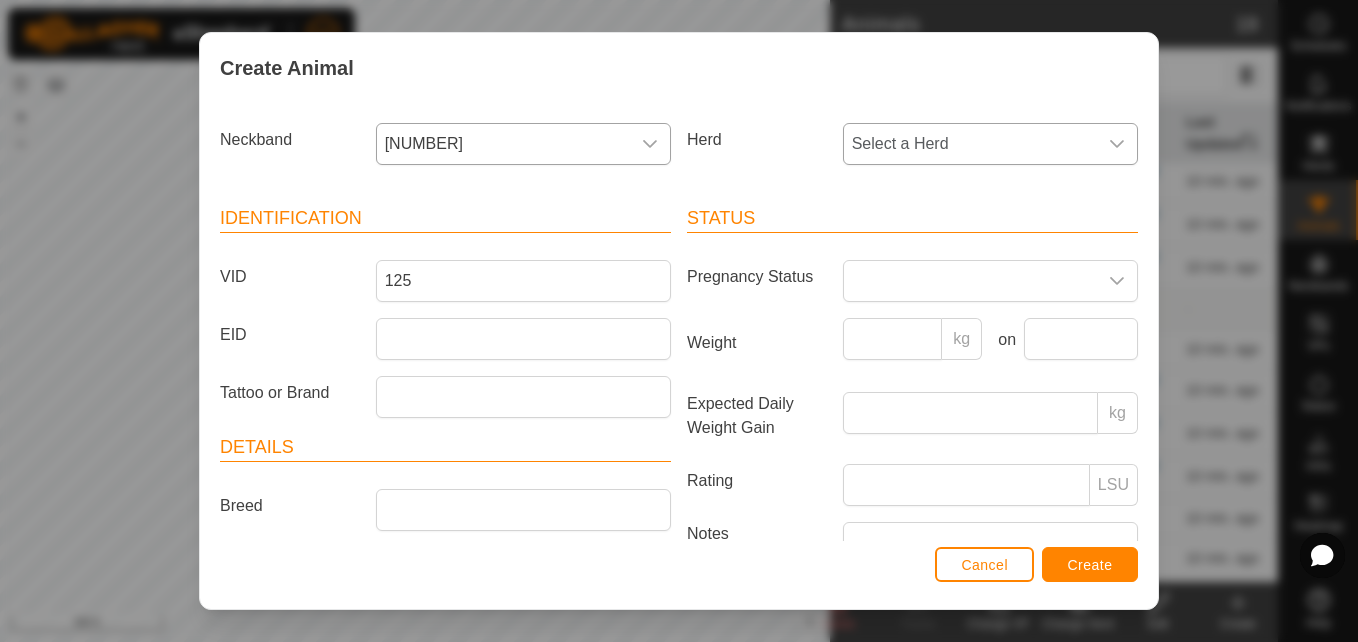 click 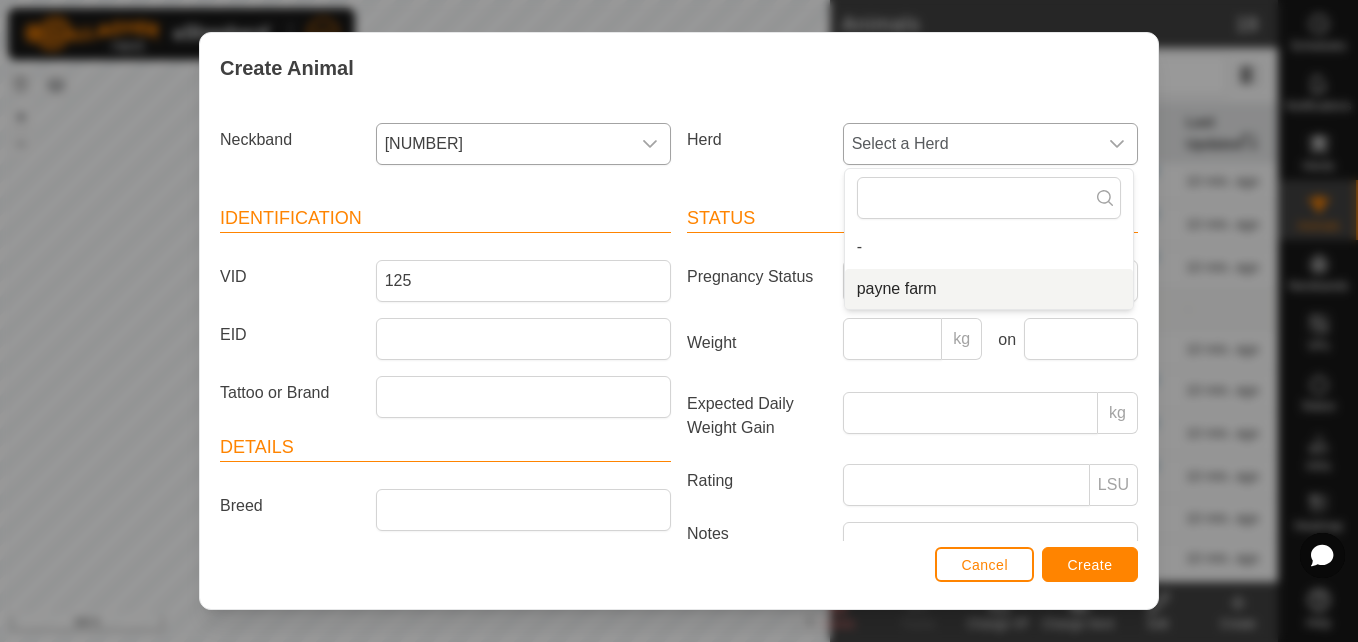 click on "payne farm" at bounding box center (989, 289) 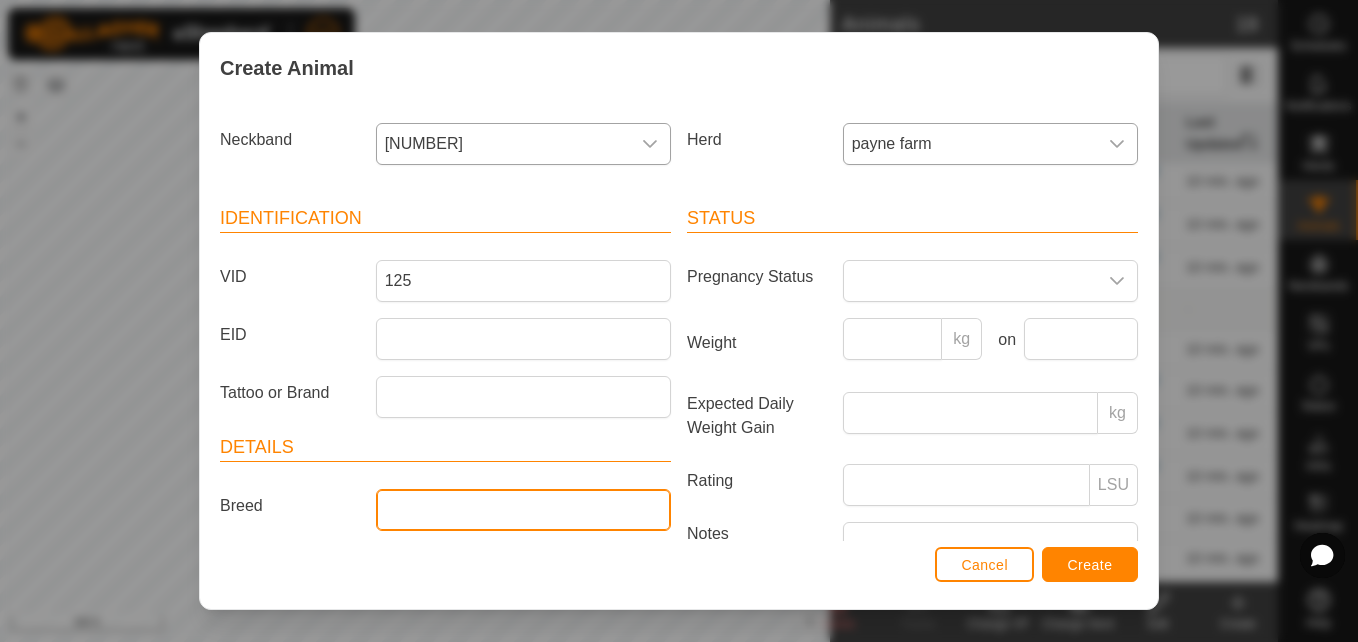 click on "Breed" at bounding box center (523, 510) 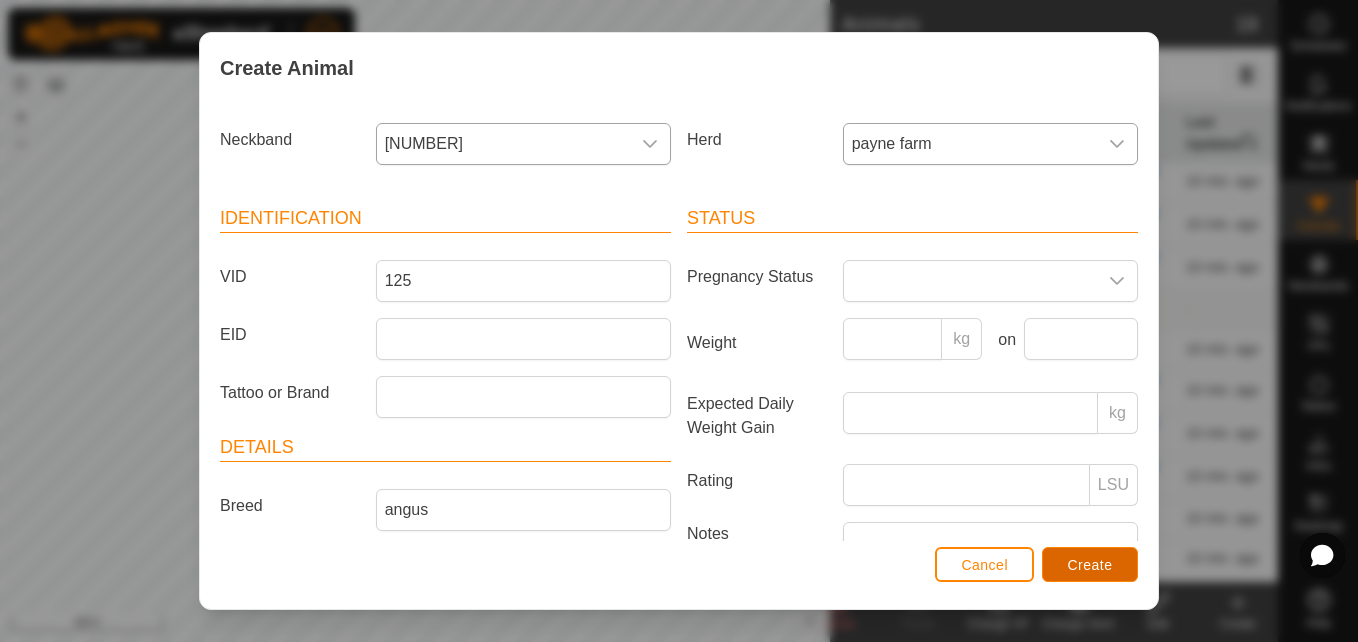 click on "Create" at bounding box center [1090, 564] 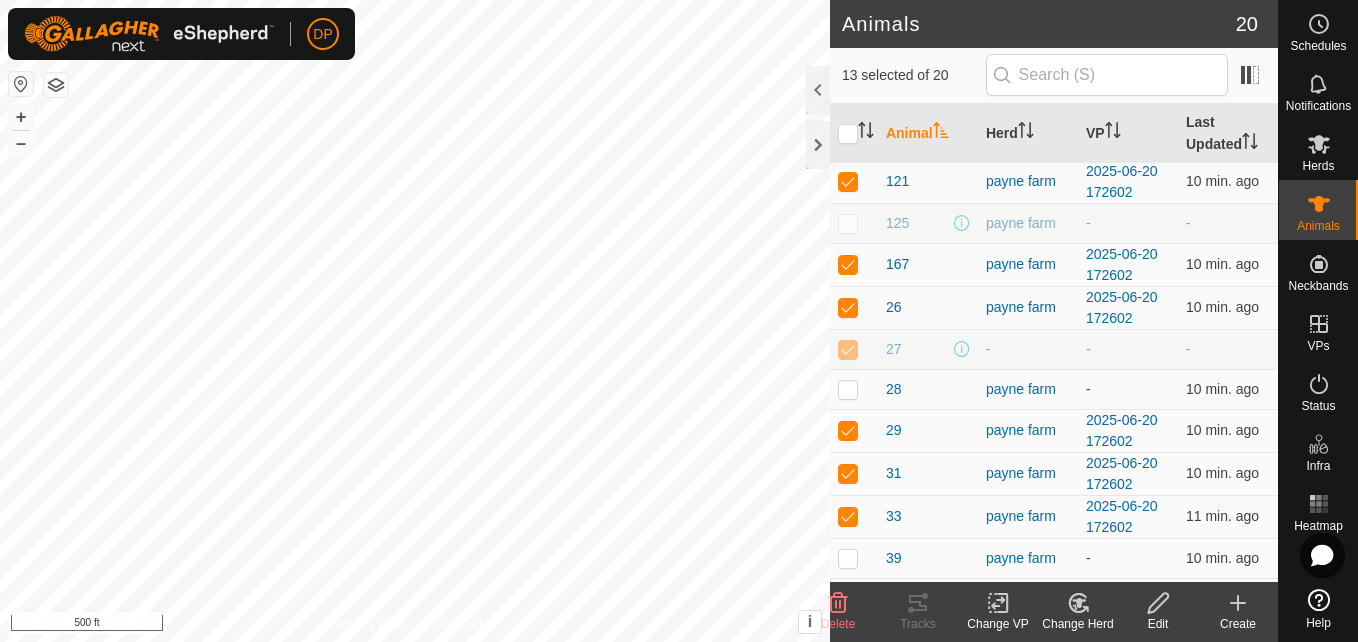 click 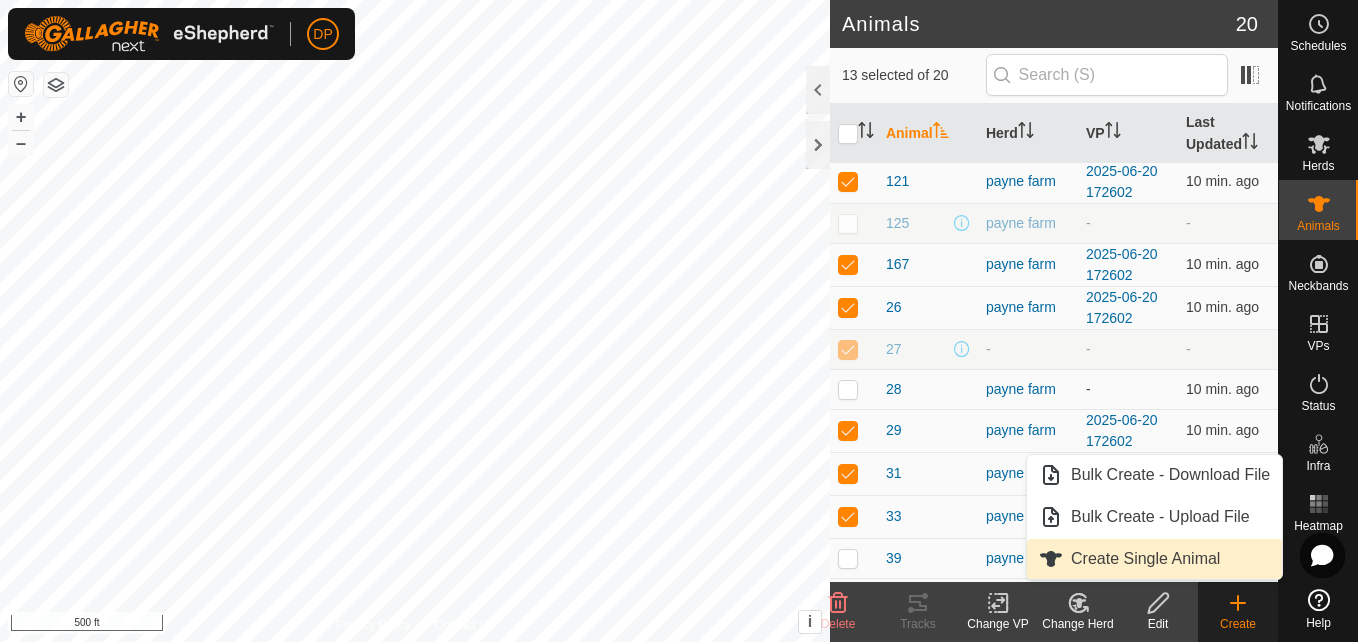 click on "Create Single Animal" at bounding box center [1154, 559] 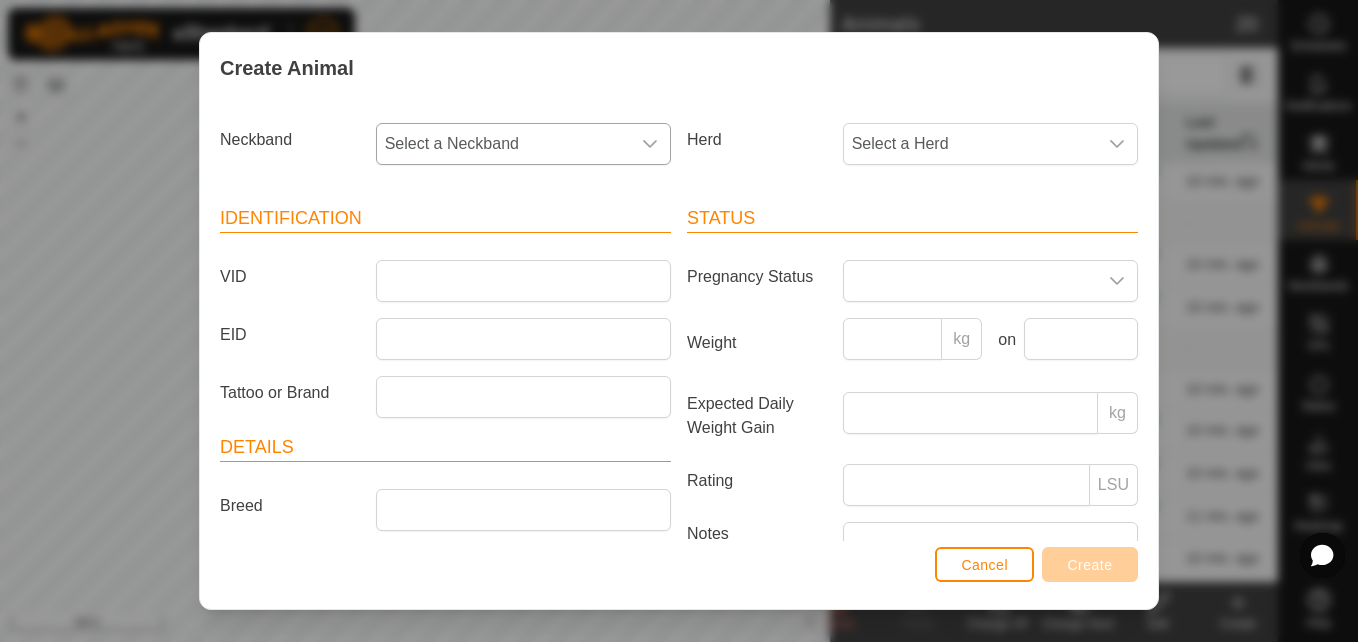 click 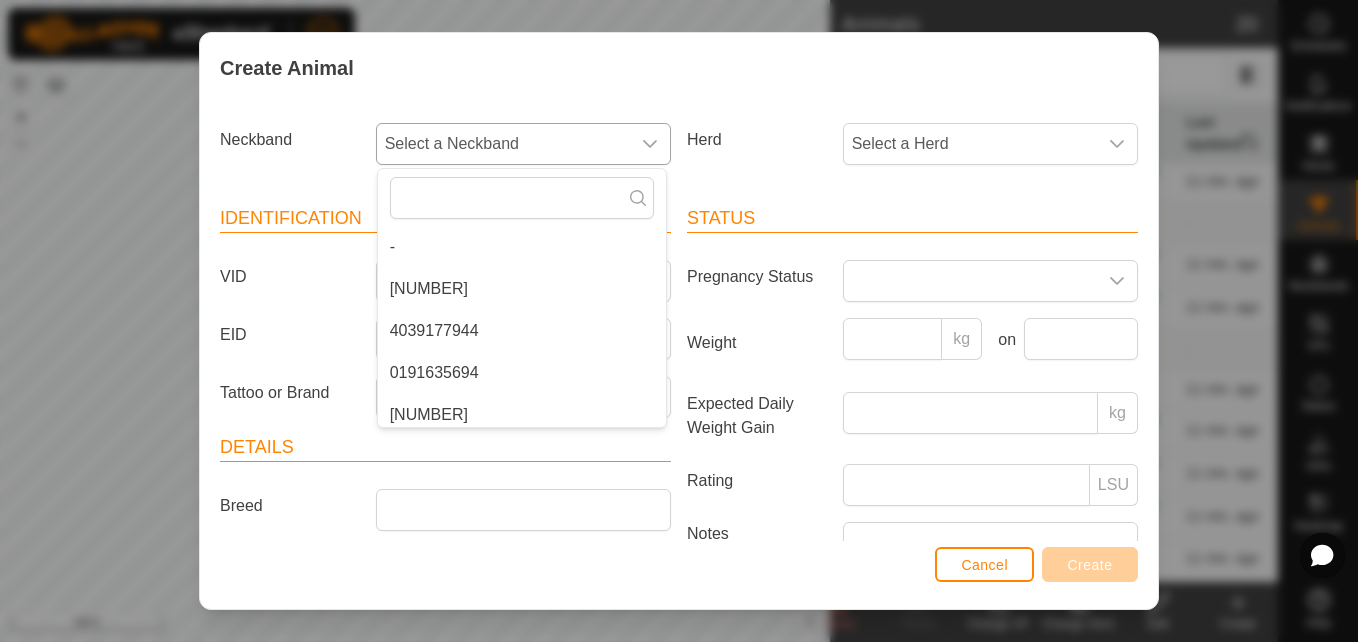click on "4039177944" at bounding box center [522, 331] 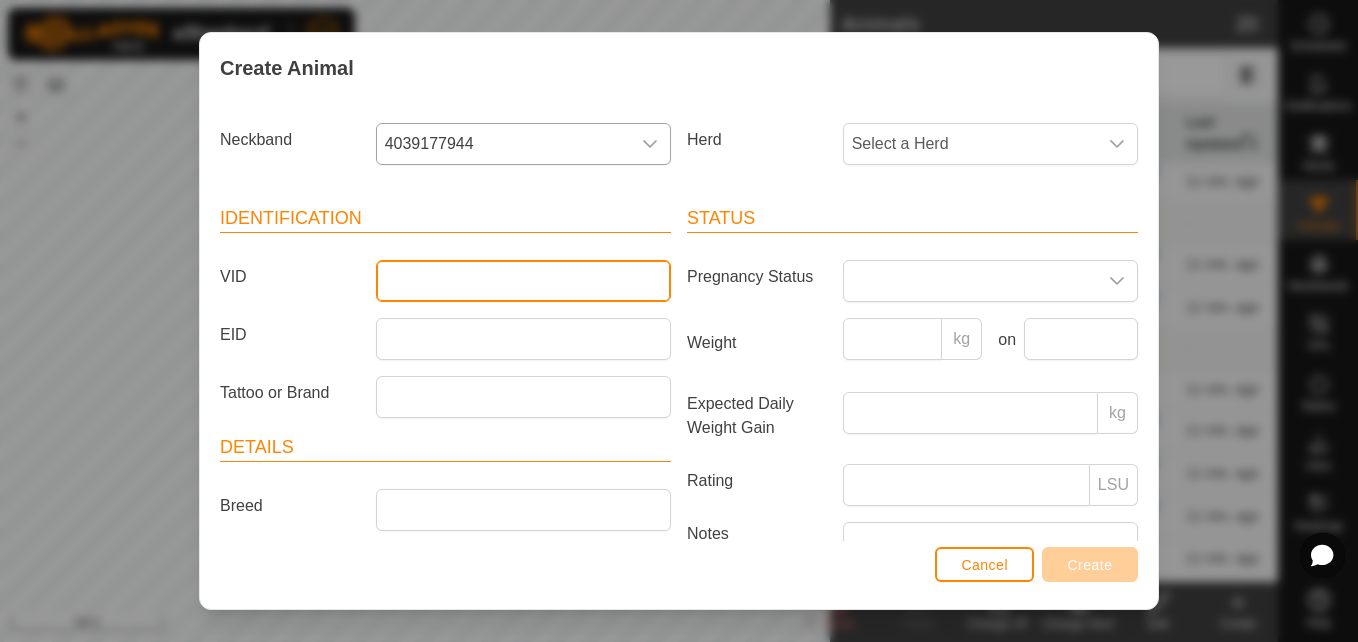 click on "VID" at bounding box center [523, 281] 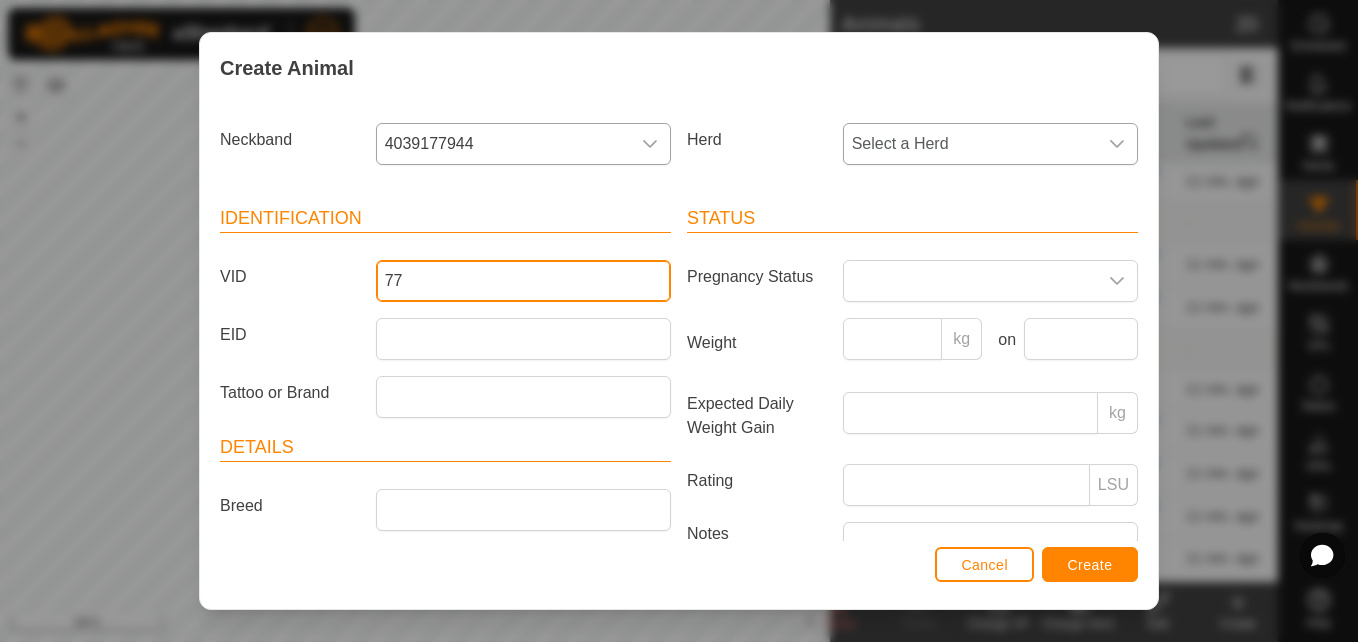 type on "77" 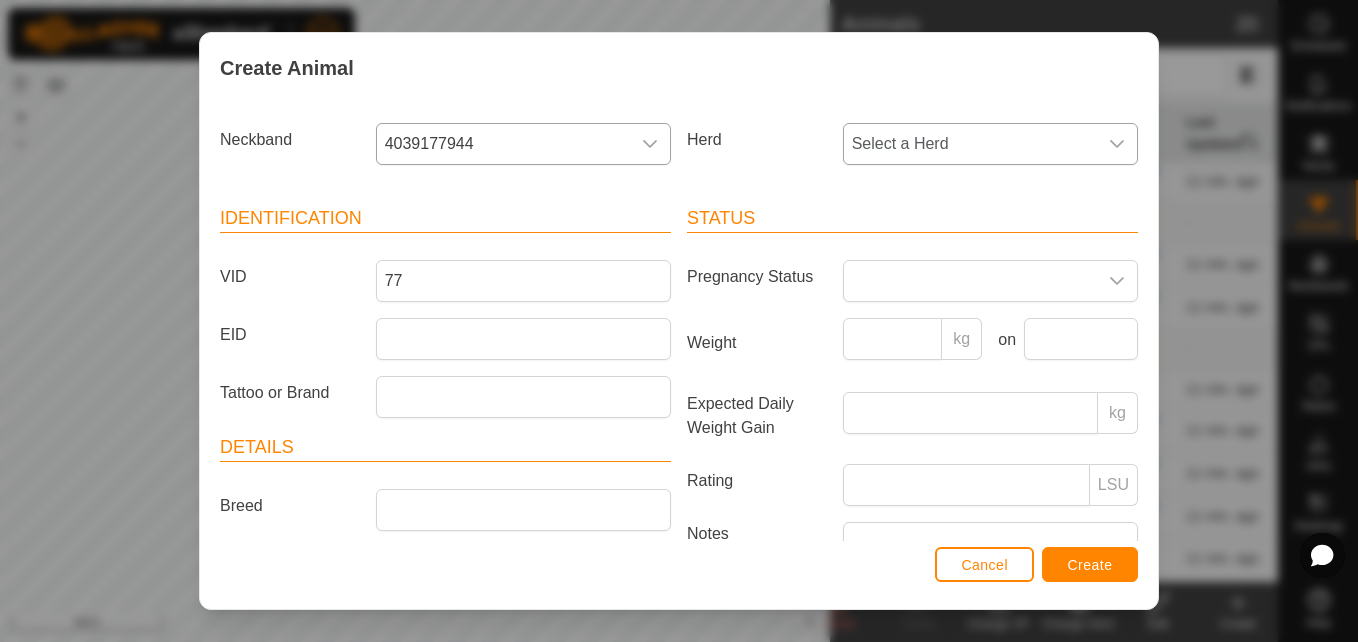 click 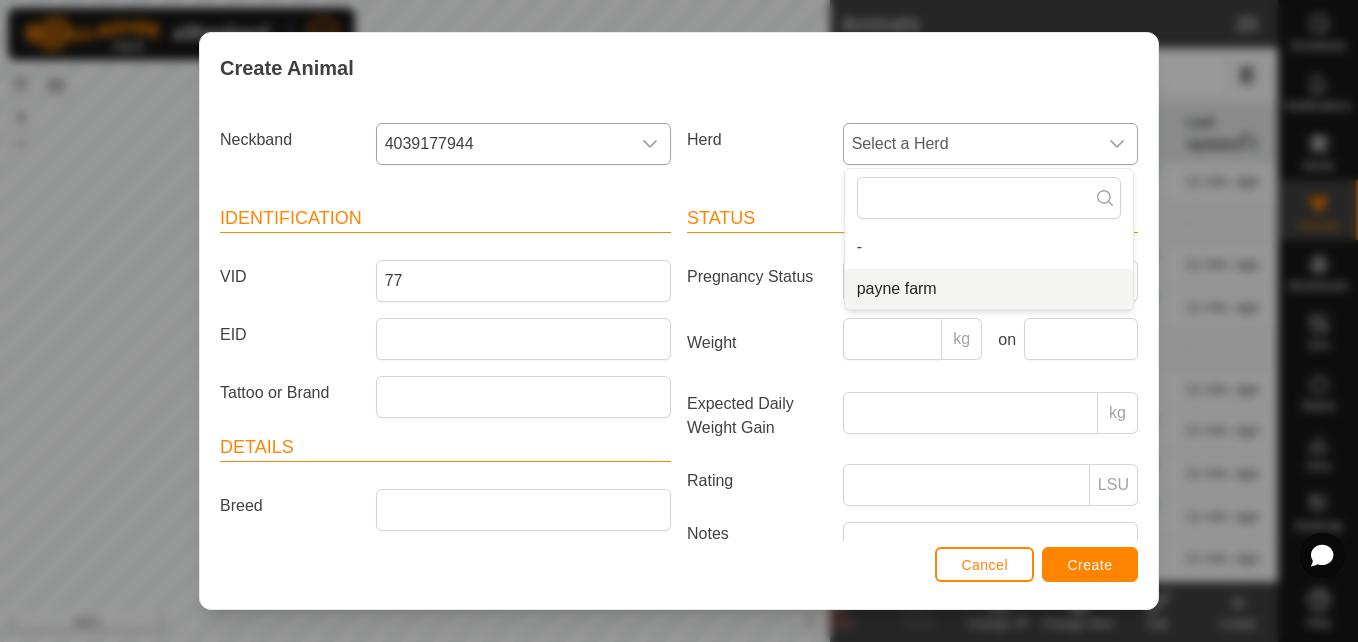 click on "payne farm" at bounding box center (989, 289) 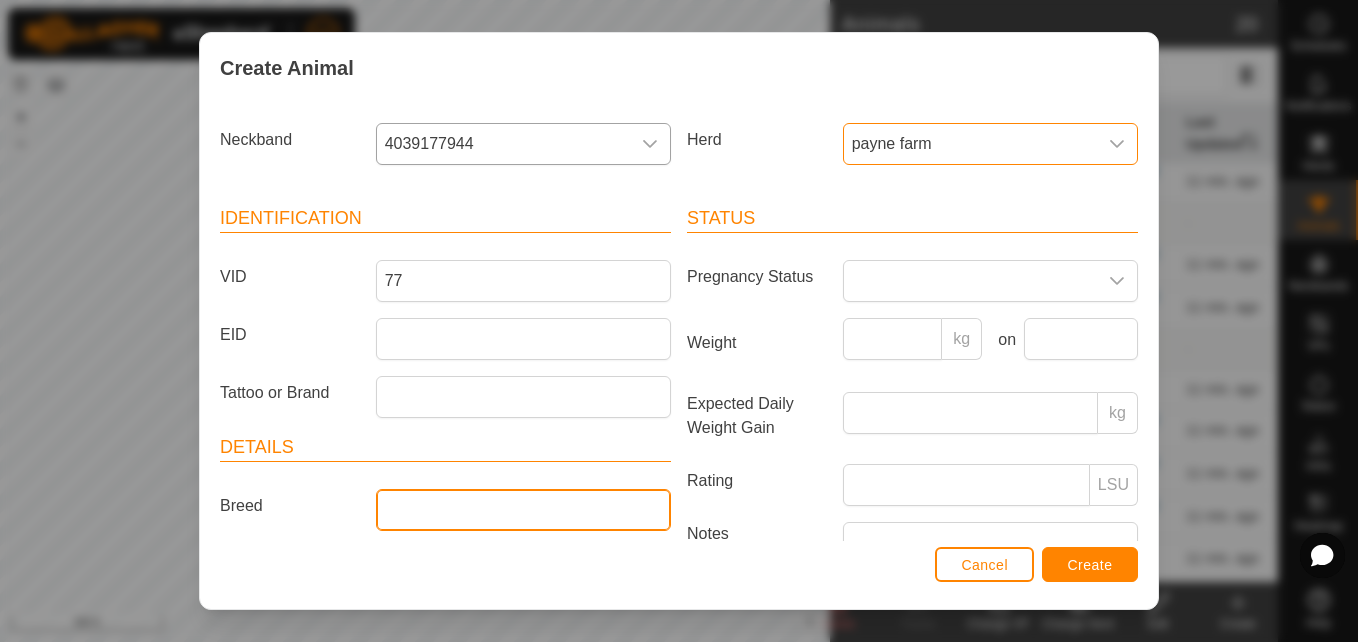 click on "Breed" at bounding box center [523, 510] 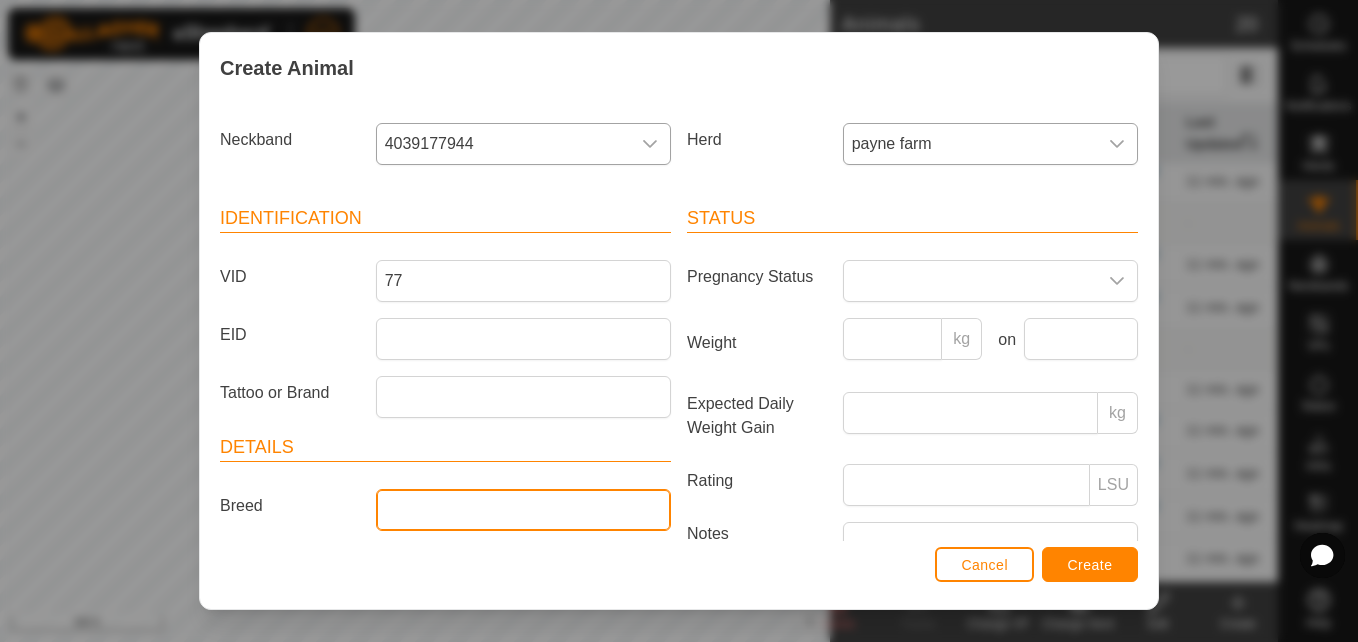 type on "angus" 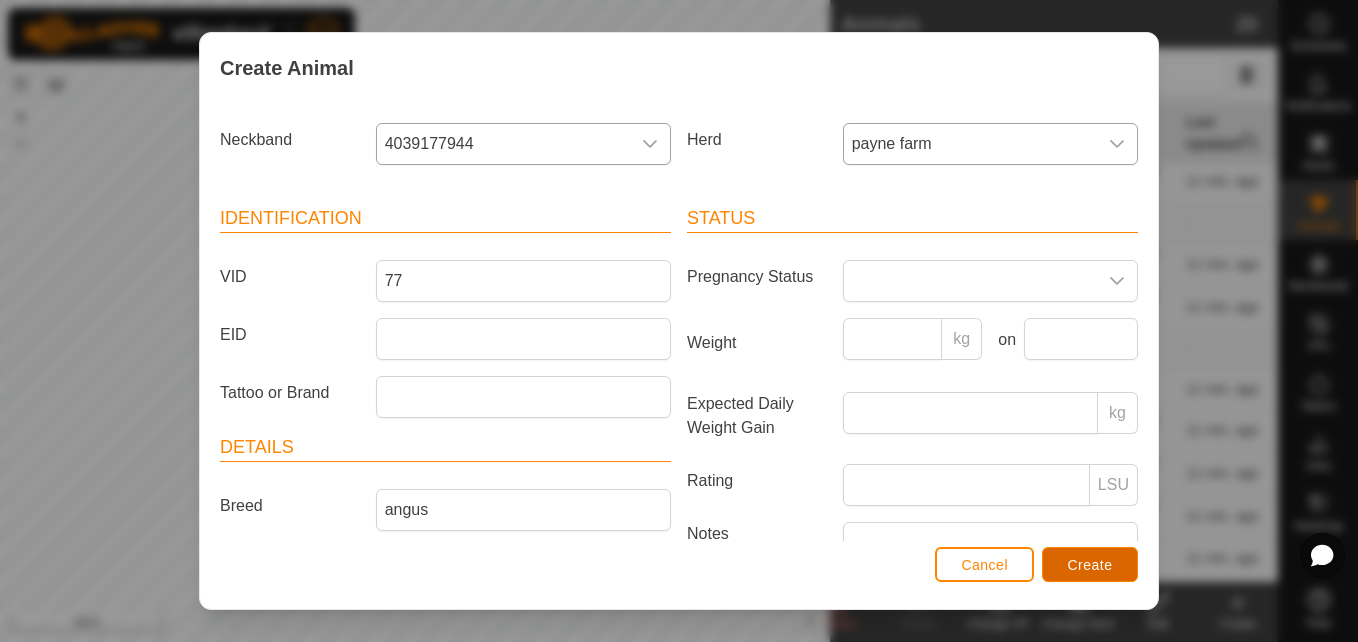 click on "Create" at bounding box center [1090, 565] 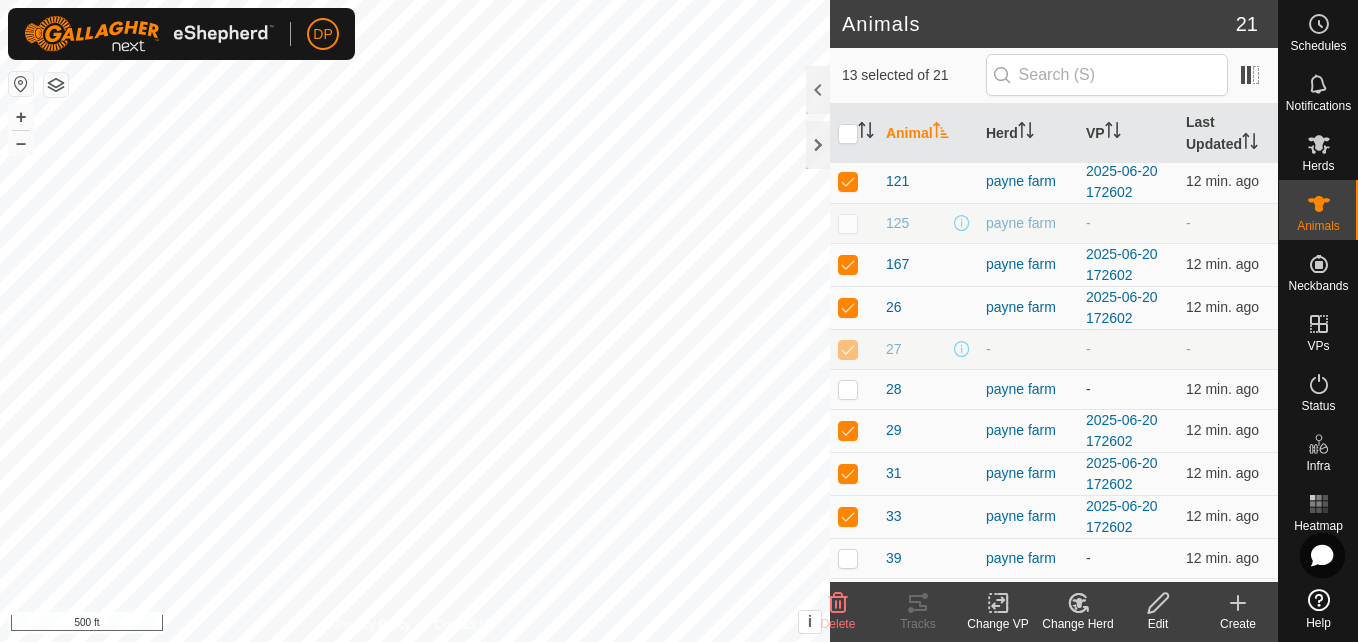 click 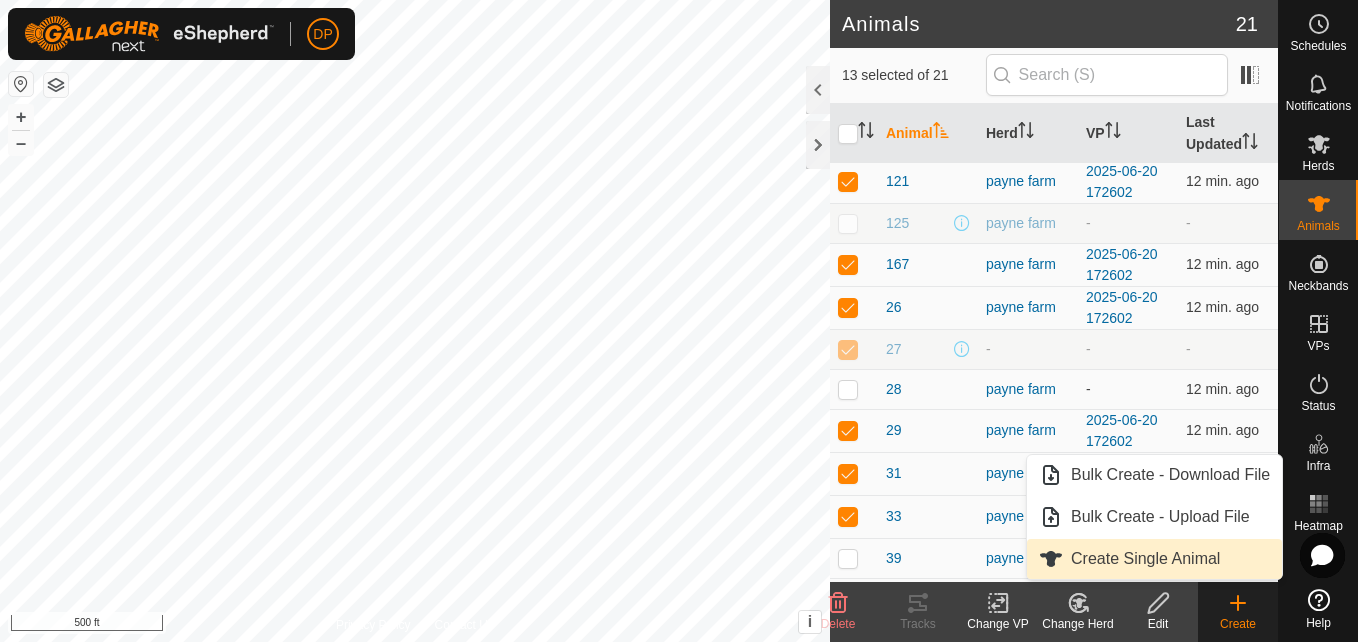 click on "Create Single Animal" at bounding box center [1154, 559] 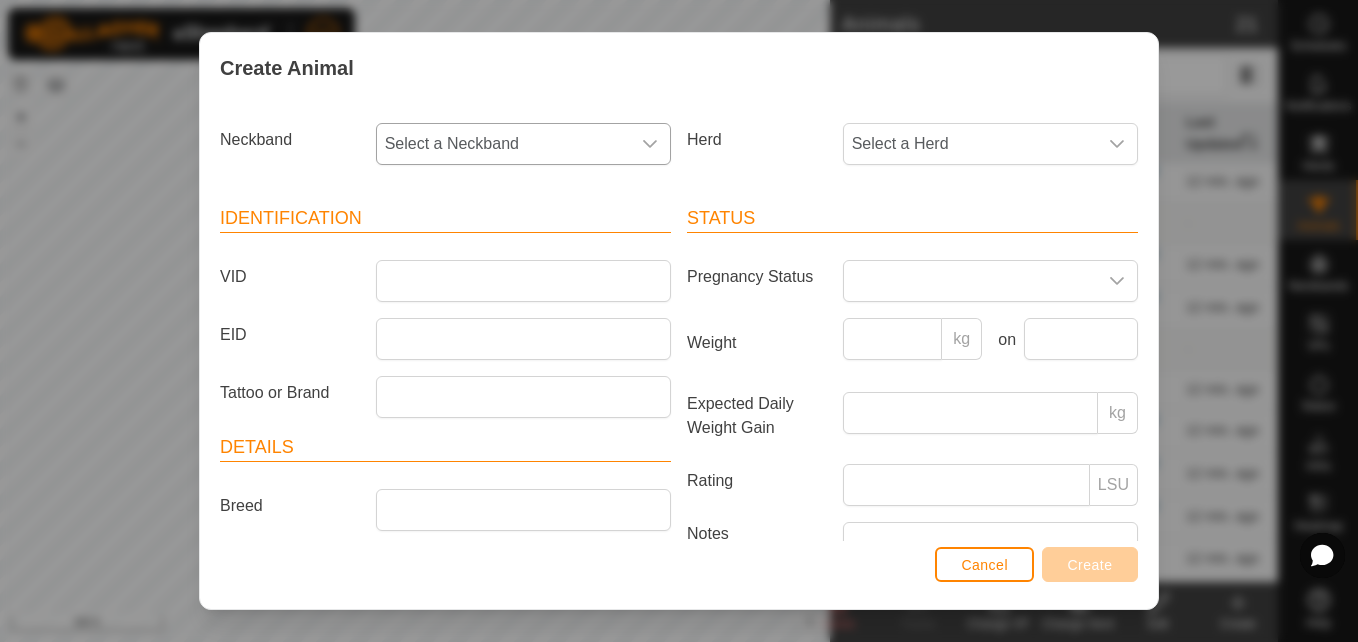click 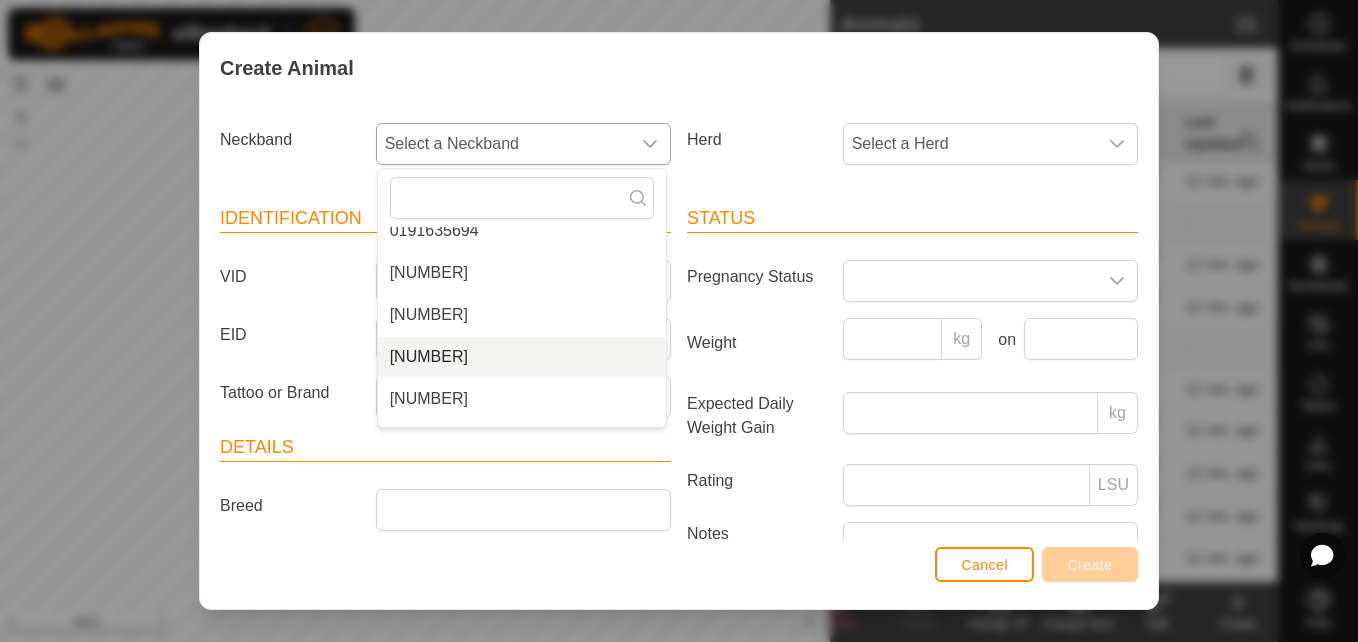 scroll, scrollTop: 200, scrollLeft: 0, axis: vertical 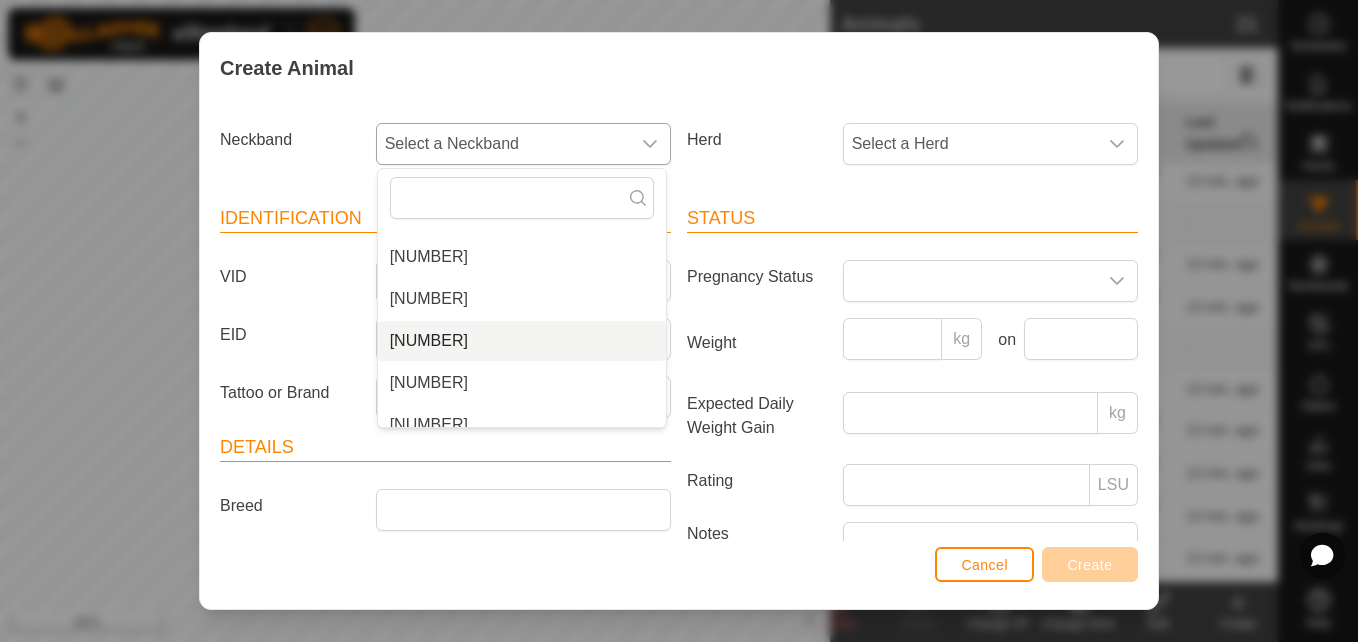 click on "[NUMBER]" at bounding box center [522, 341] 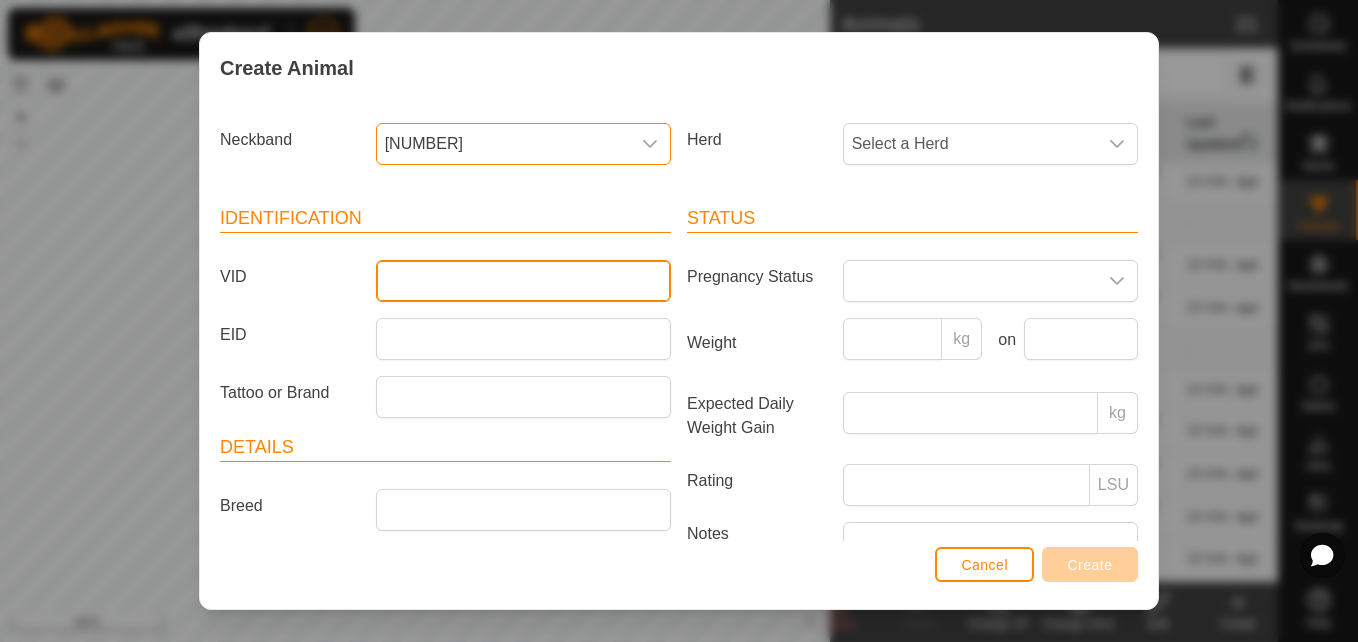 click on "VID" at bounding box center [523, 281] 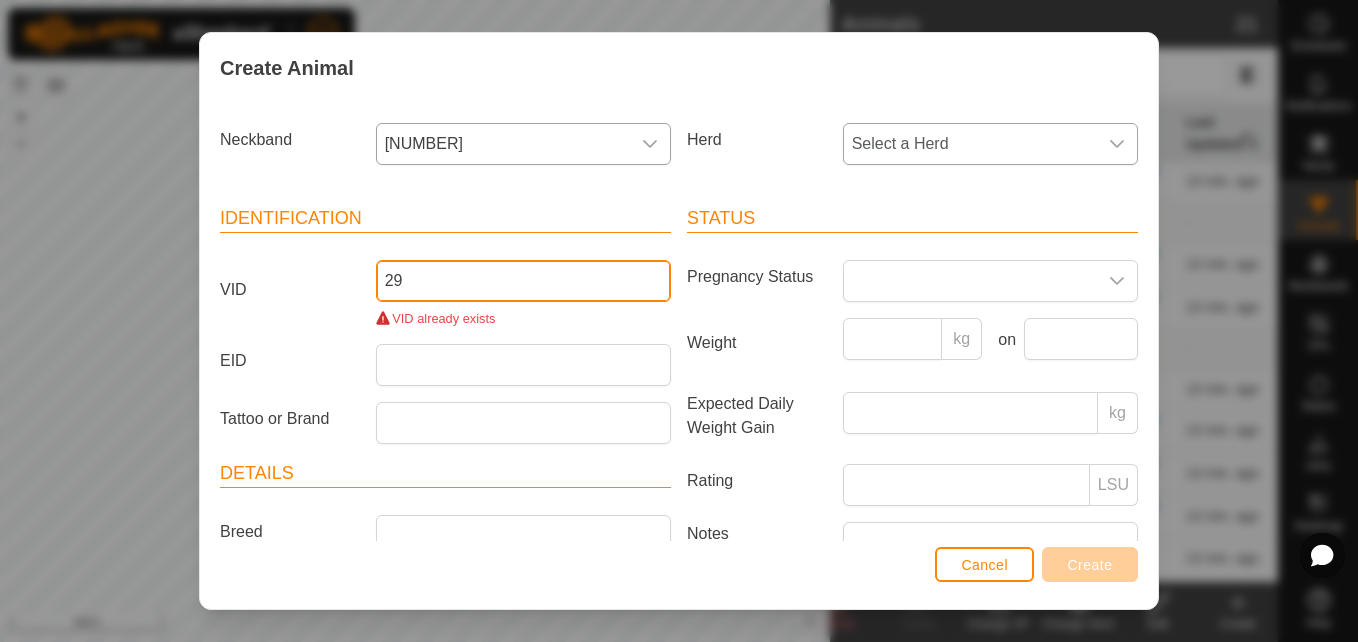 type on "29" 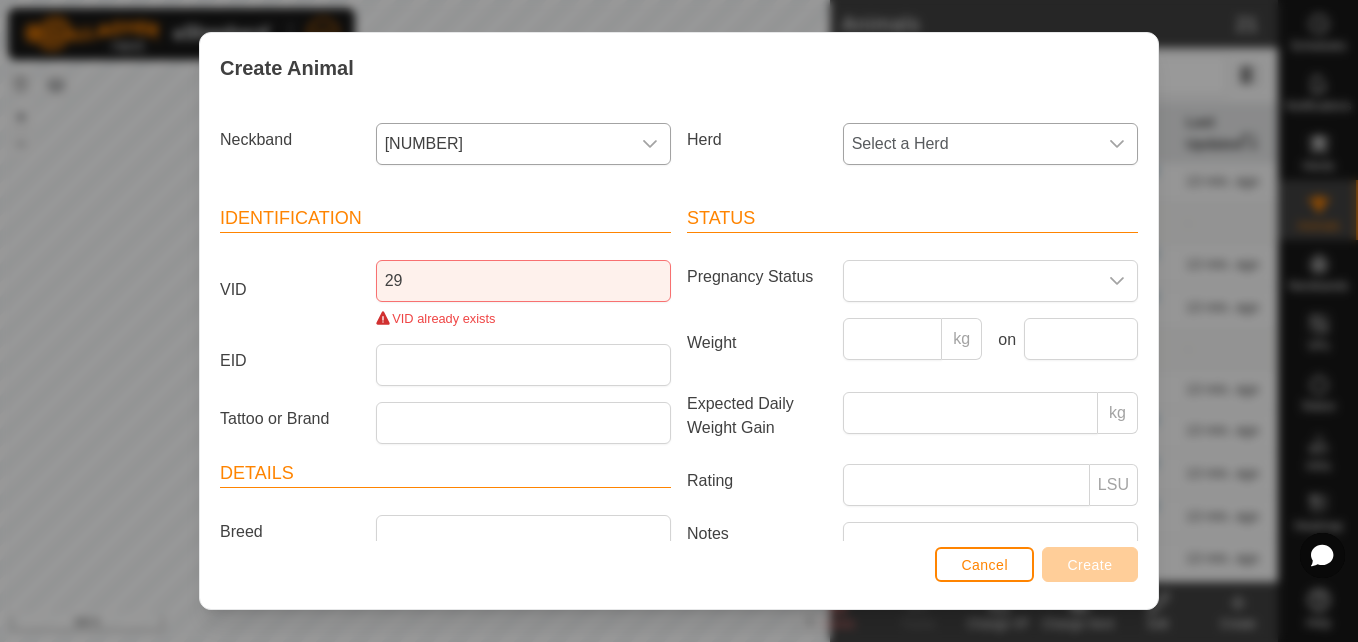 click 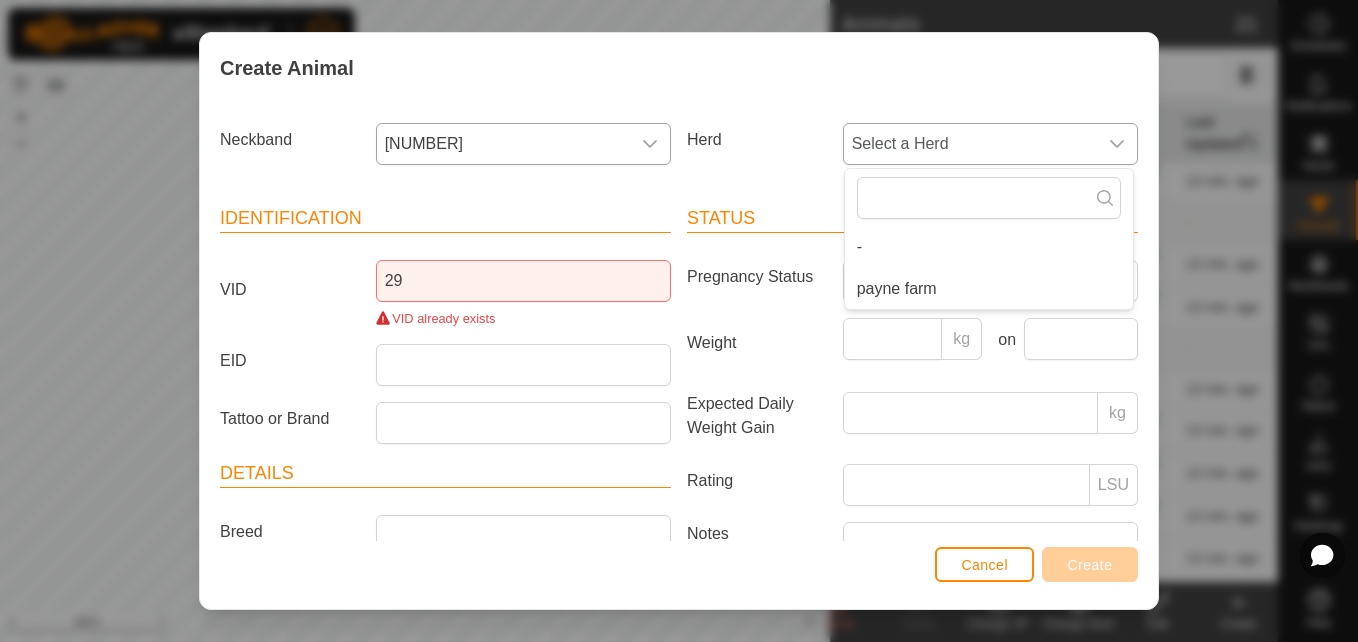 click on "payne farm" at bounding box center [989, 289] 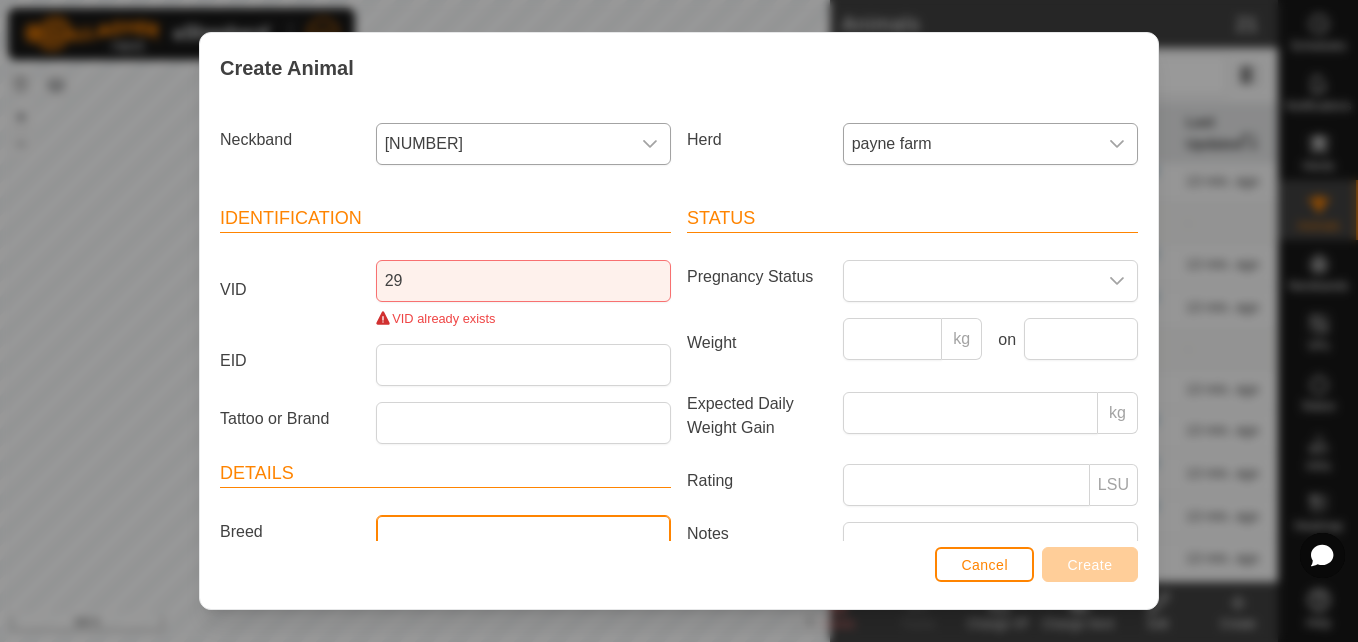 click on "Breed" at bounding box center (523, 536) 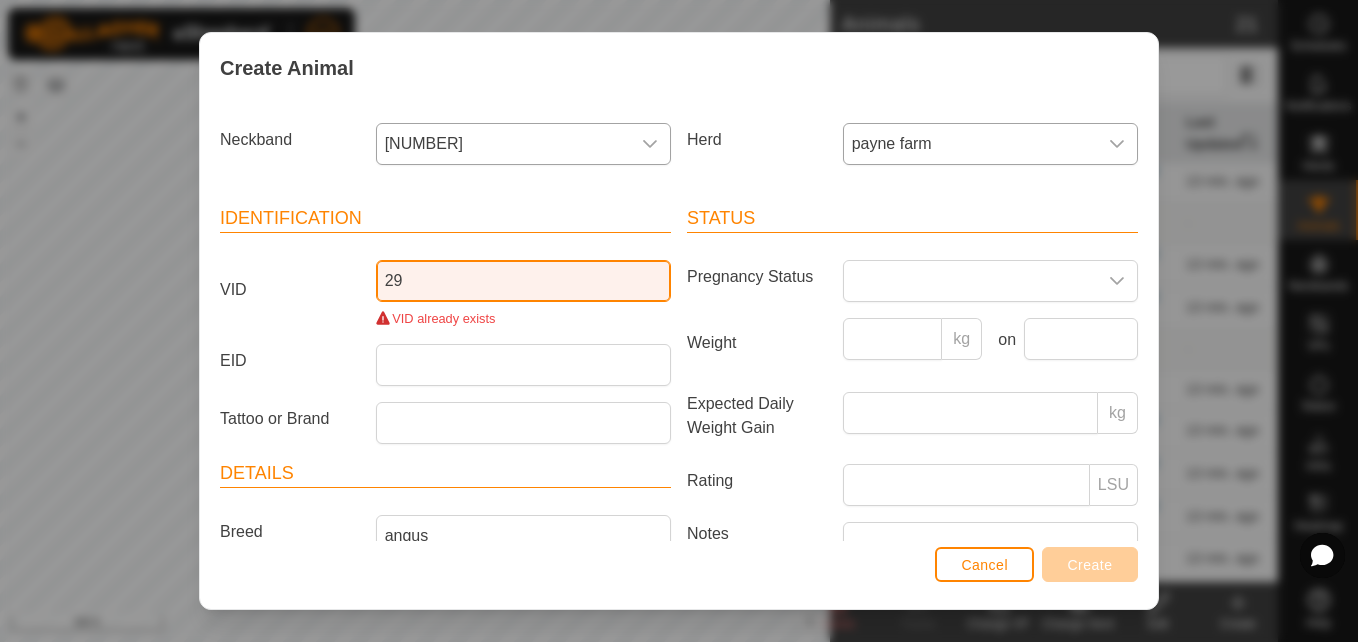 click on "29" at bounding box center (523, 281) 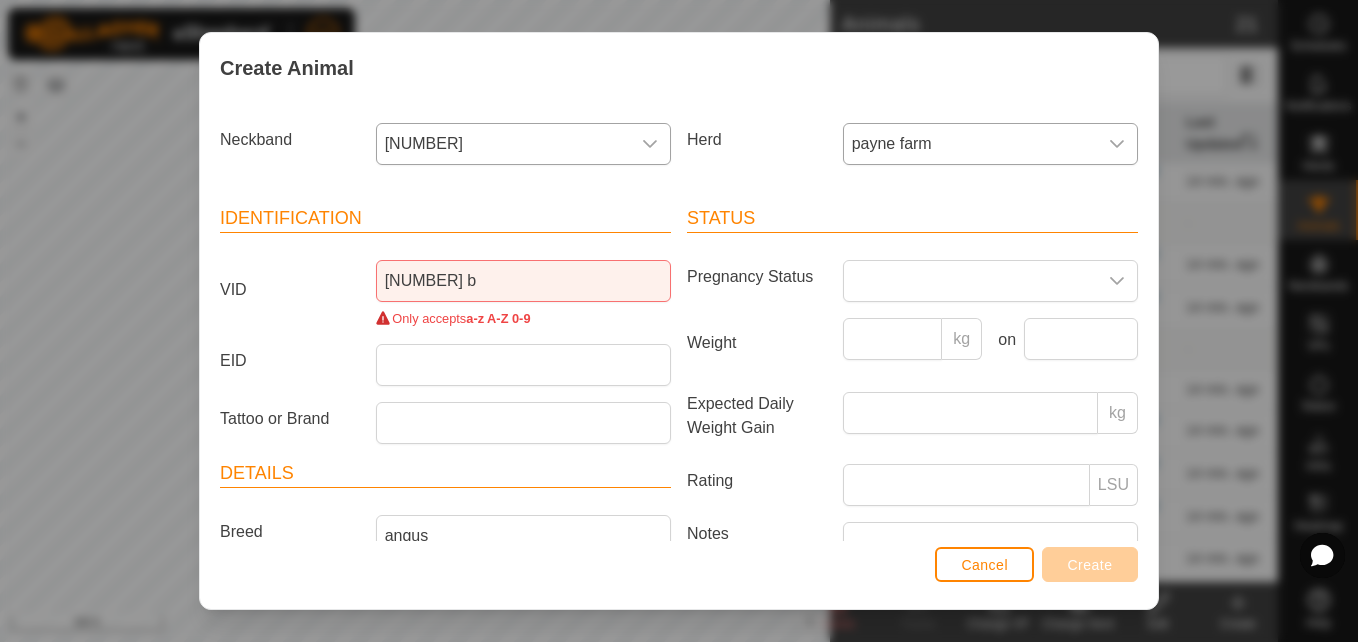 click on "Only accepts" at bounding box center [429, 318] 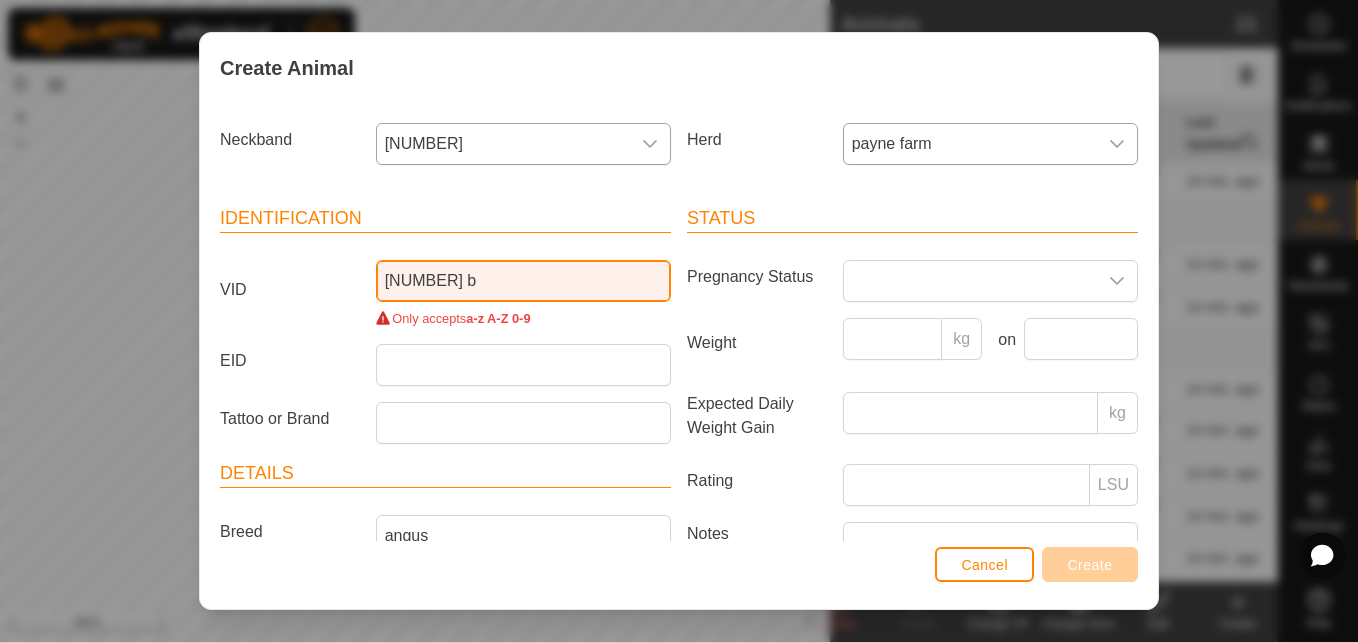 click on "[NUMBER] b" at bounding box center (523, 281) 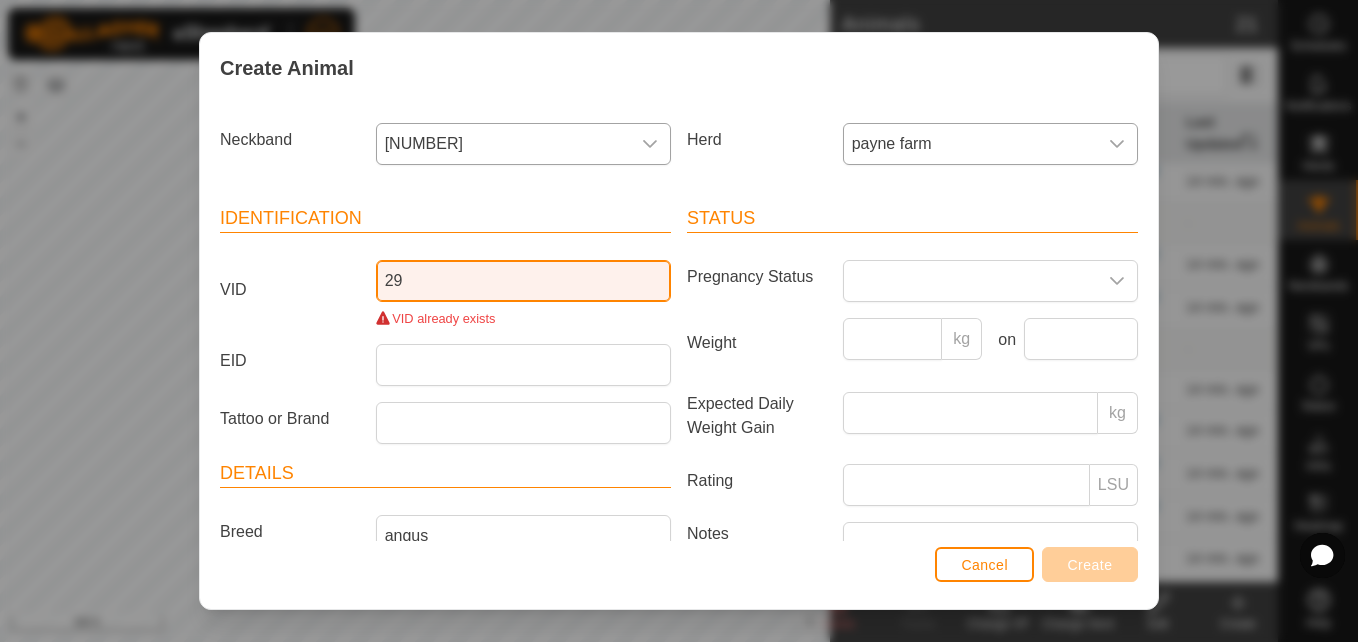 type on "2" 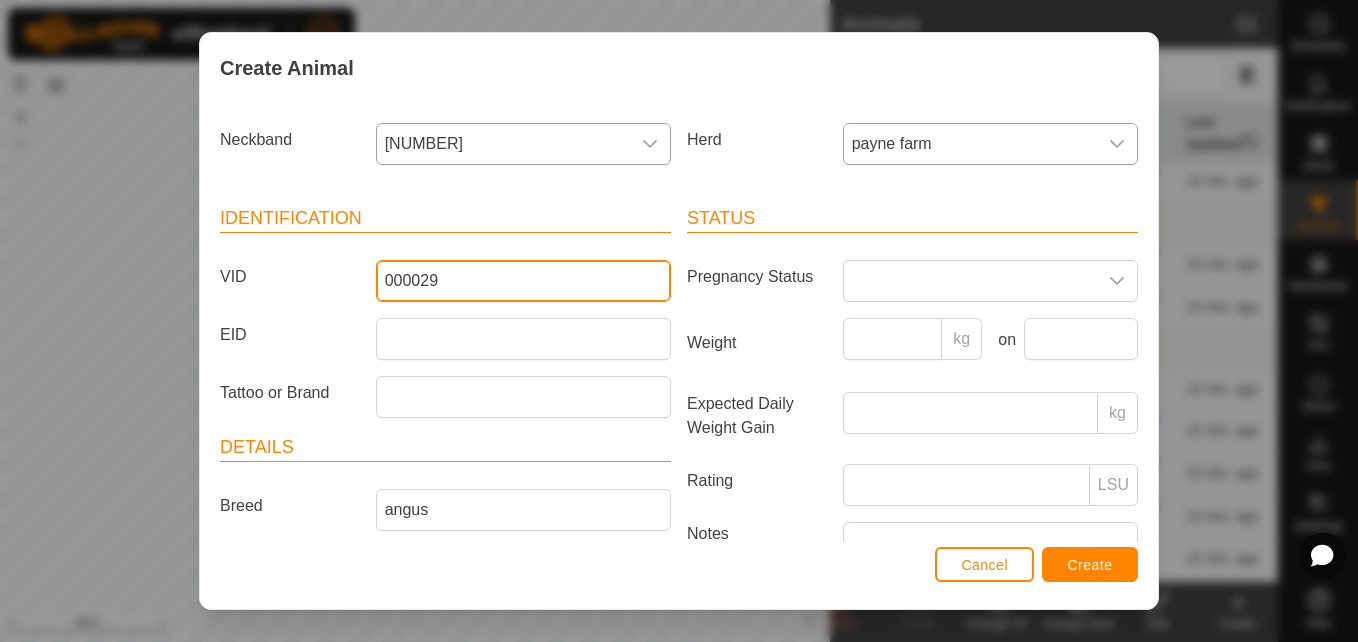 type on "000029" 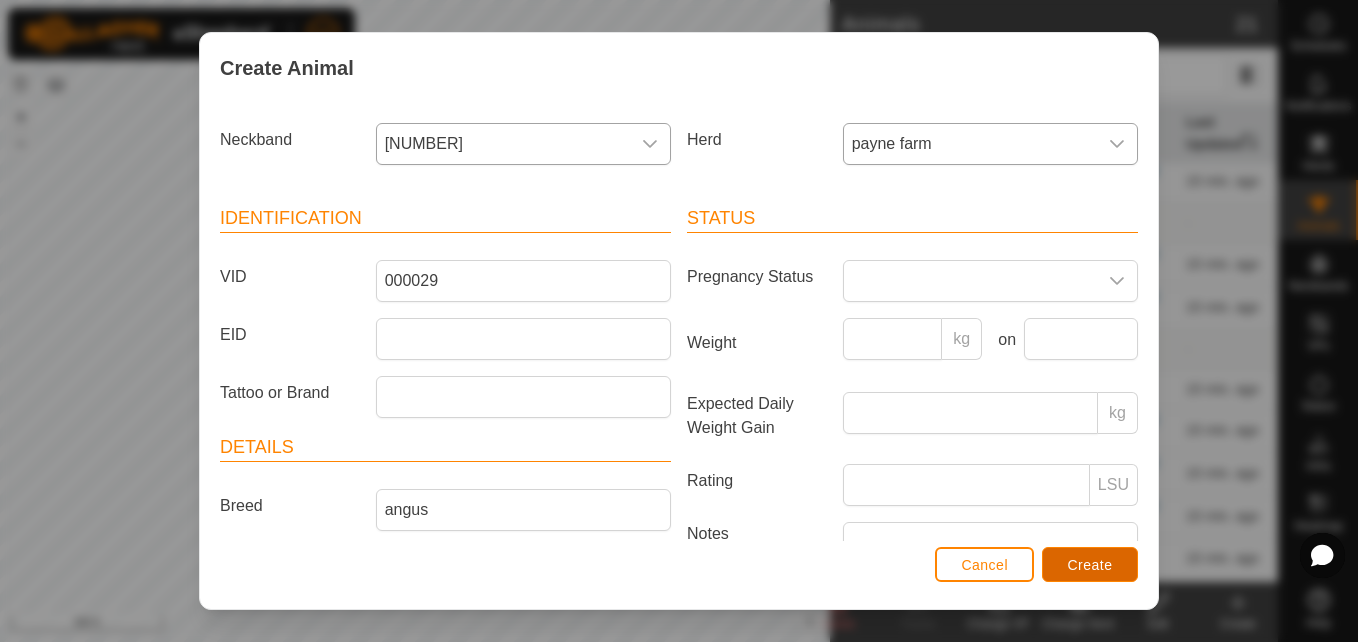 click on "Create" at bounding box center [1090, 564] 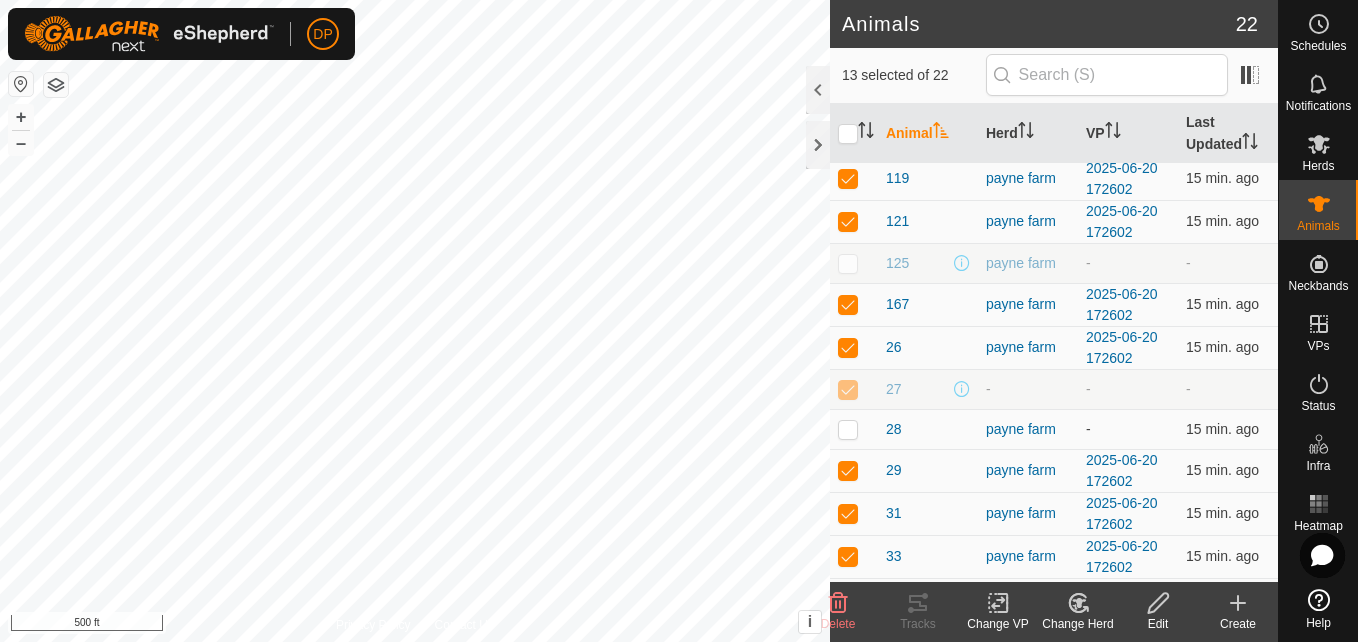 click 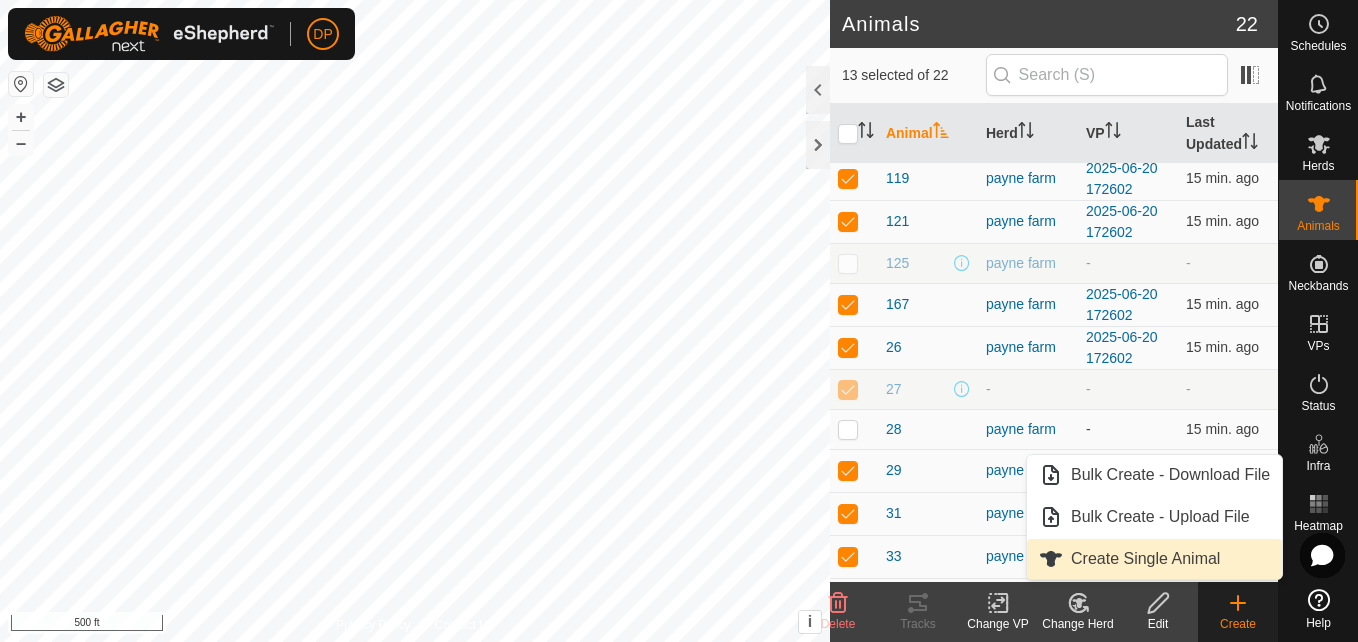 click on "Create Single Animal" at bounding box center [1145, 559] 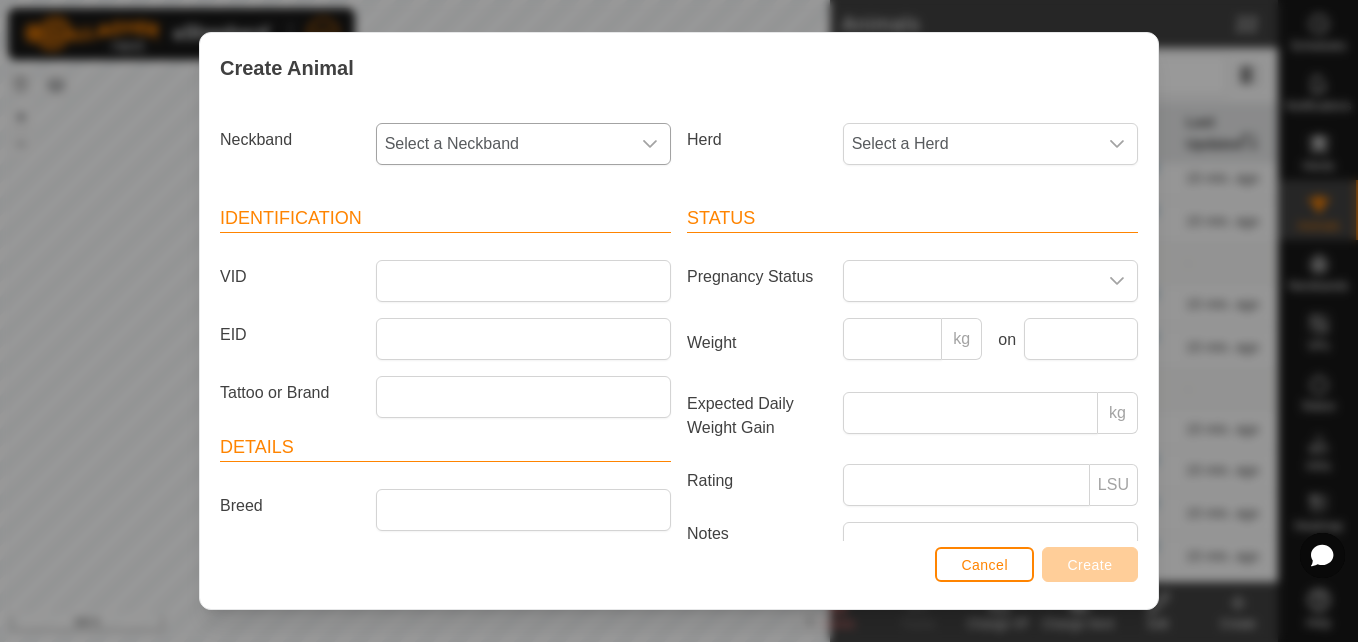 click at bounding box center (650, 144) 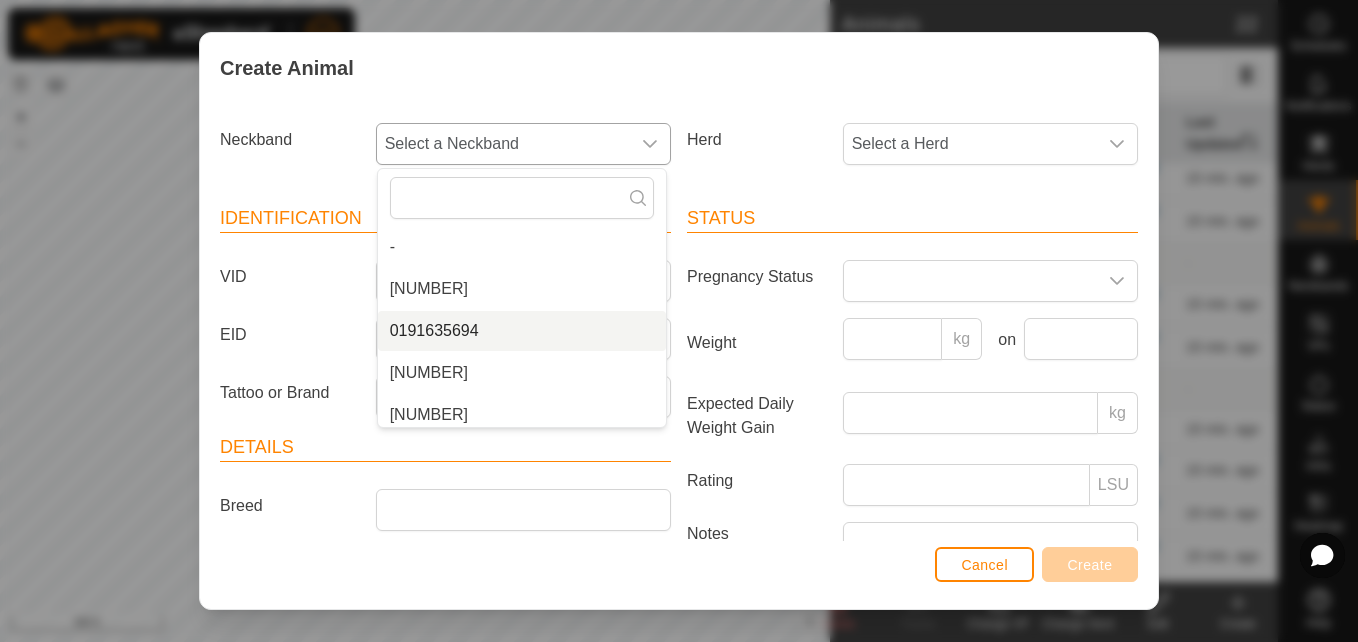 click on "0191635694" at bounding box center [522, 331] 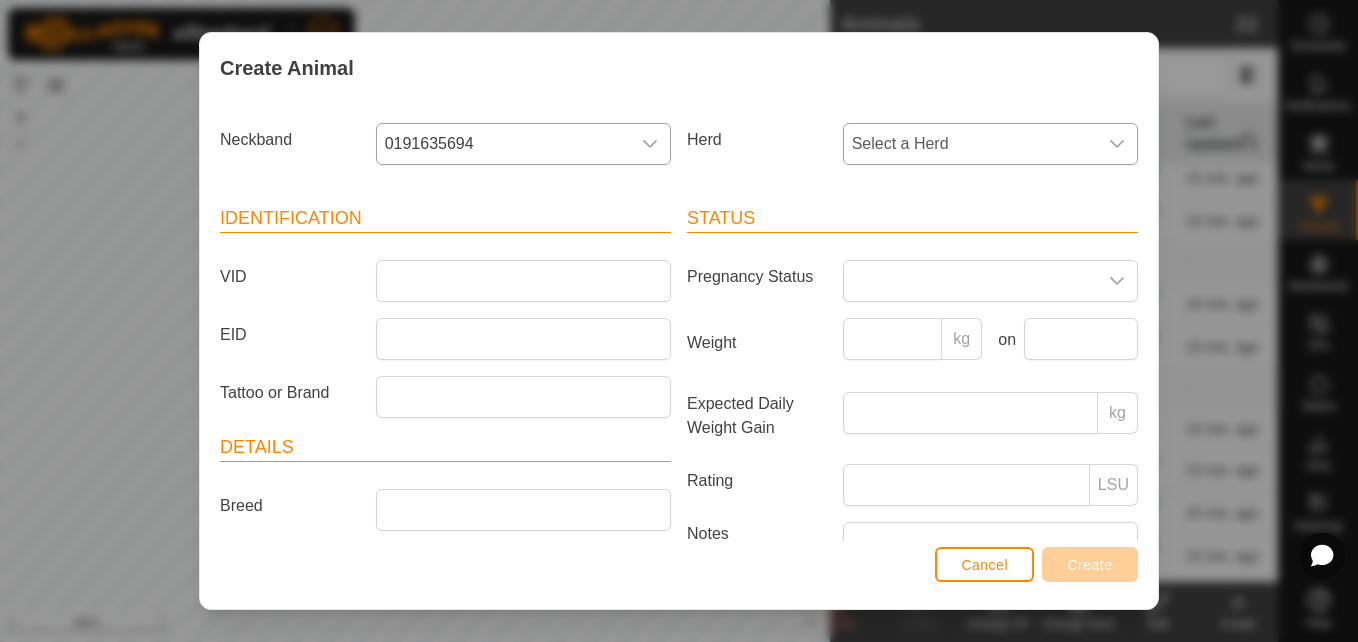 click 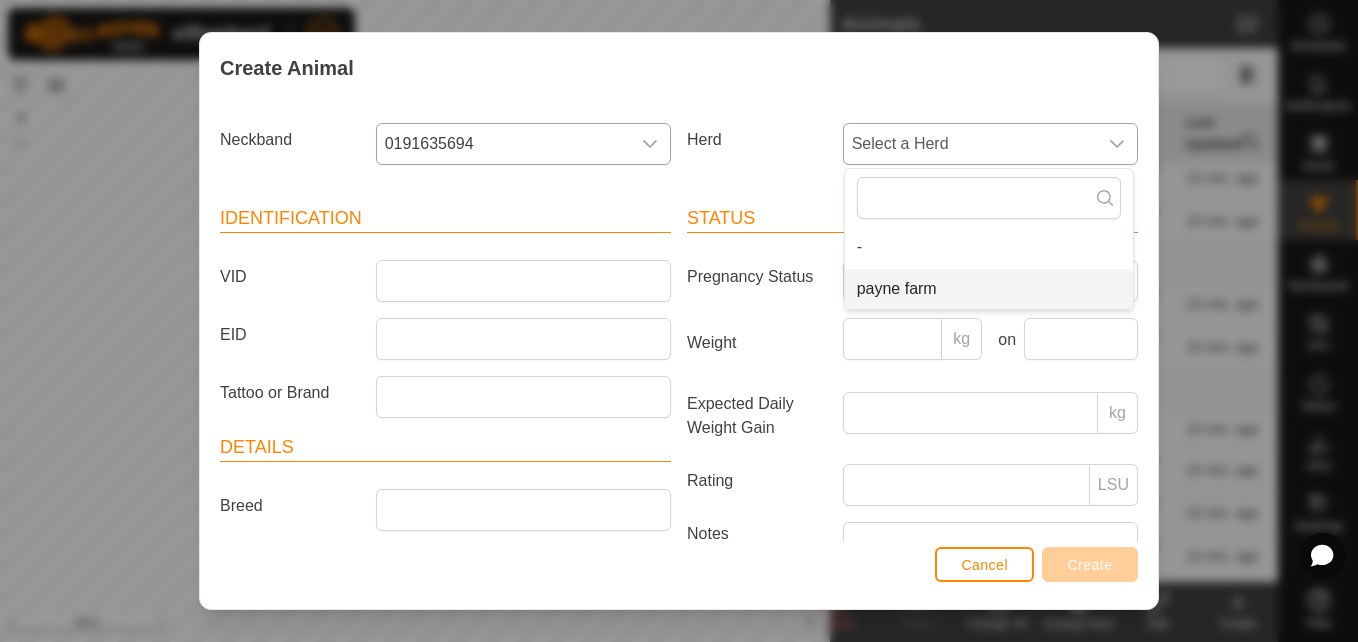 click on "payne farm" at bounding box center (989, 289) 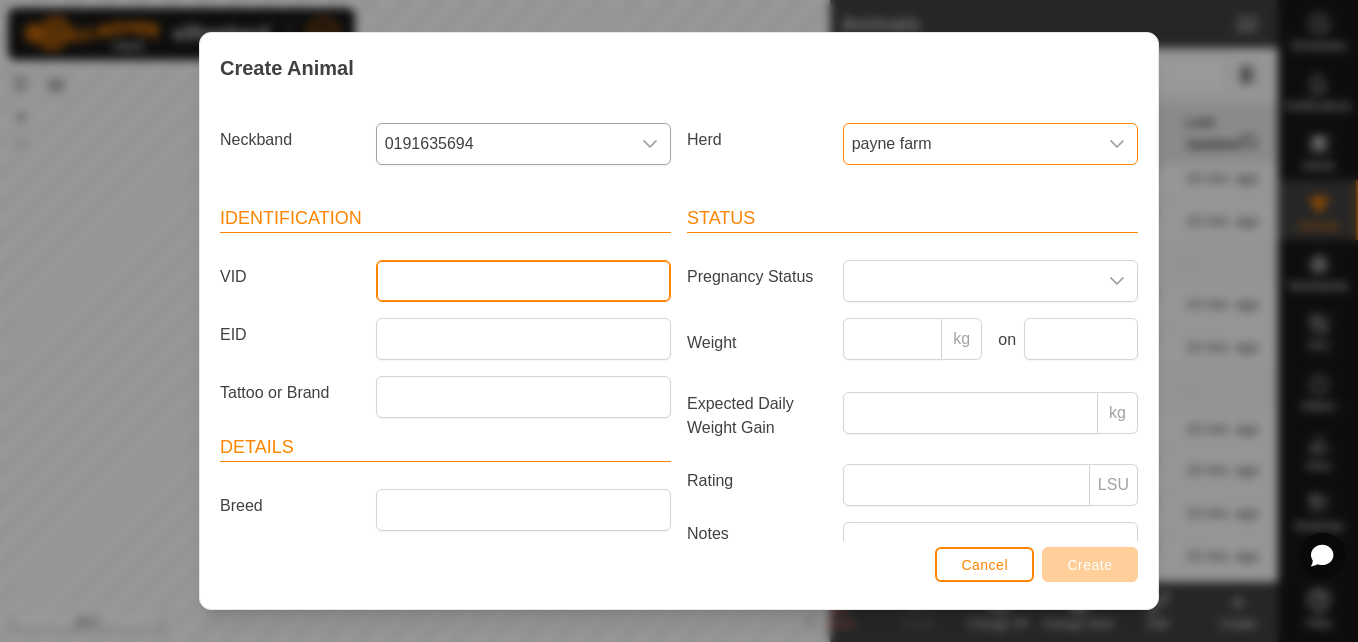 click on "VID" at bounding box center [523, 281] 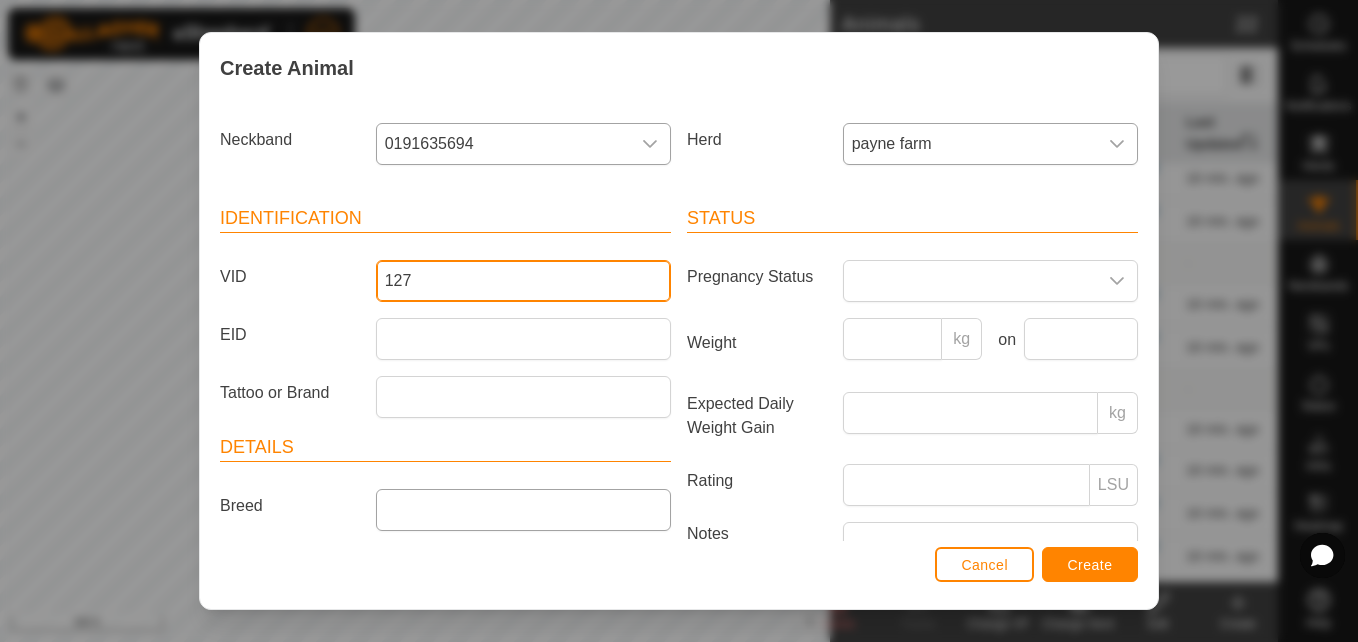 type on "127" 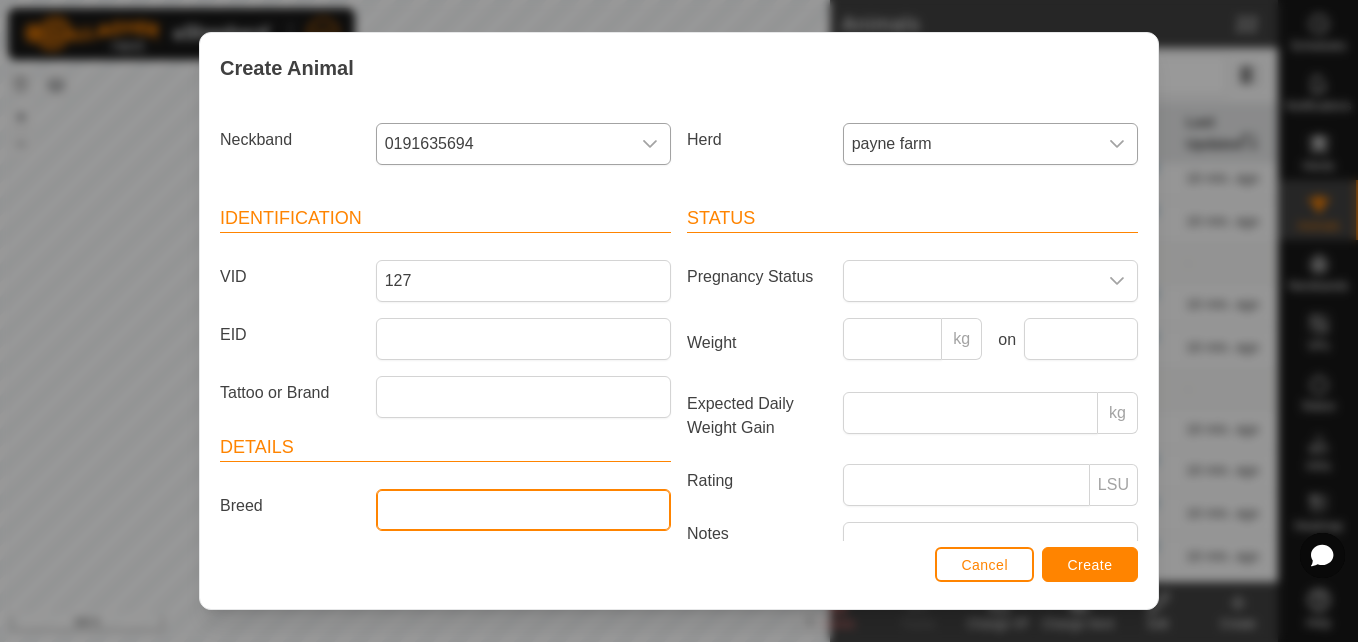 click on "Breed" at bounding box center [523, 510] 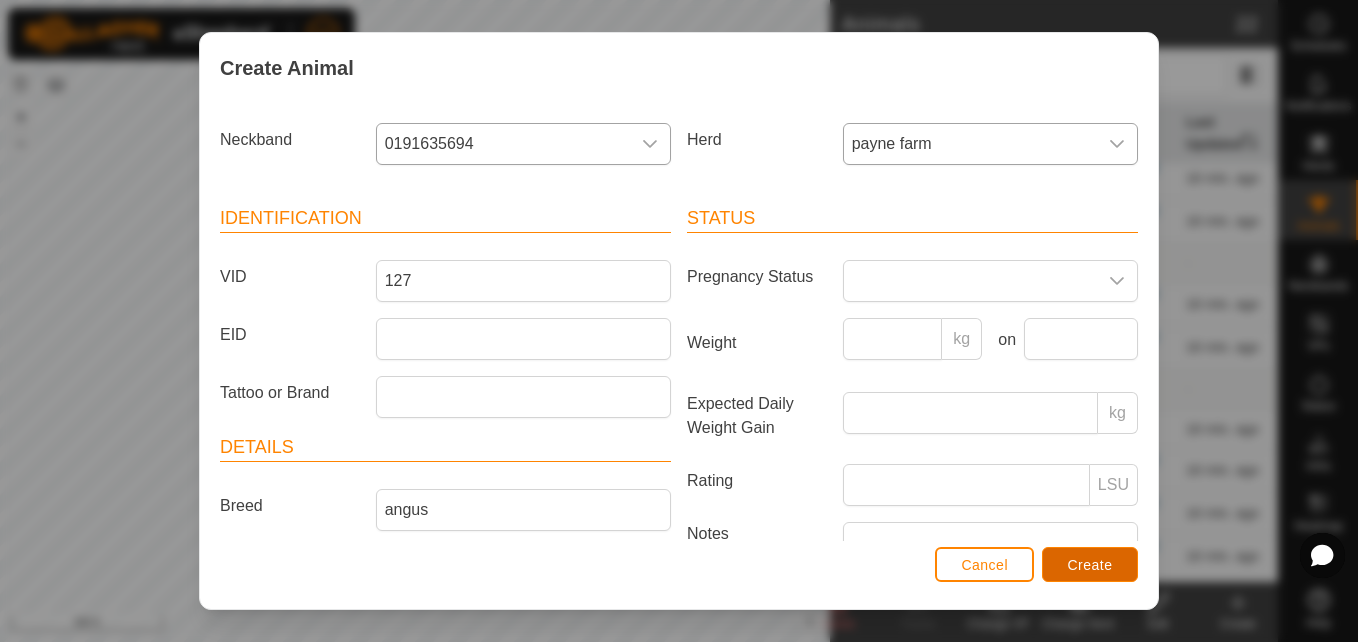 click on "Create" at bounding box center (1090, 565) 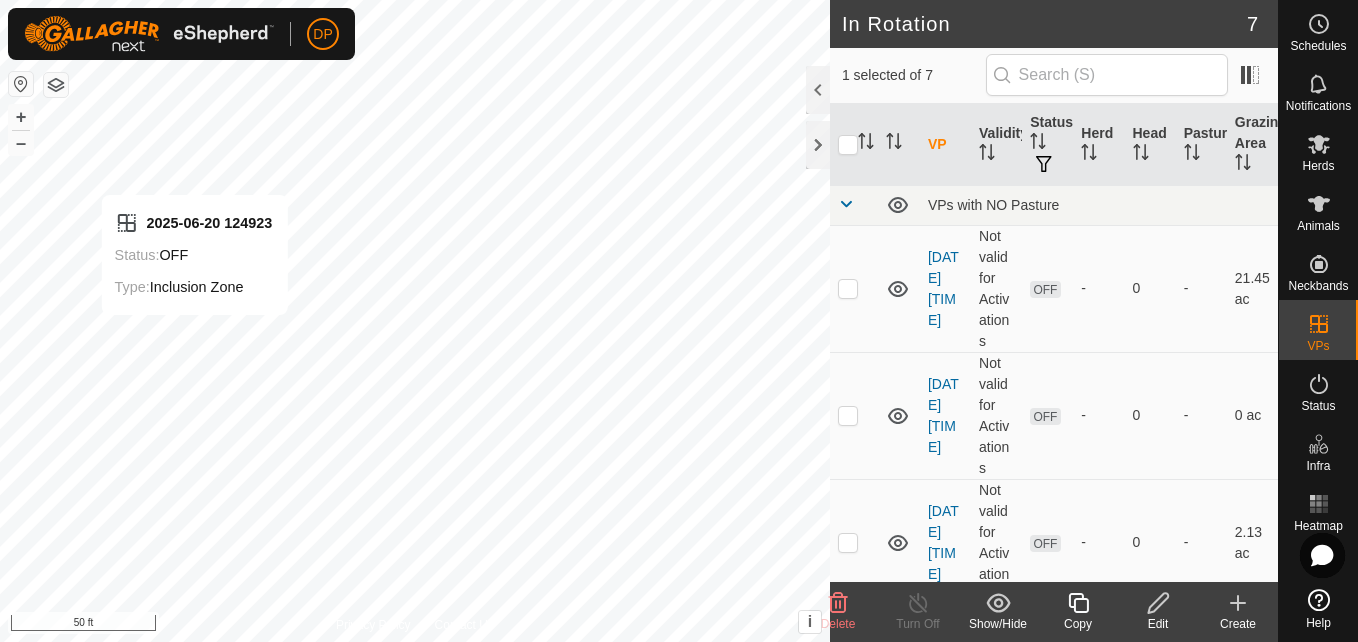 checkbox on "false" 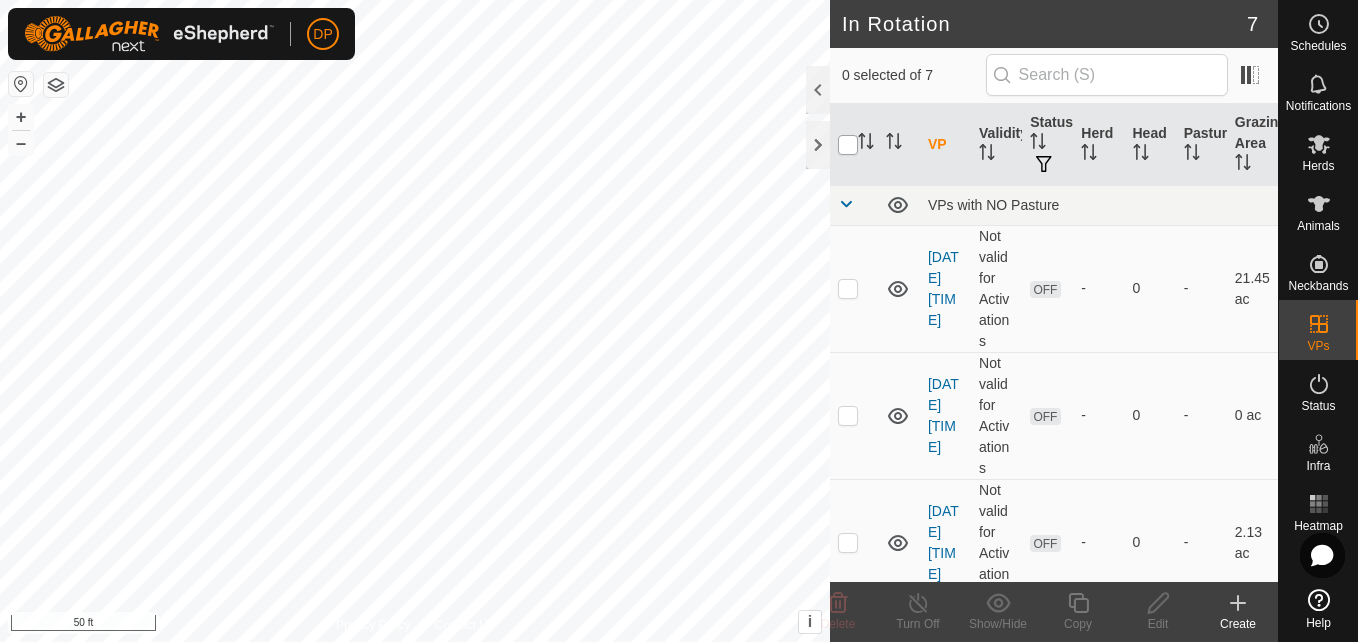 click at bounding box center (848, 145) 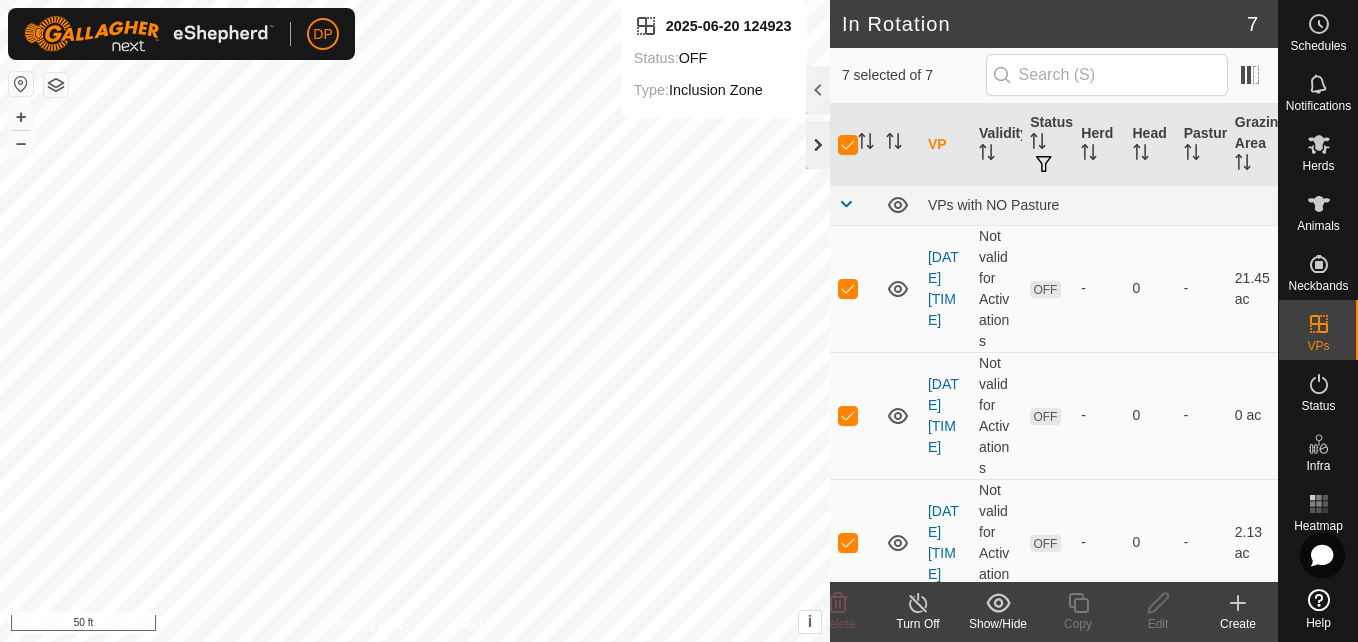 click 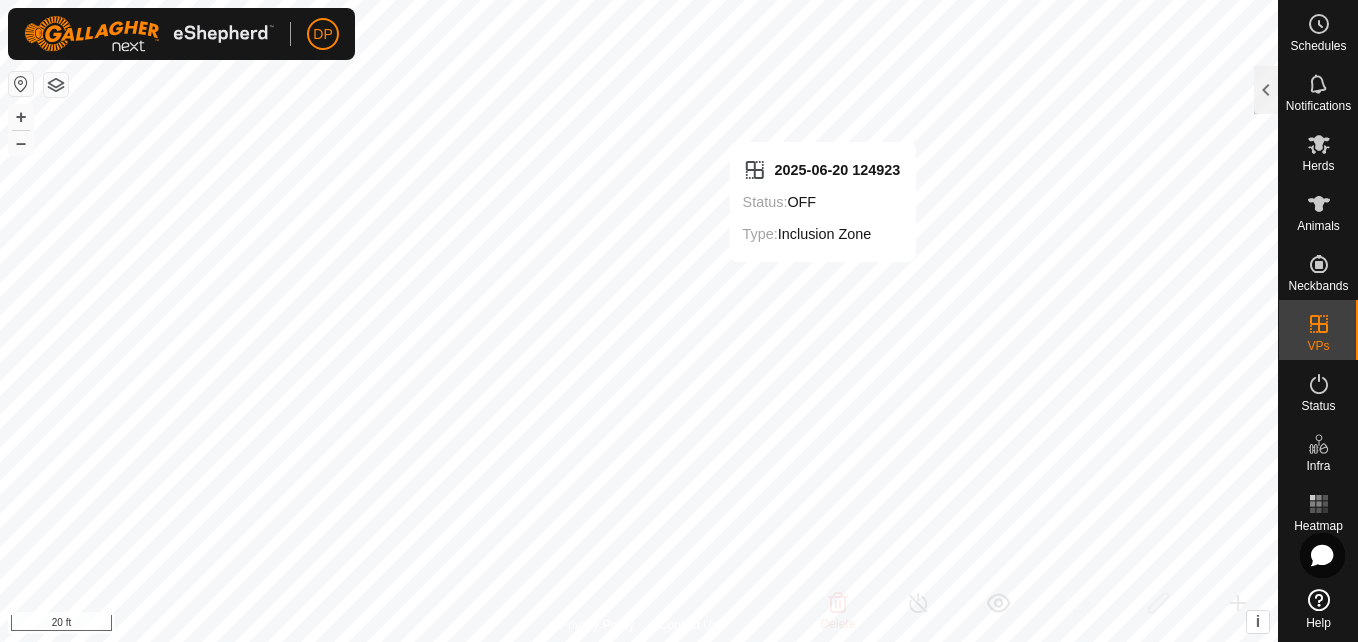 checkbox on "false" 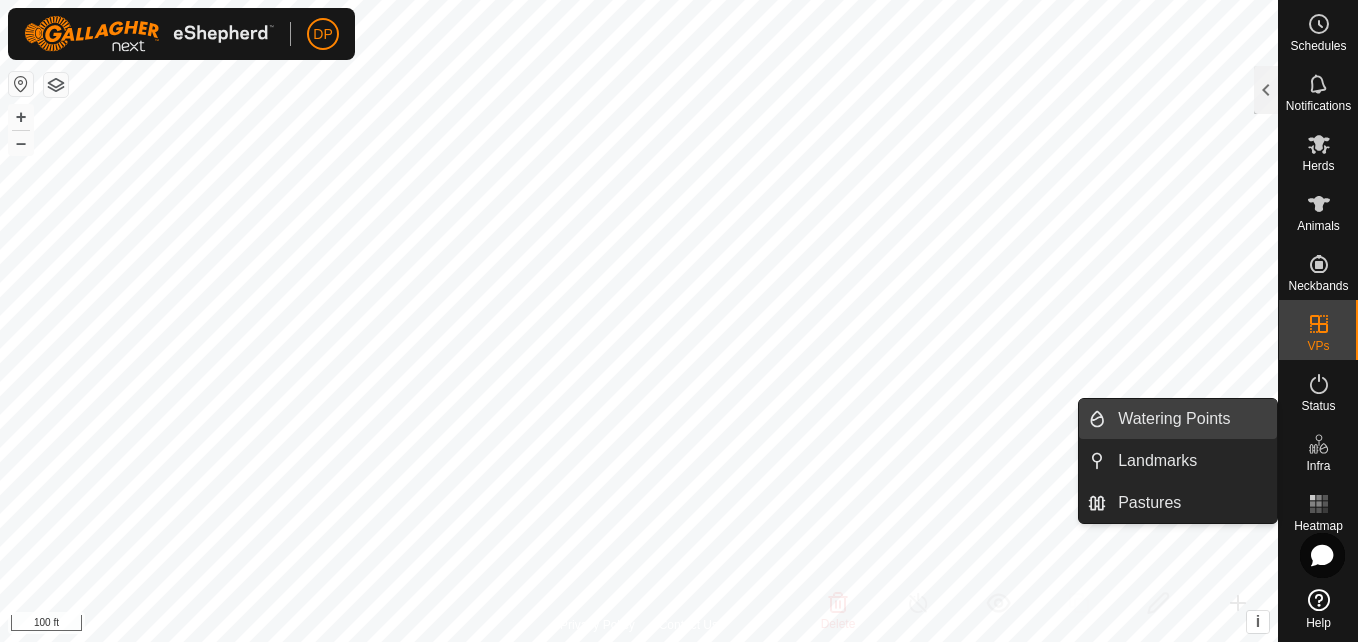 click on "Watering Points" at bounding box center [1191, 419] 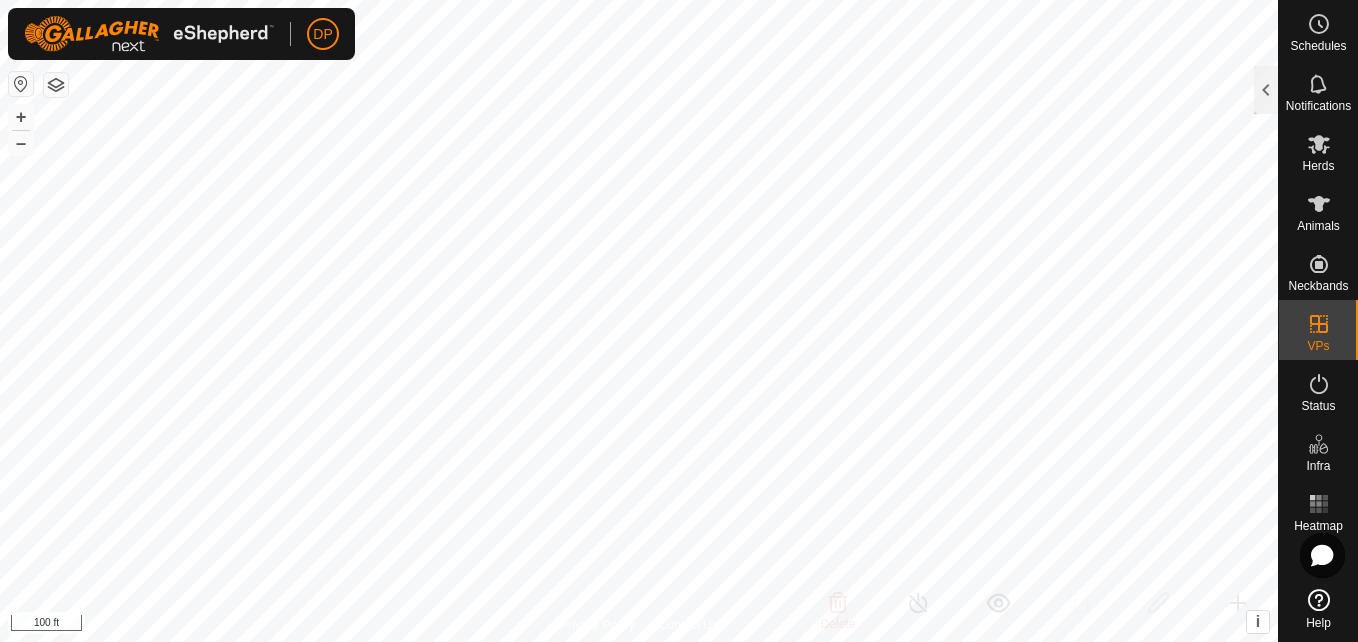 checkbox on "true" 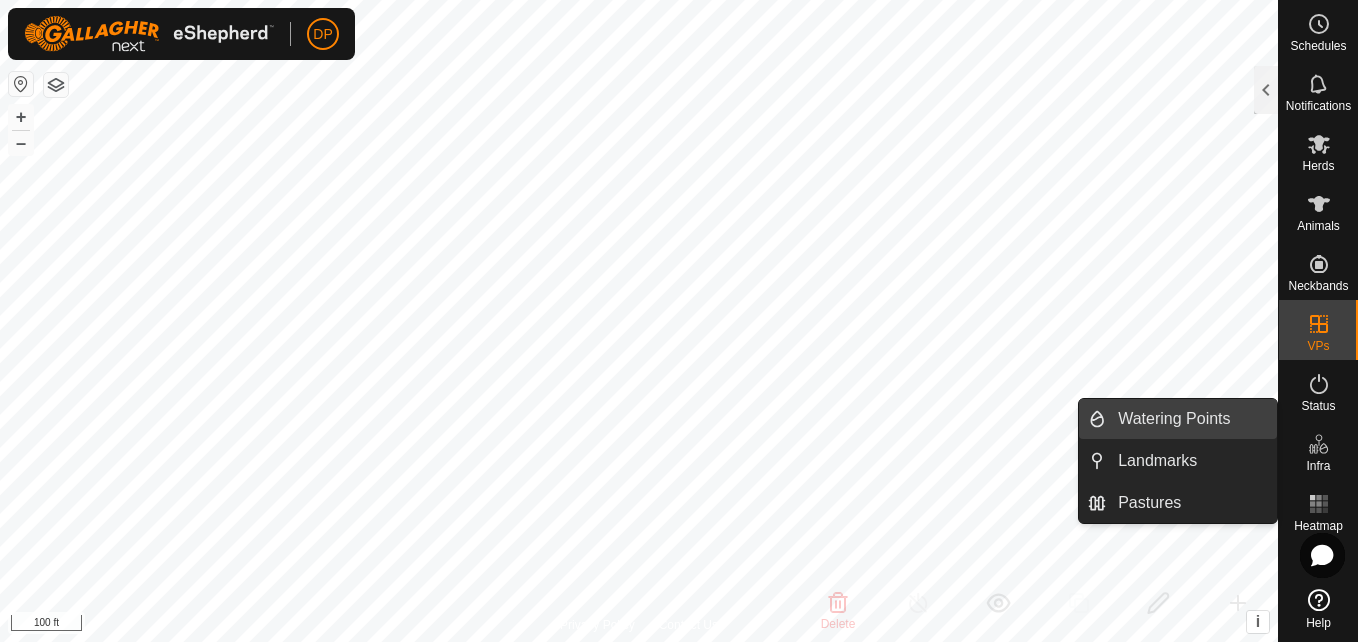 click on "Watering Points" at bounding box center [1191, 419] 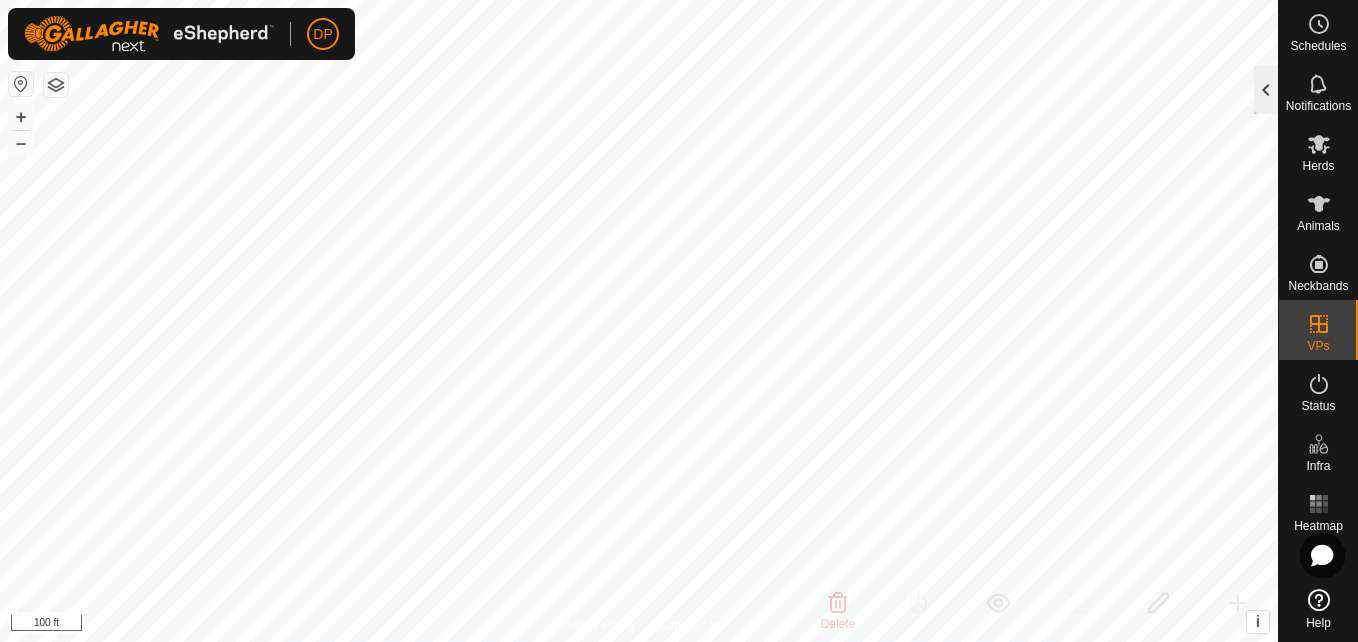 click 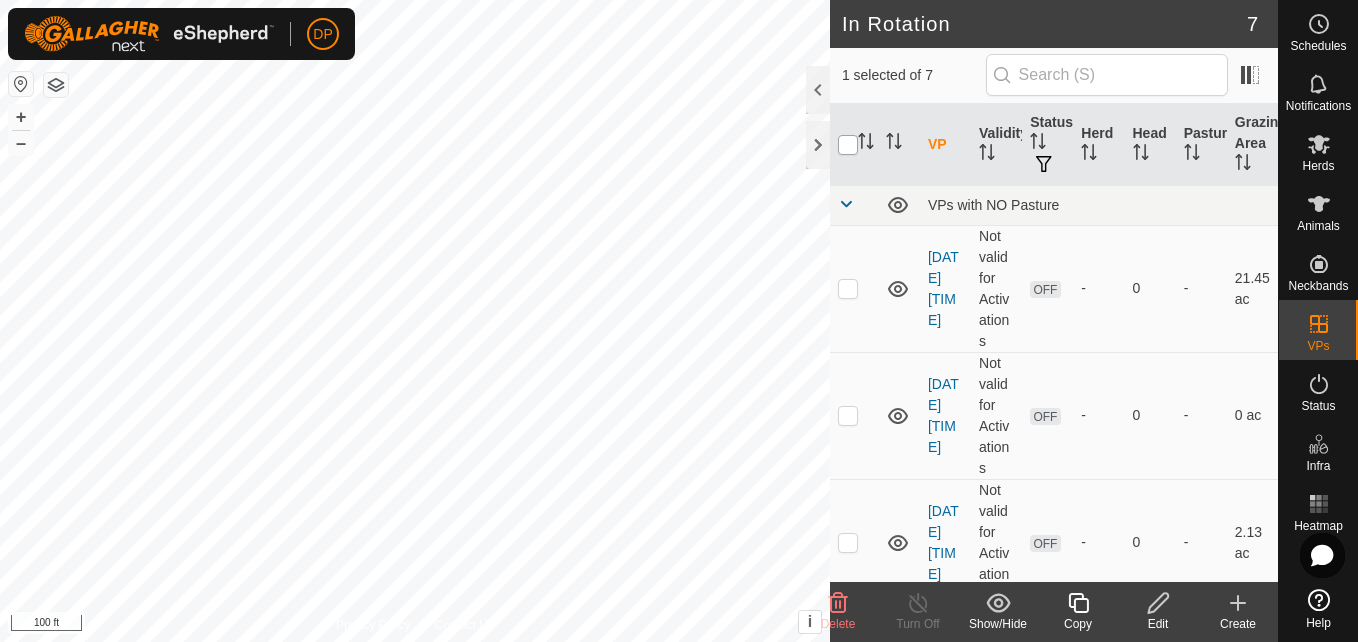 click at bounding box center [848, 145] 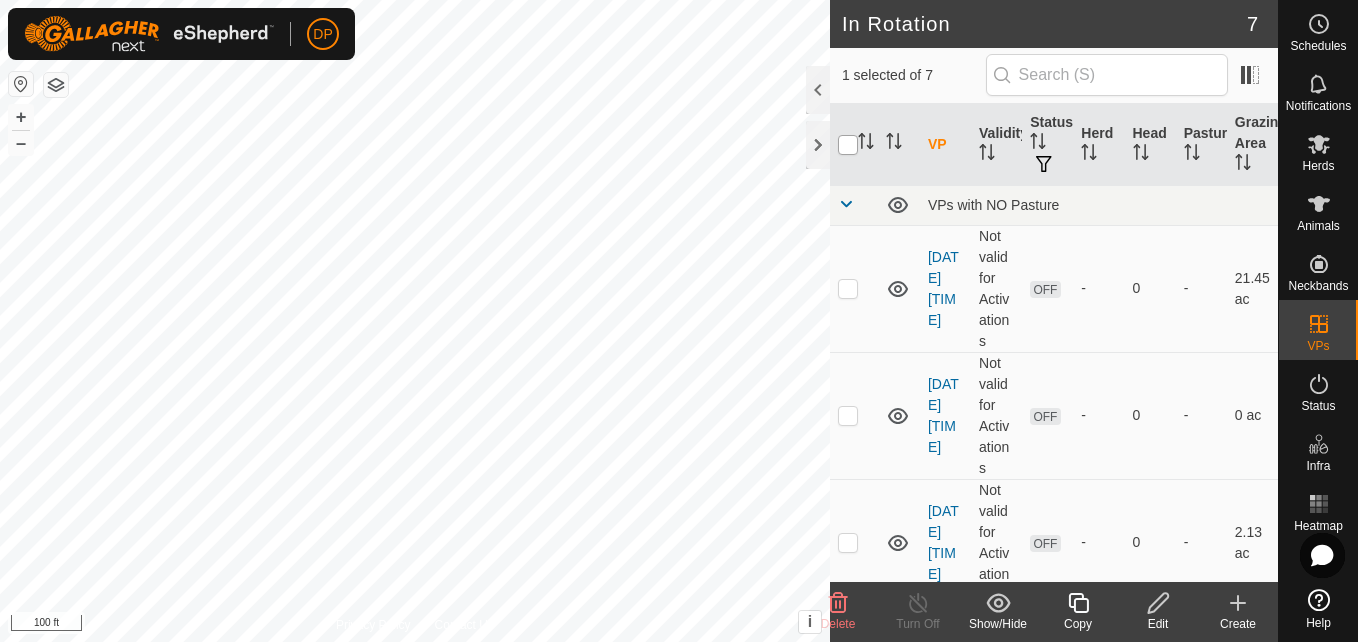 checkbox on "true" 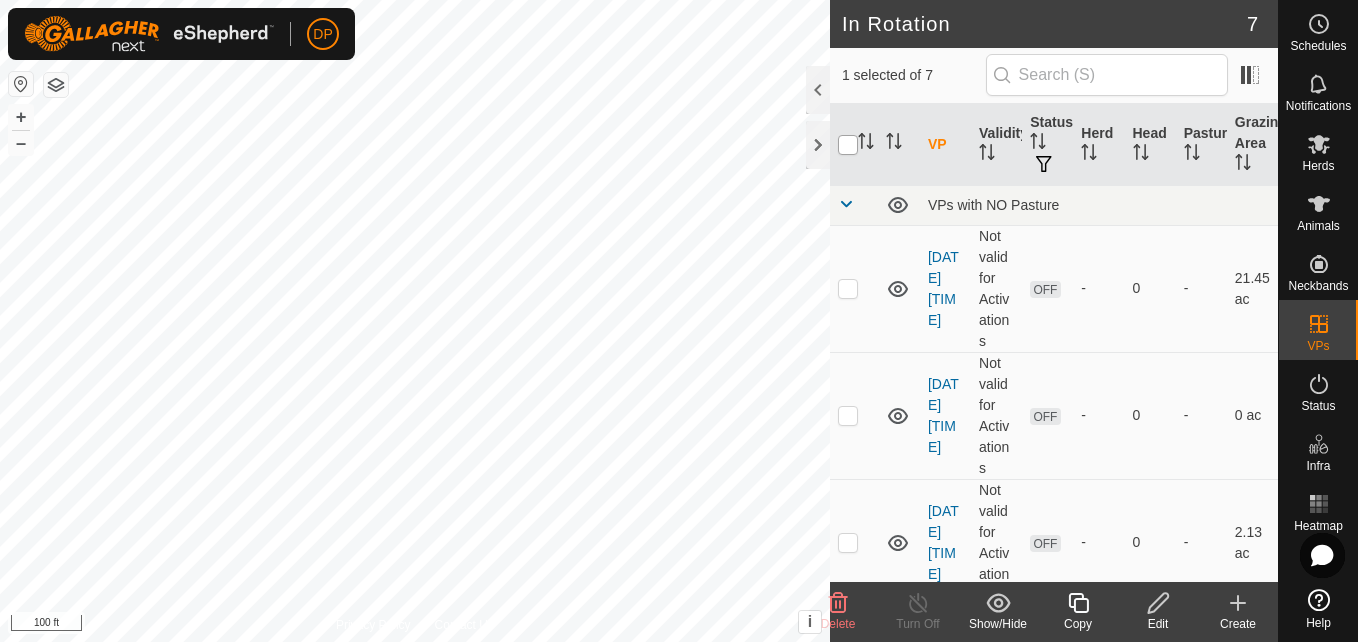 checkbox on "true" 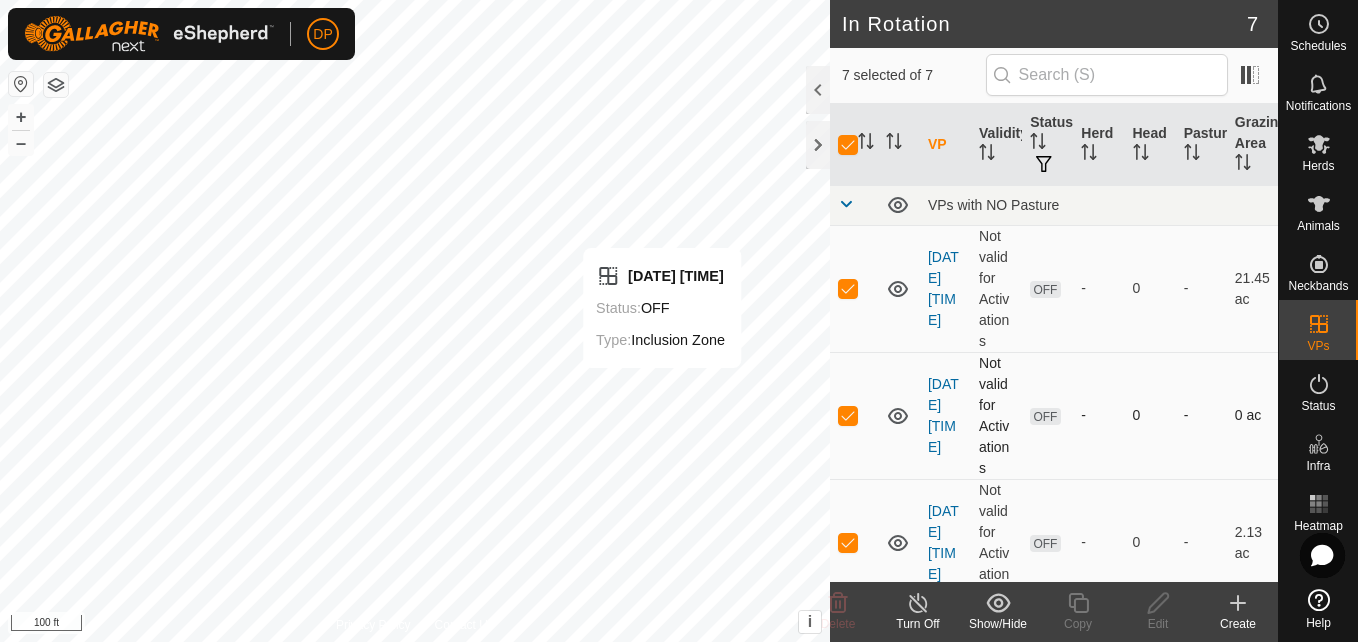 checkbox on "false" 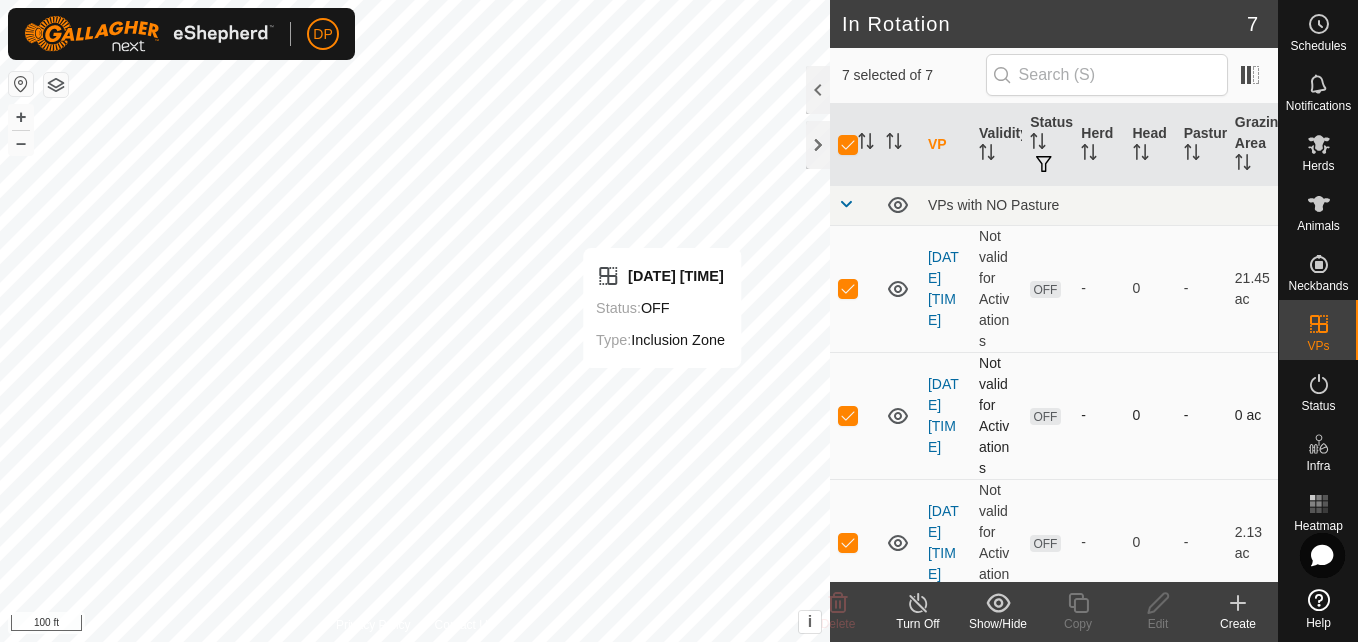 checkbox on "false" 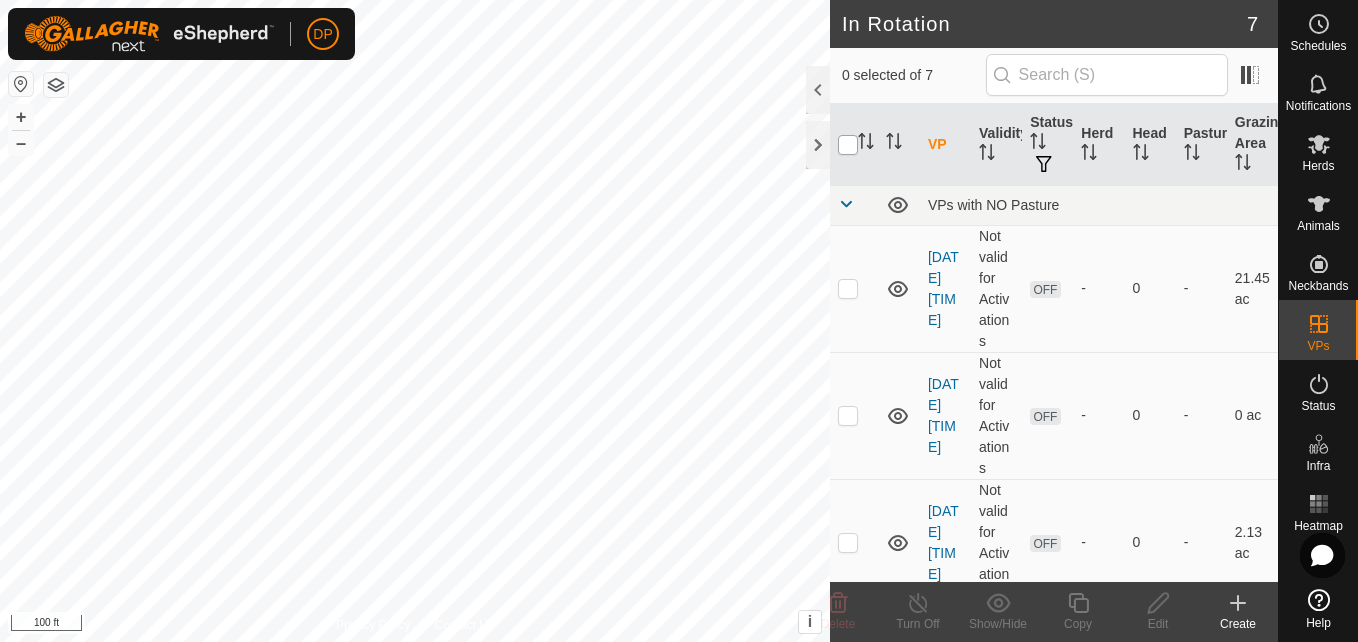 click at bounding box center (848, 145) 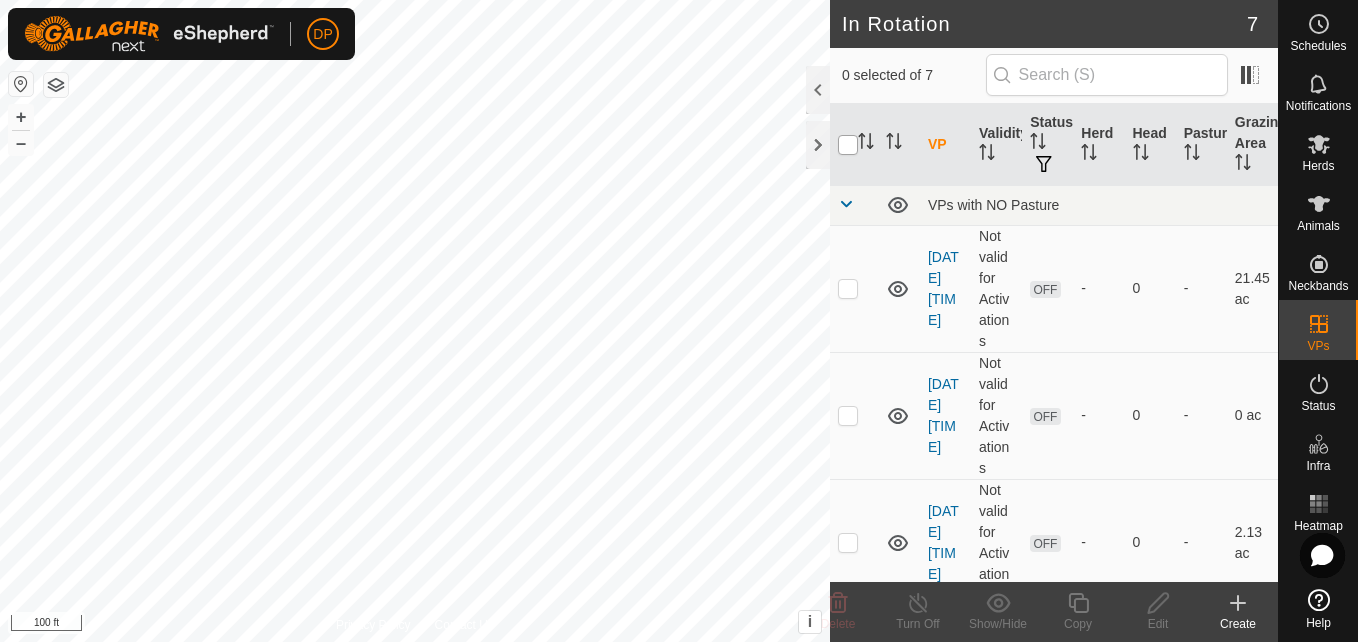 checkbox on "true" 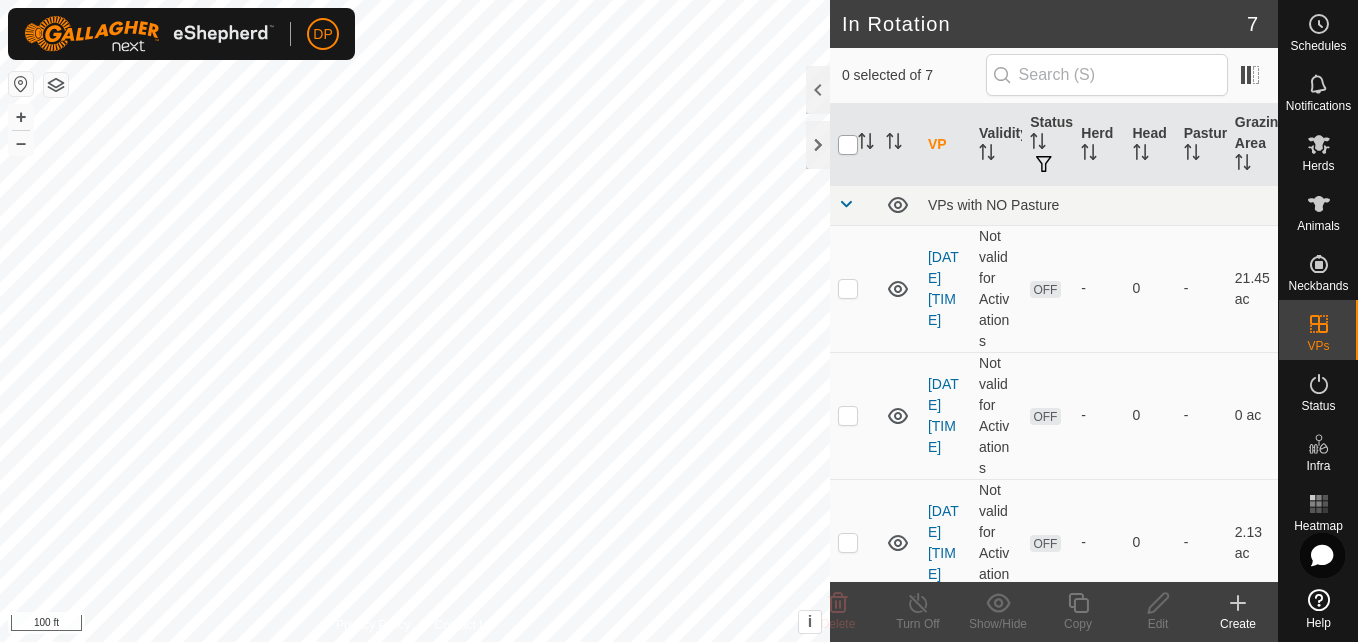 checkbox on "true" 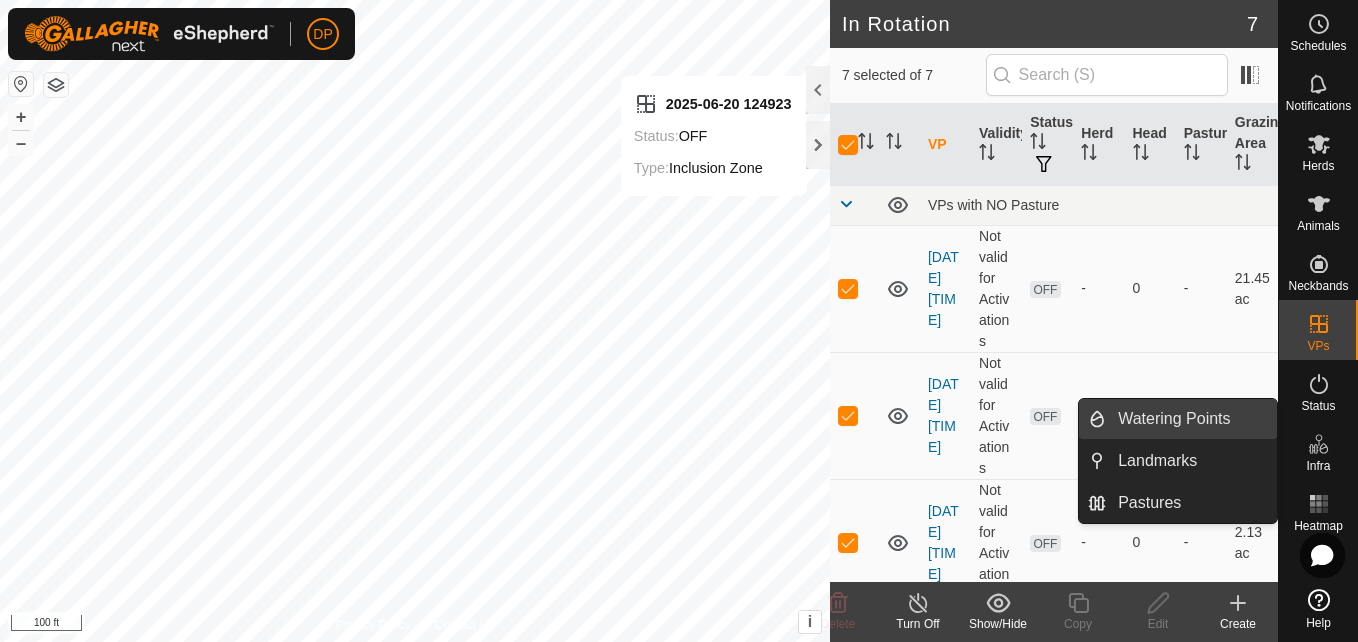 click on "Watering Points" at bounding box center [1191, 419] 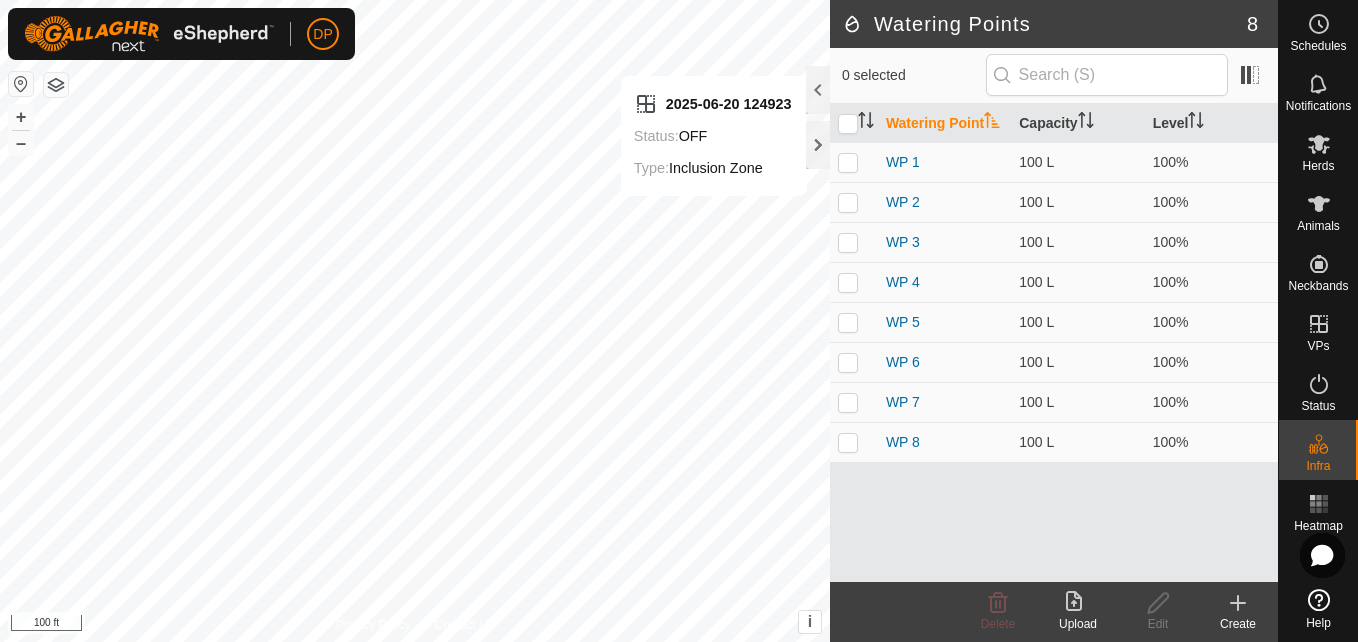 drag, startPoint x: 1225, startPoint y: 421, endPoint x: 883, endPoint y: 510, distance: 353.39072 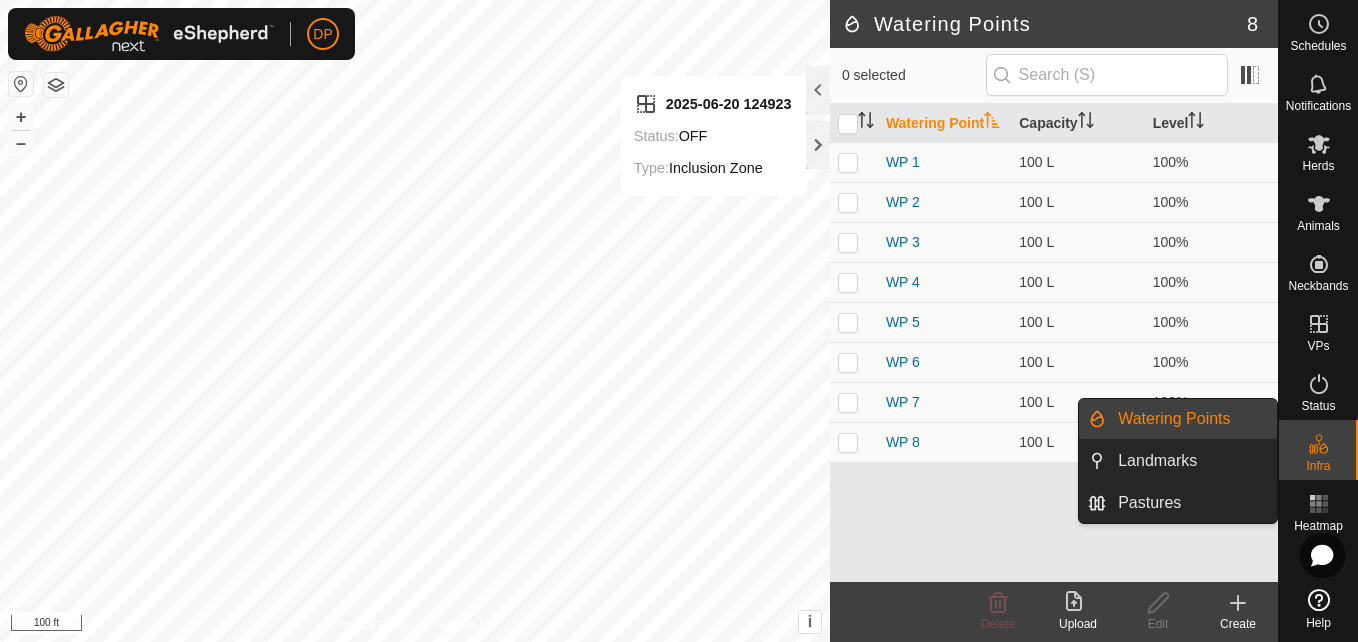 click on "Watering Points" at bounding box center [1191, 419] 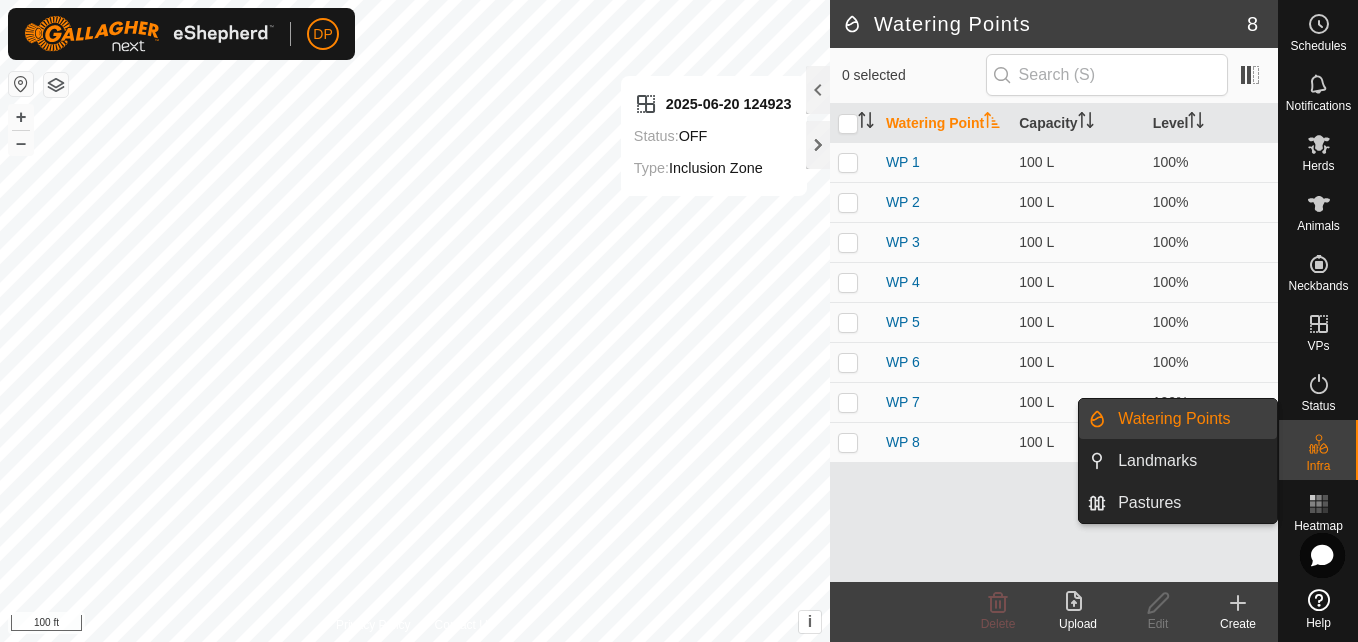 click on "Watering Points" at bounding box center [1191, 419] 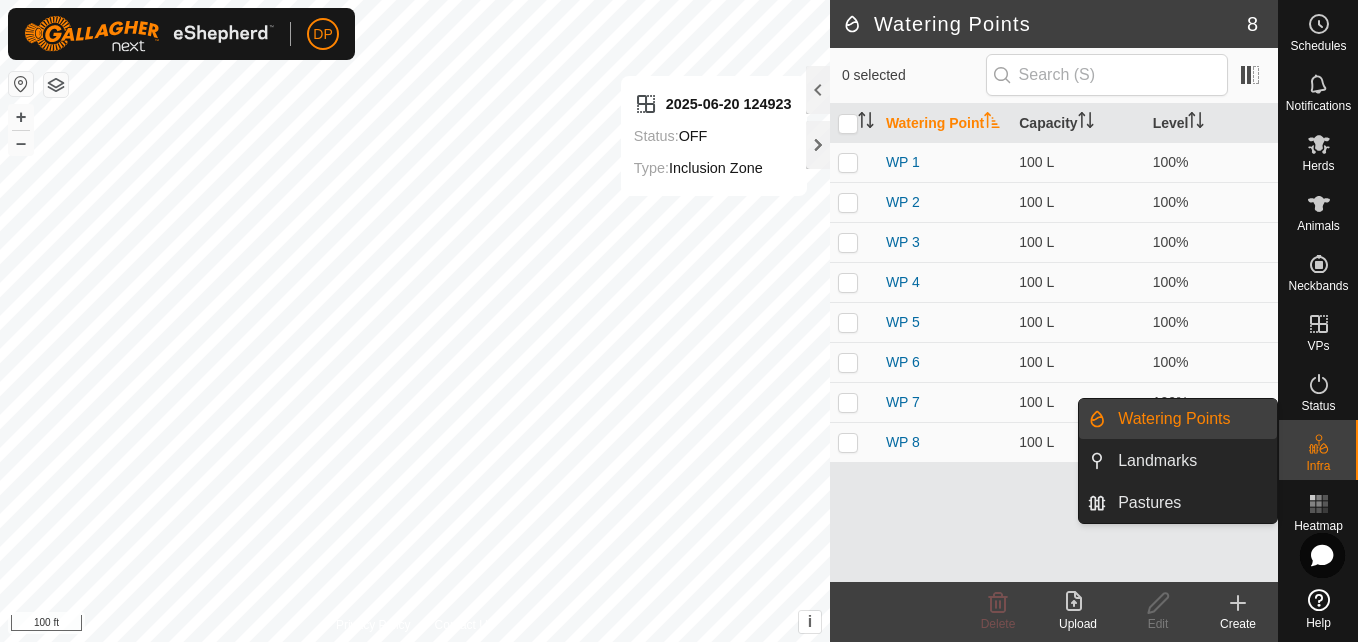 click on "Watering Points" at bounding box center (1191, 419) 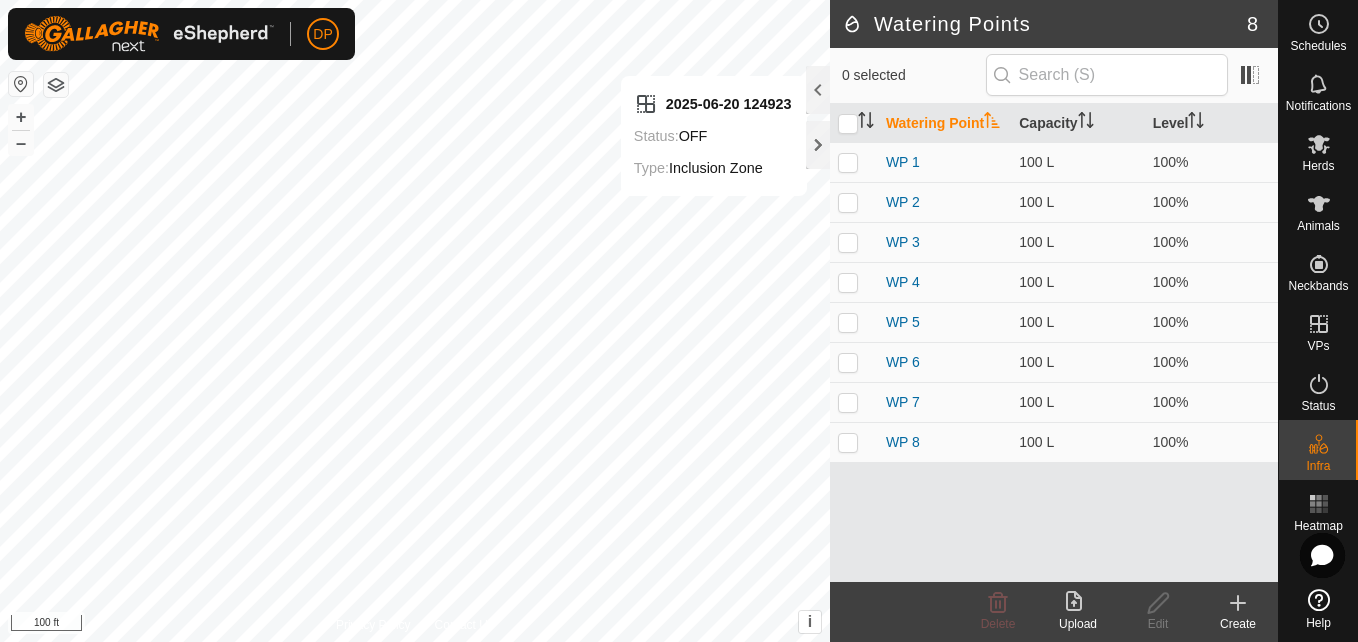 click 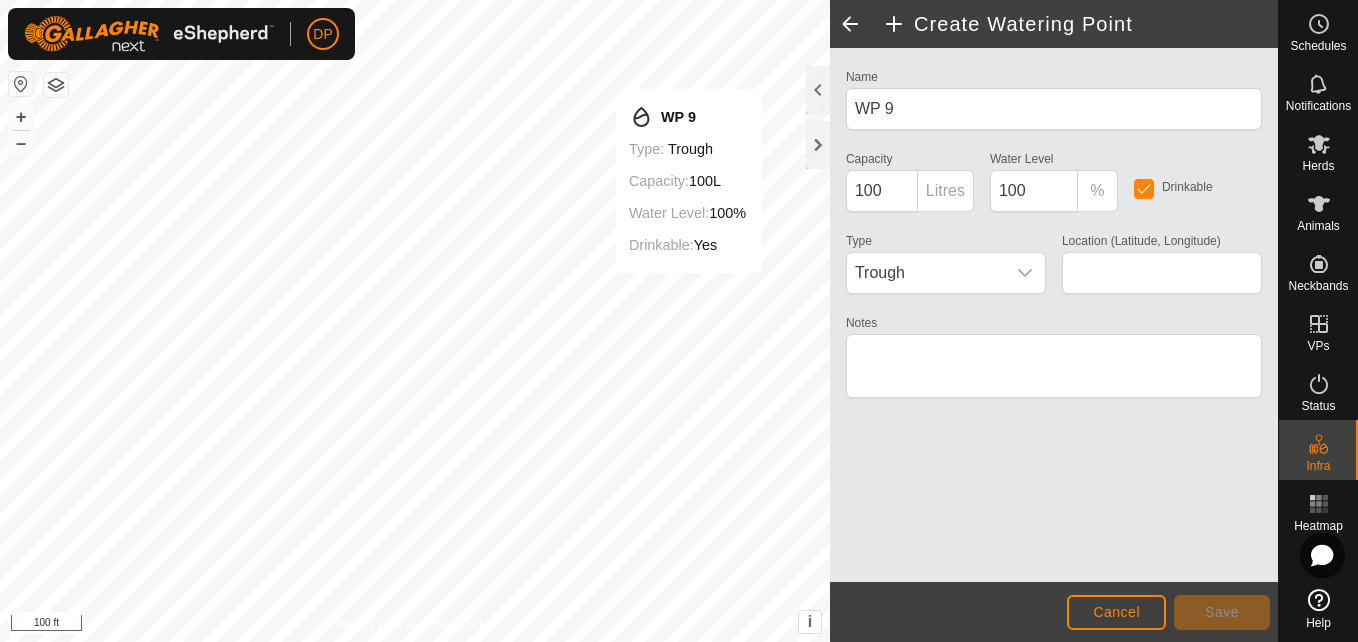 type on "[LATITUDE], [LONGITUDE]" 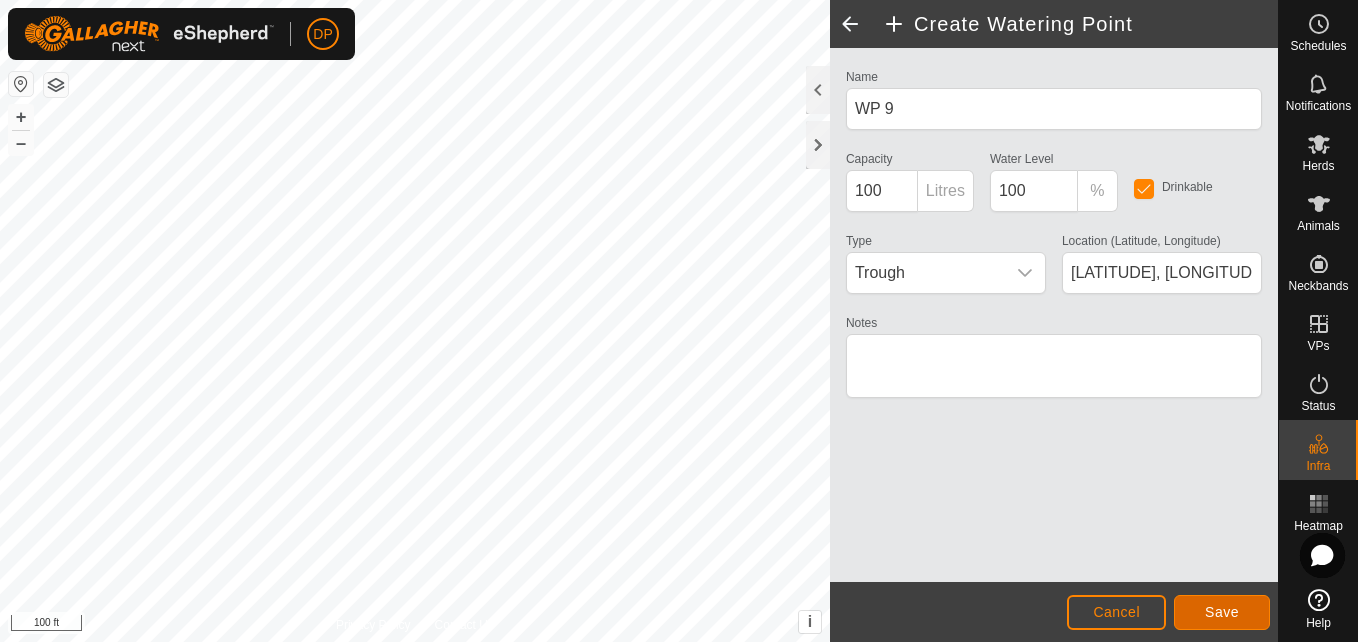 click on "Save" 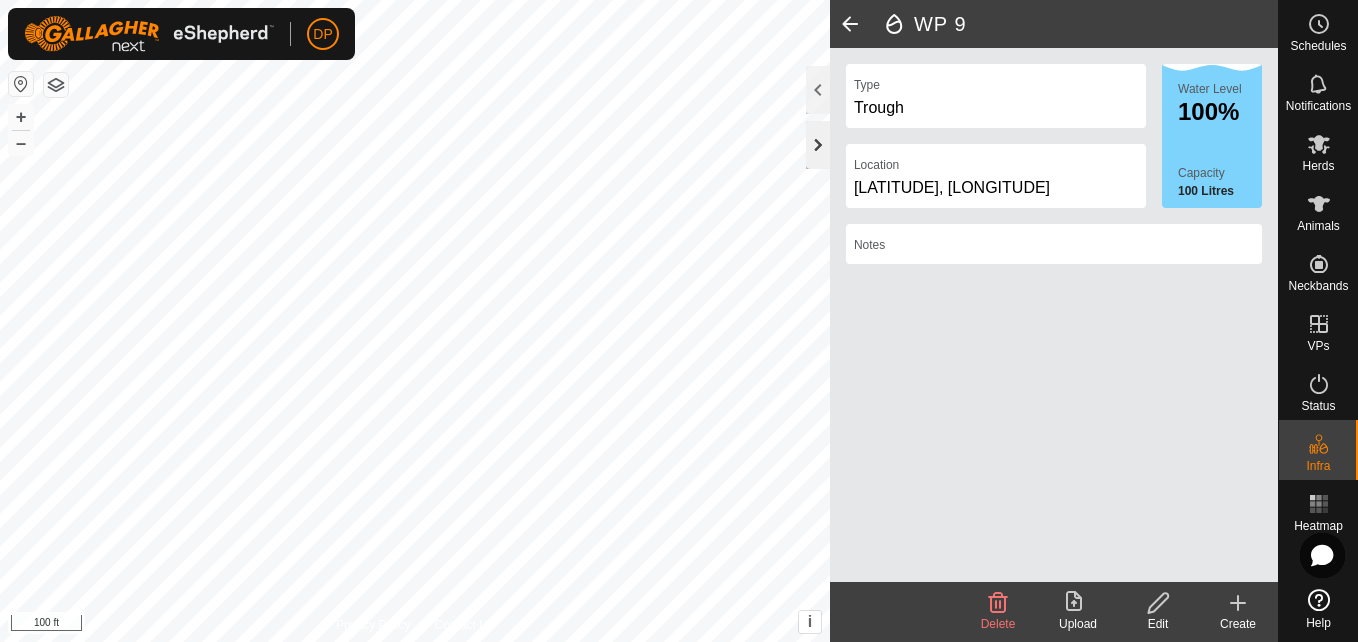 click 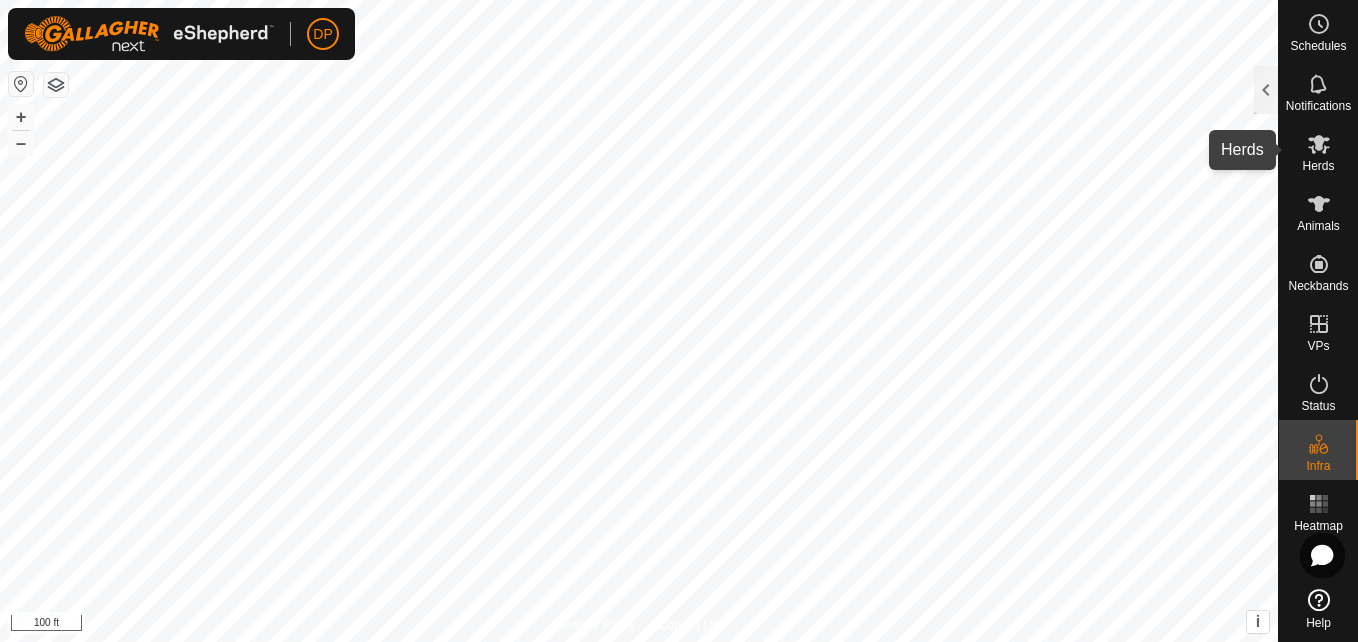 click 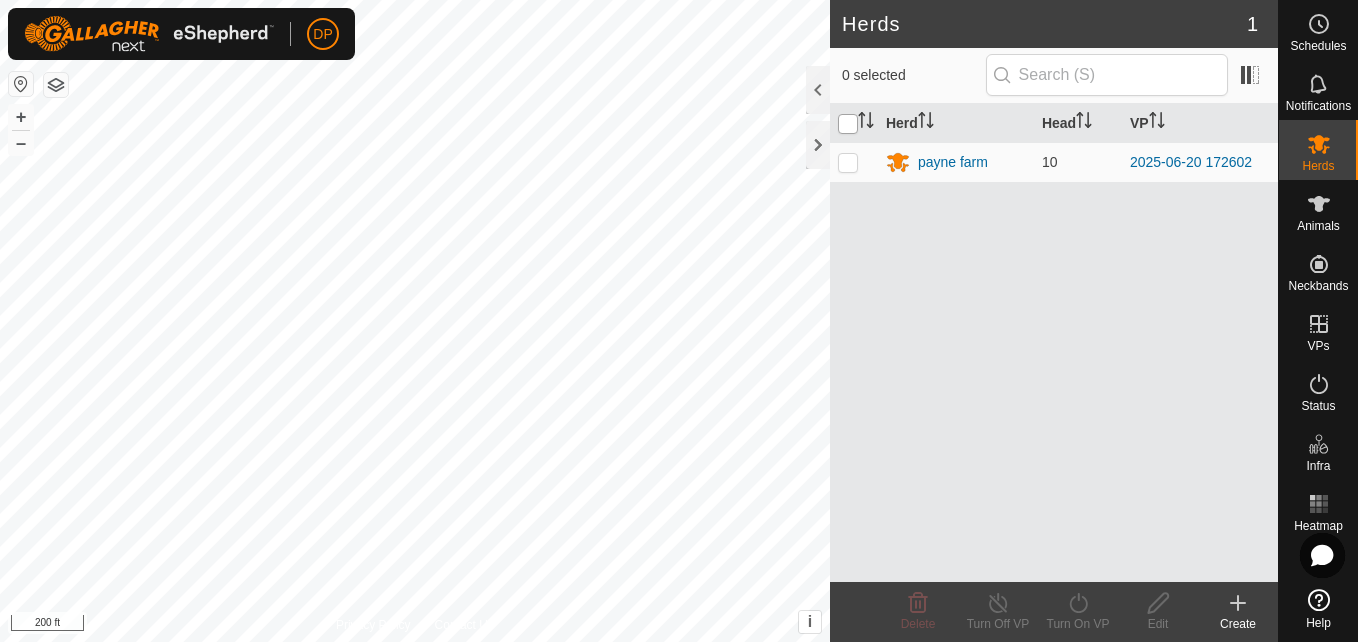 click at bounding box center (848, 124) 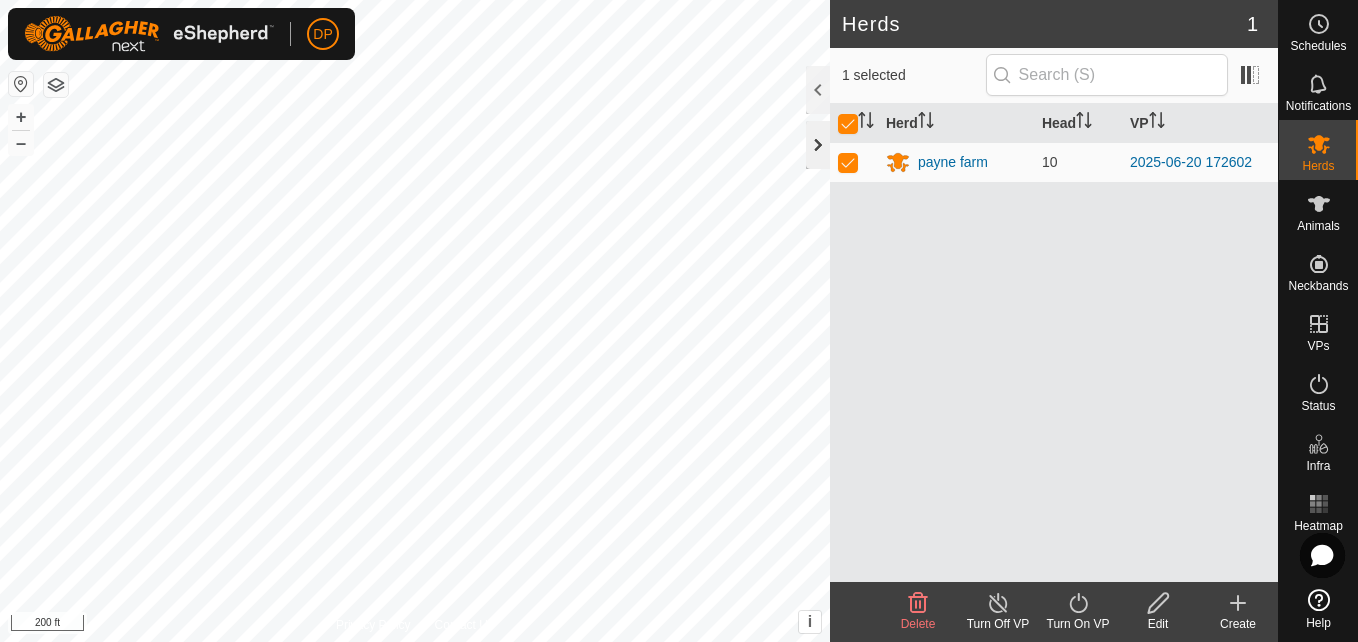 click 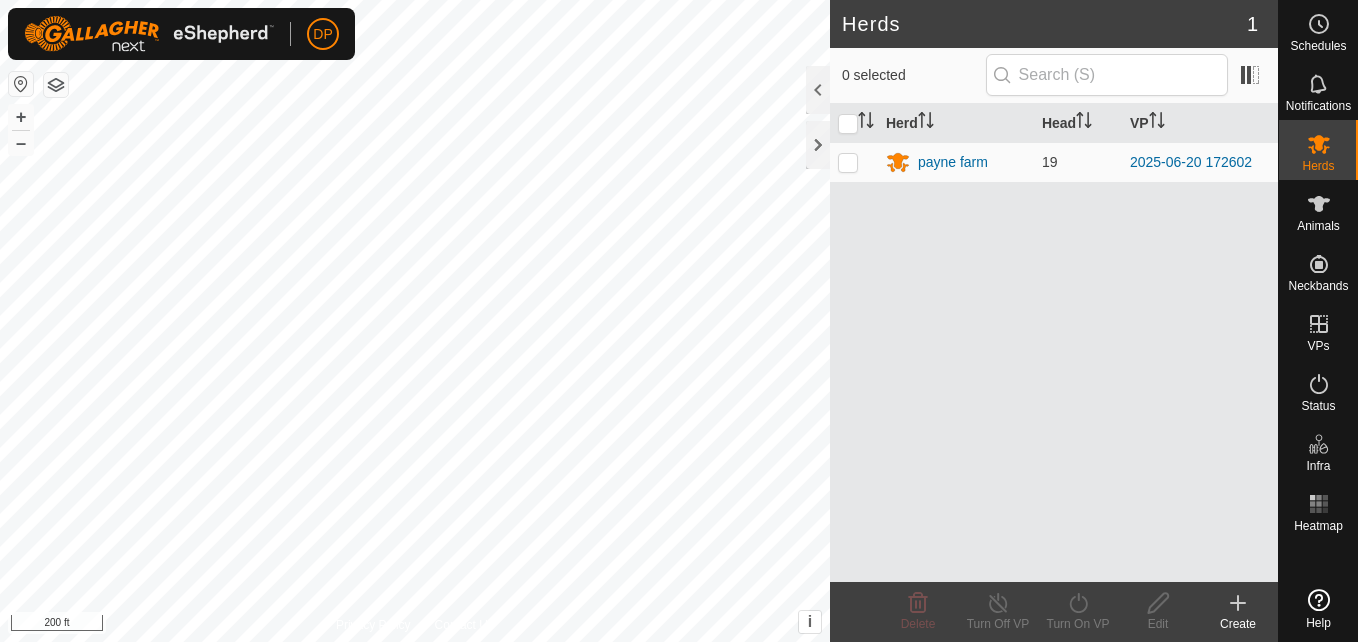 scroll, scrollTop: 0, scrollLeft: 0, axis: both 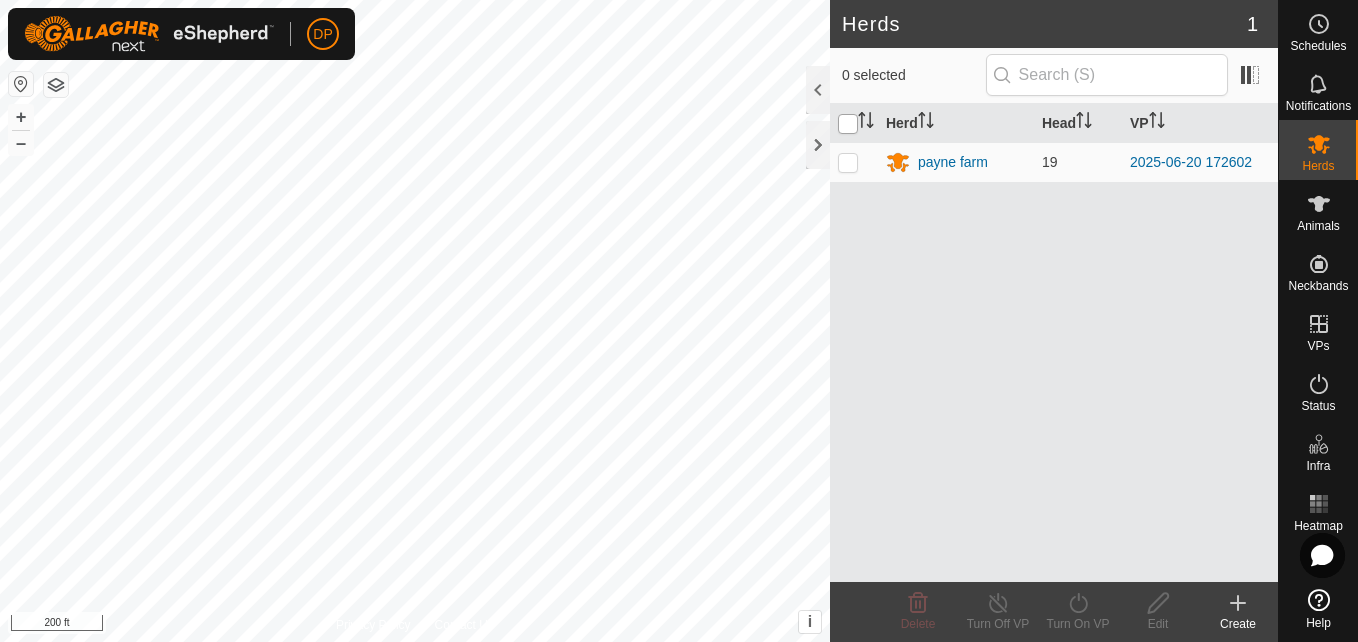 click at bounding box center [848, 124] 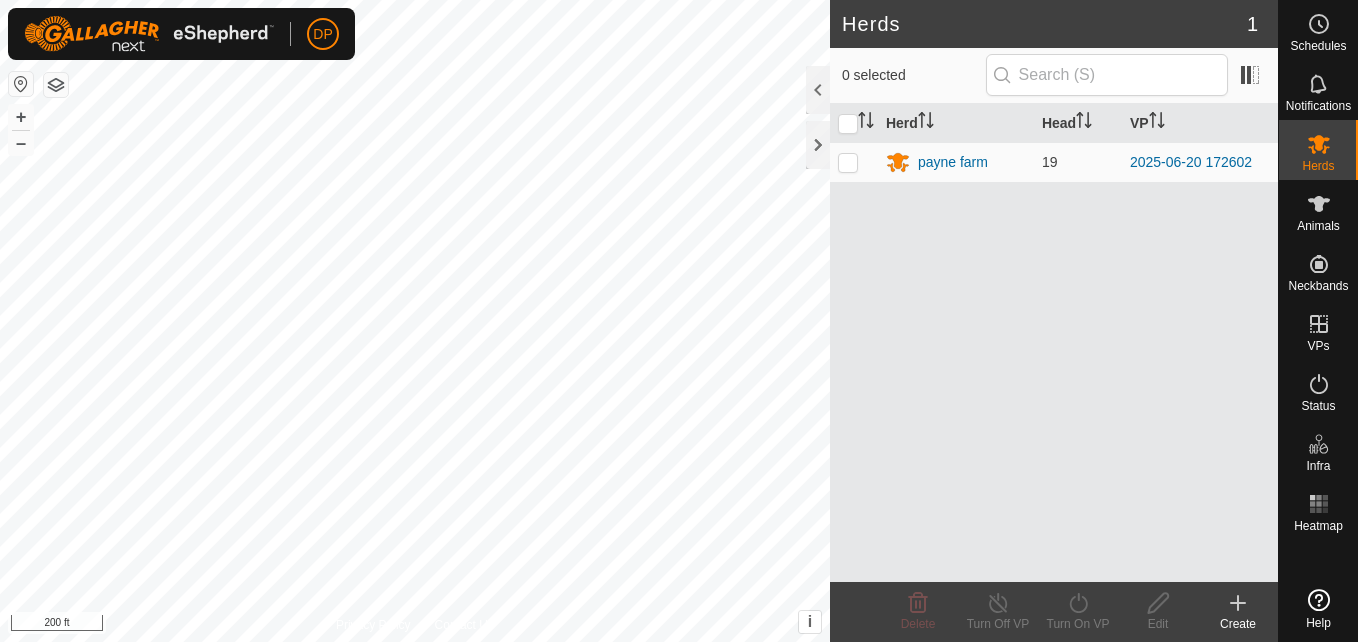scroll, scrollTop: 0, scrollLeft: 0, axis: both 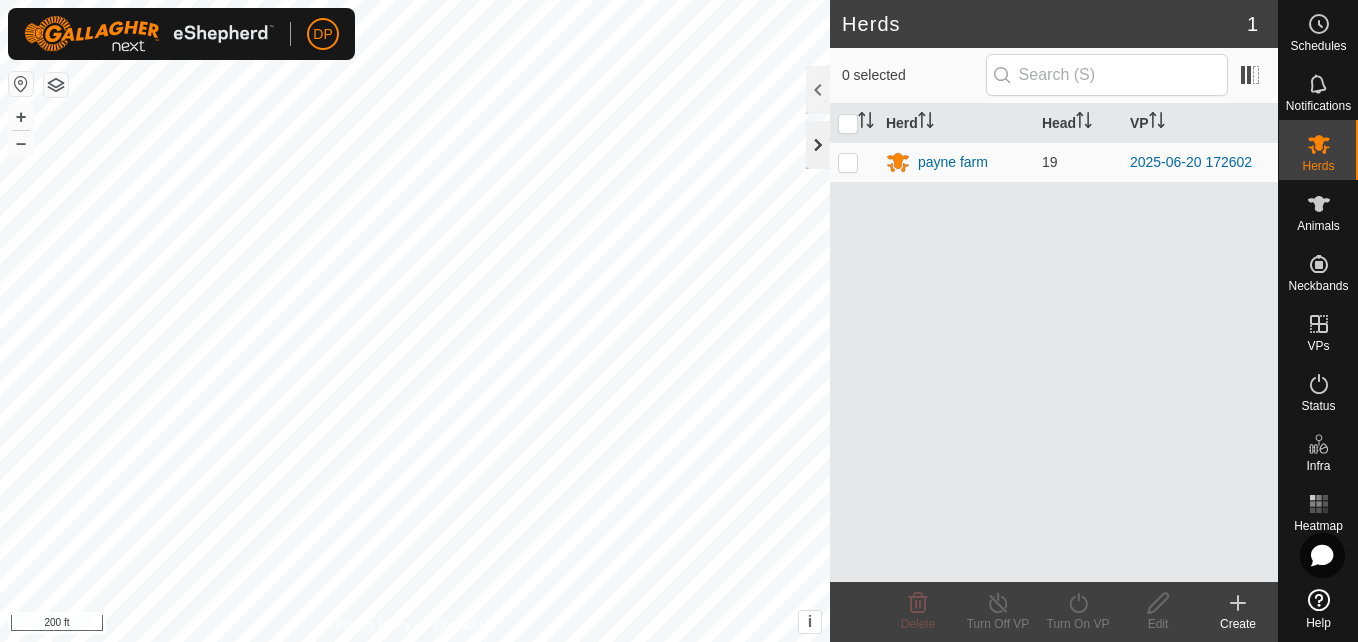 click 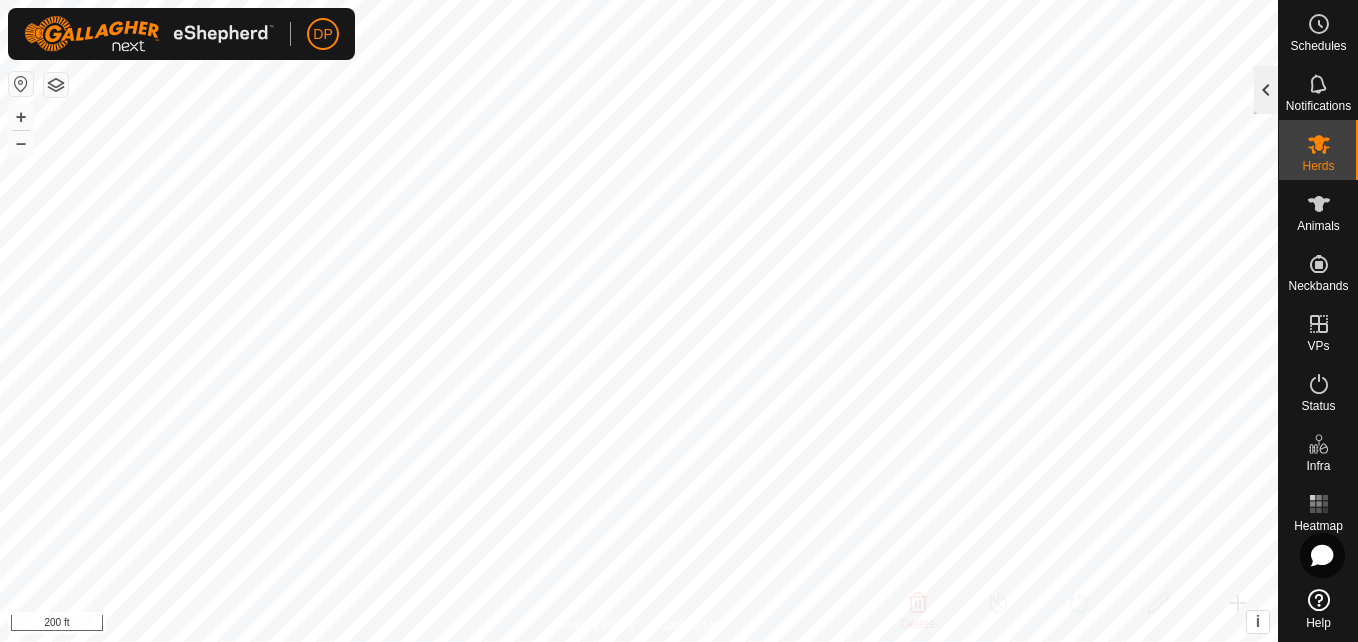 click 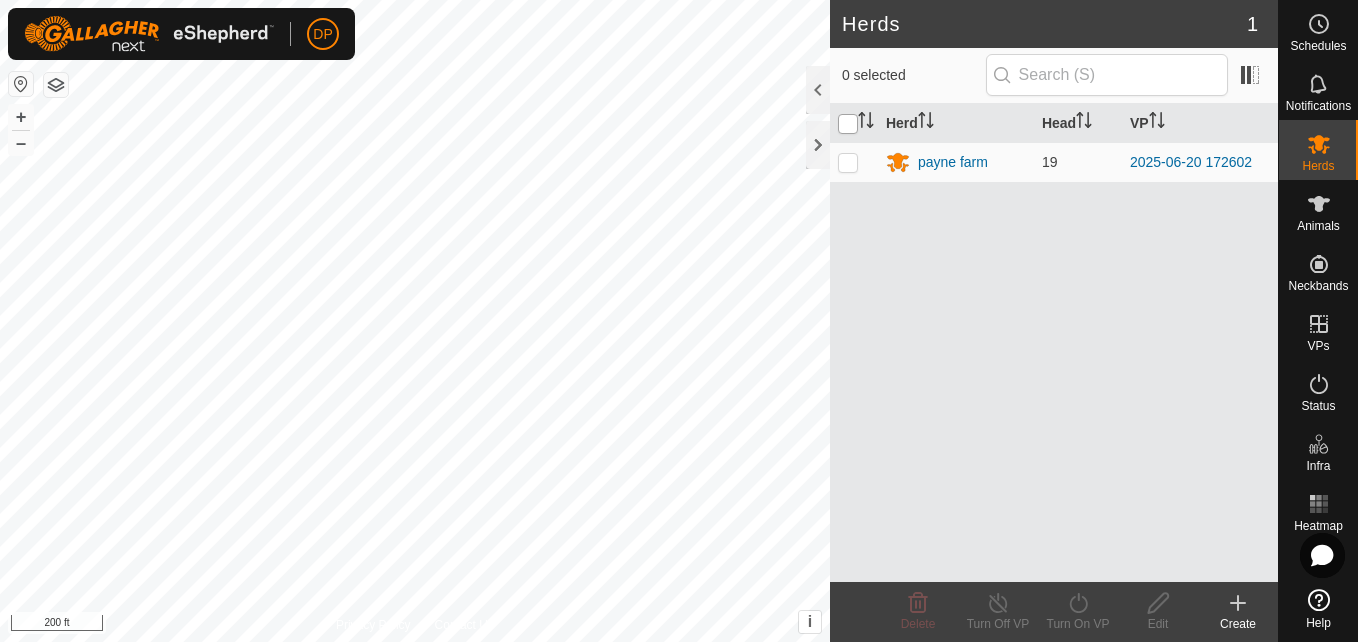 click at bounding box center (848, 124) 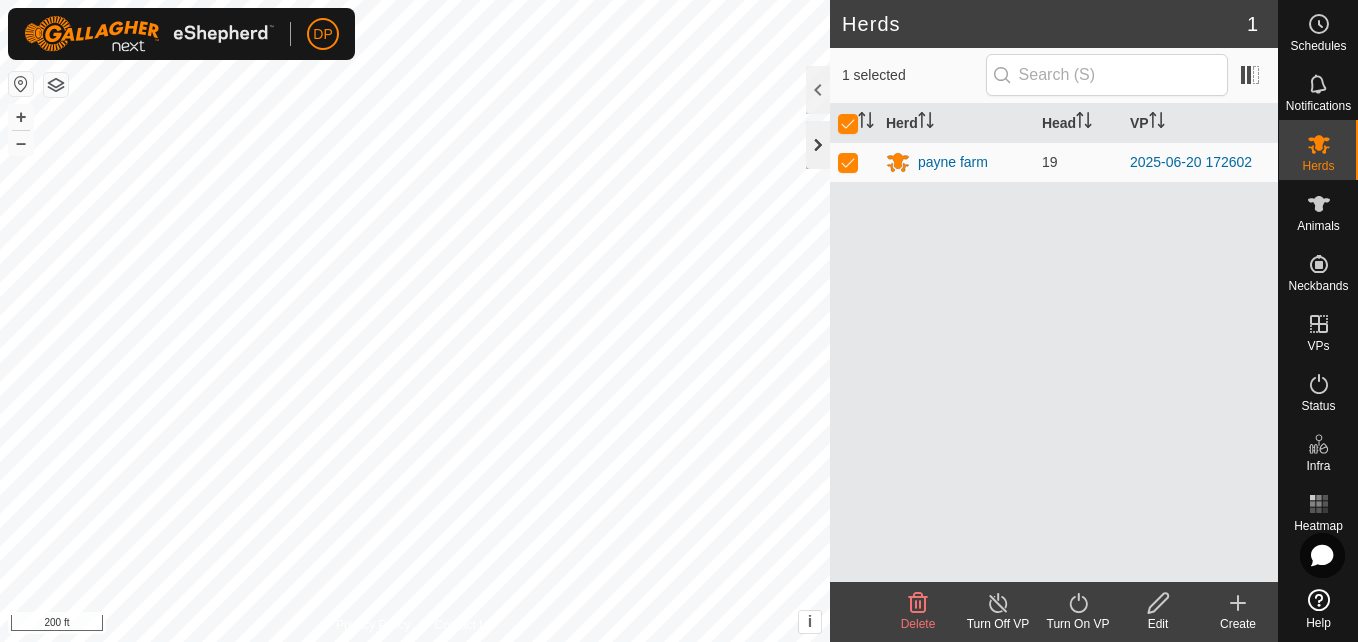 click 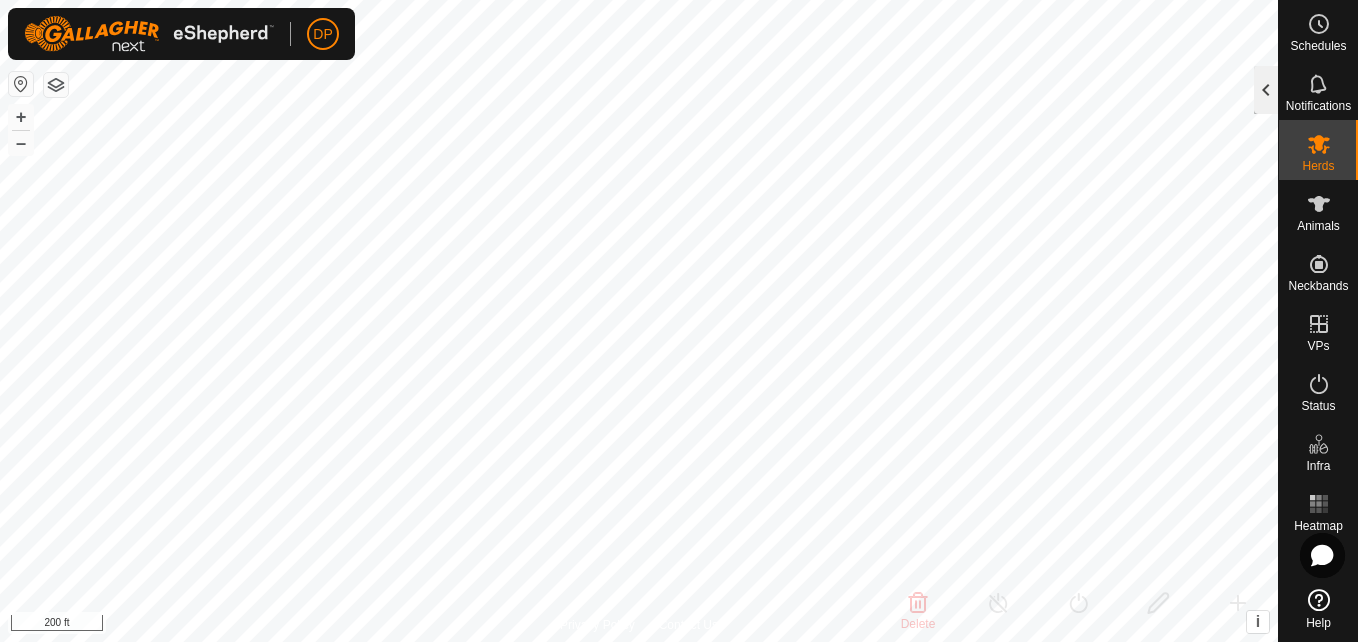click 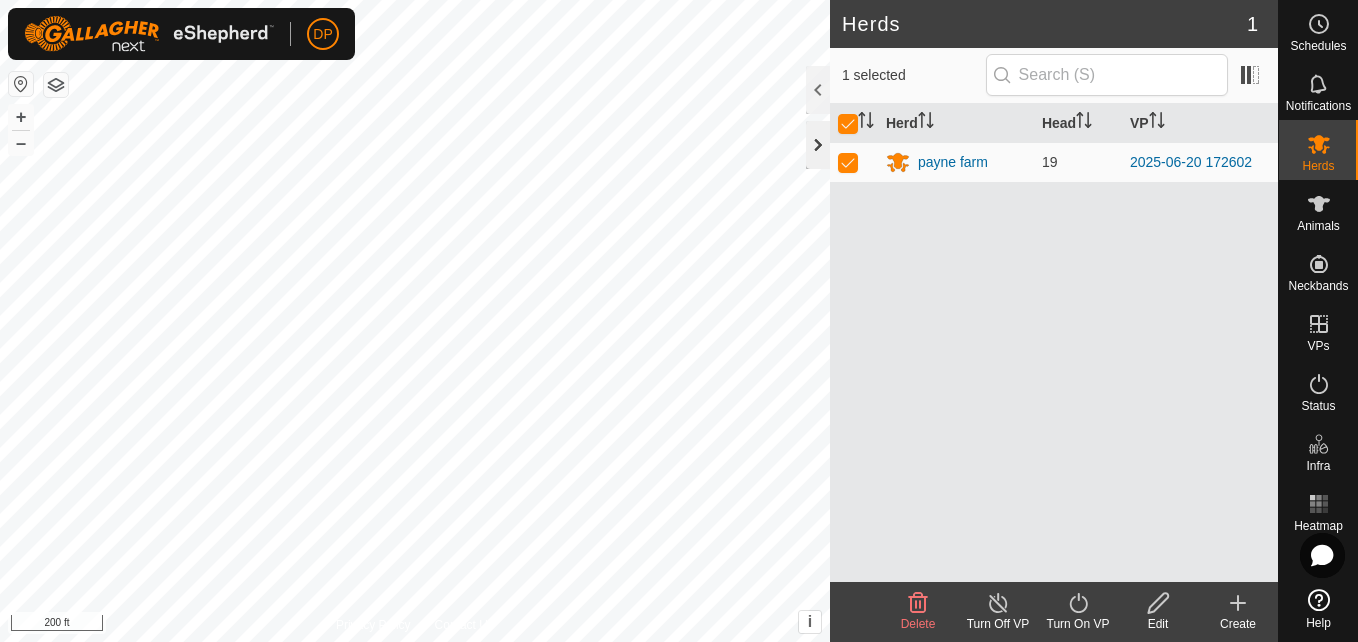 click 